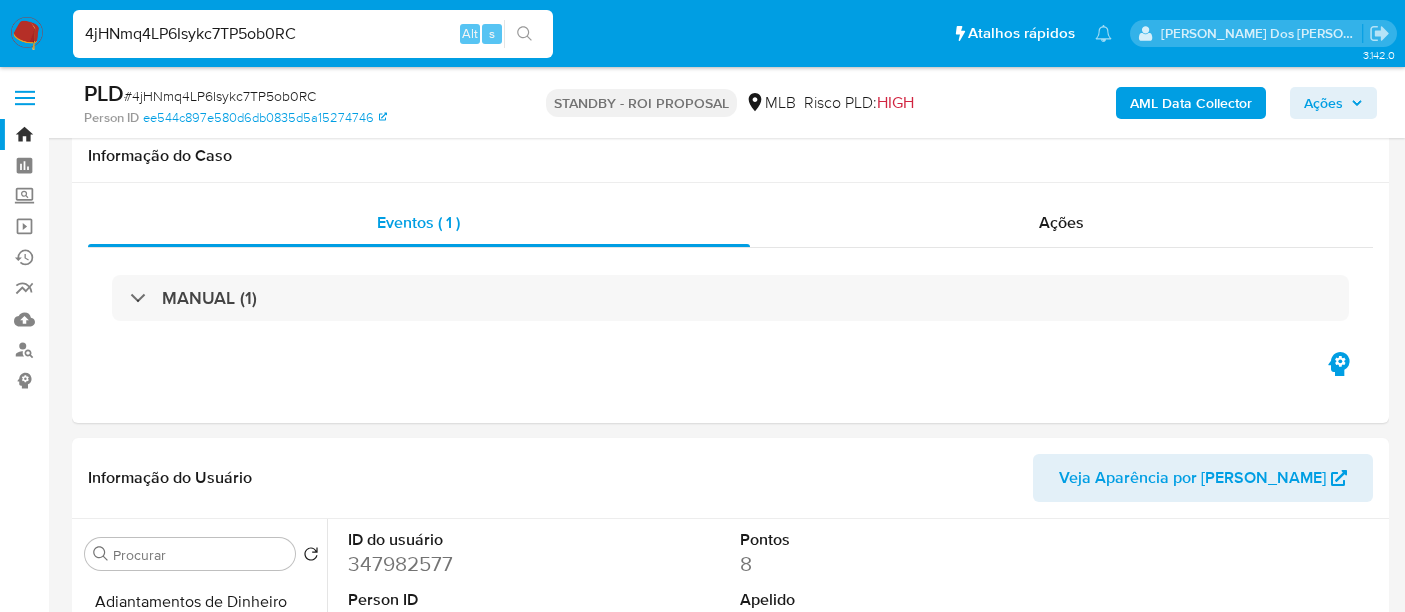 select on "10" 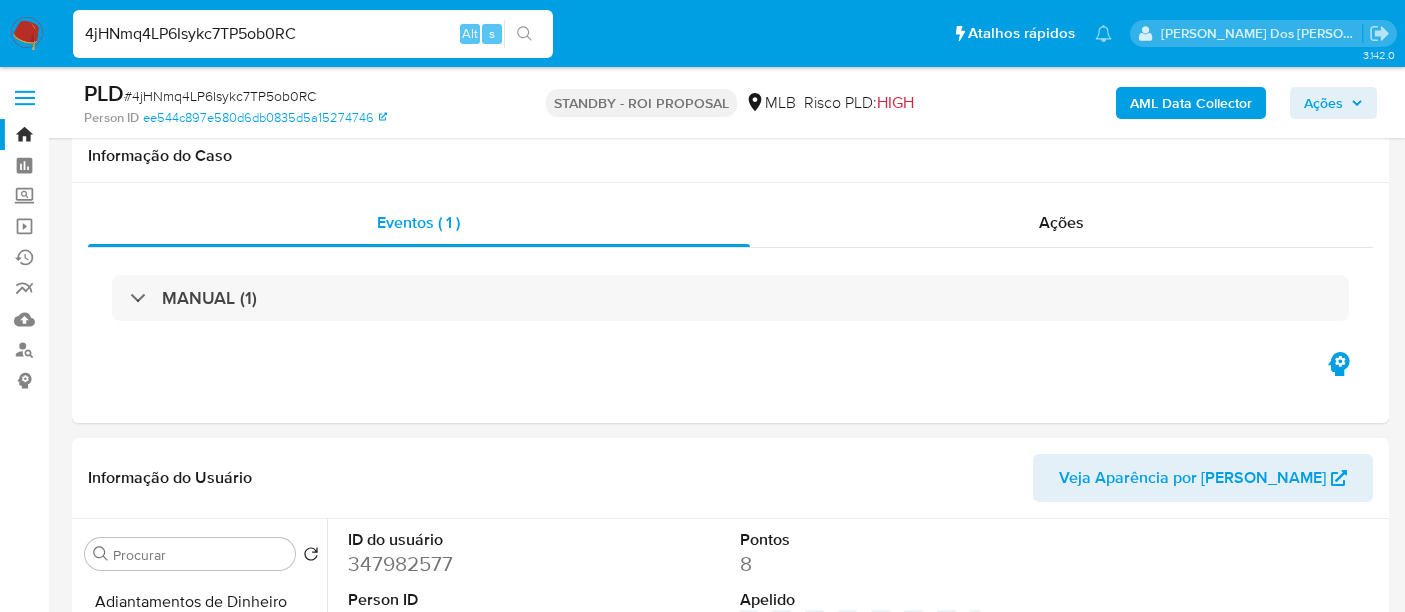 scroll, scrollTop: 333, scrollLeft: 0, axis: vertical 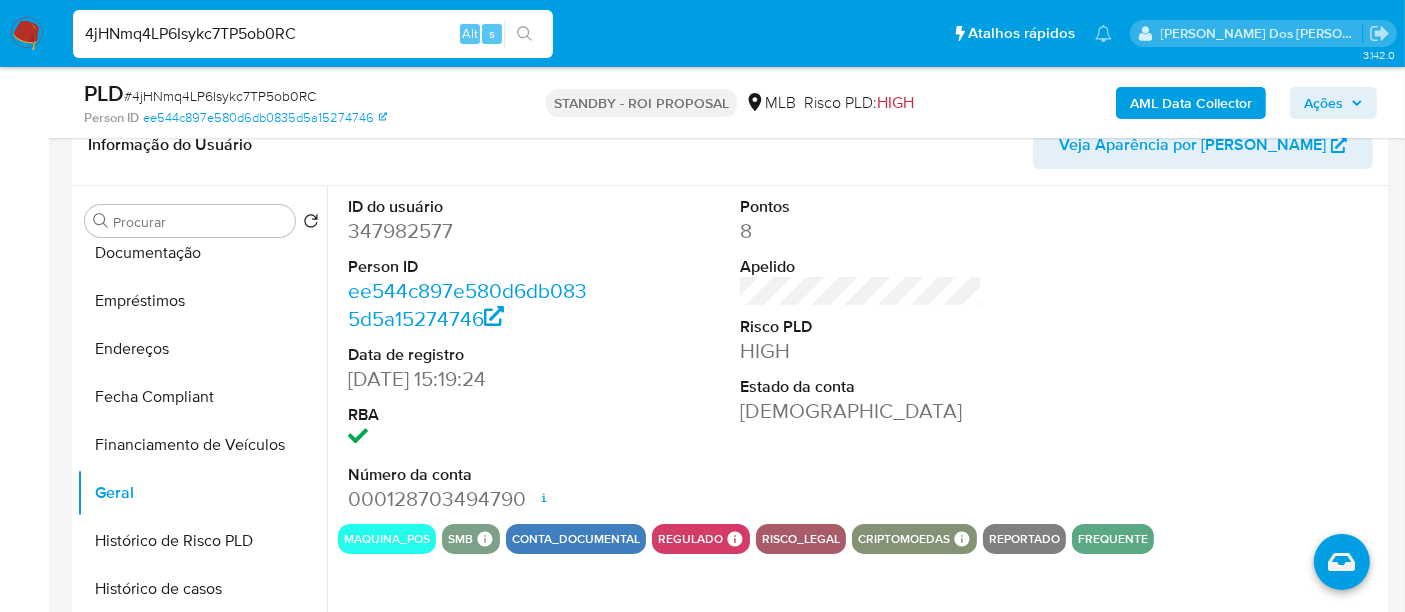 click on "4jHNmq4LP6Isykc7TP5ob0RC" at bounding box center (313, 34) 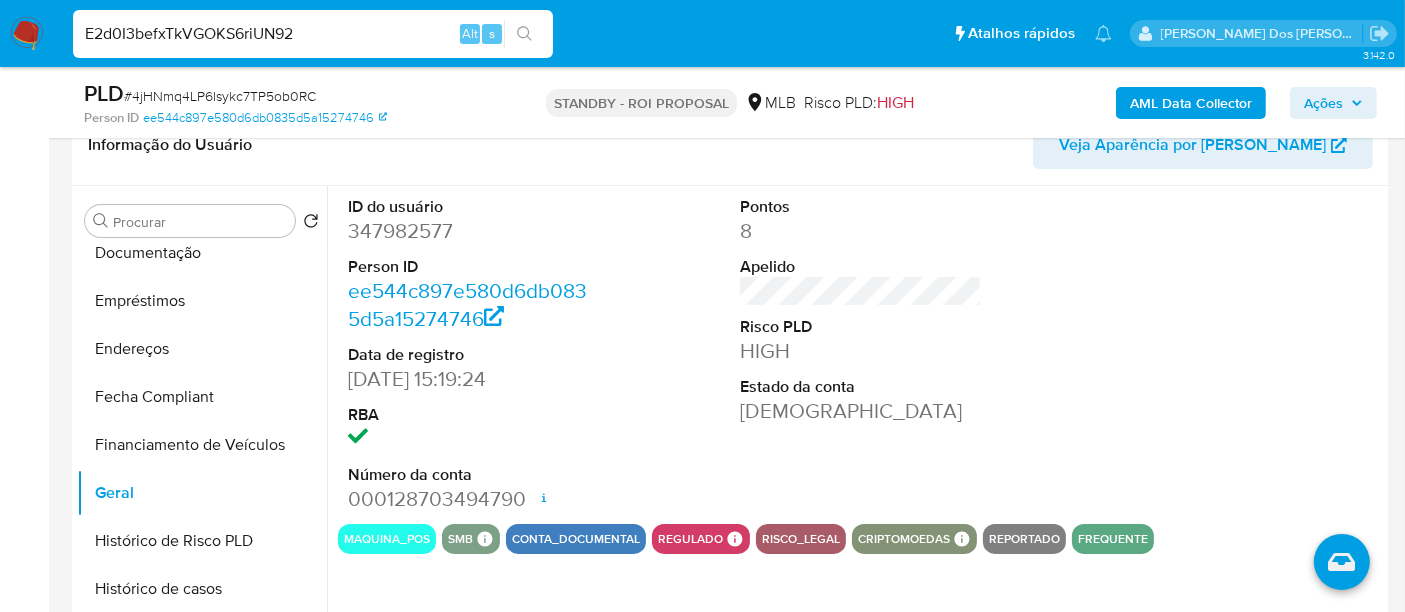 type on "E2d0I3befxTkVGOKS6riUN92" 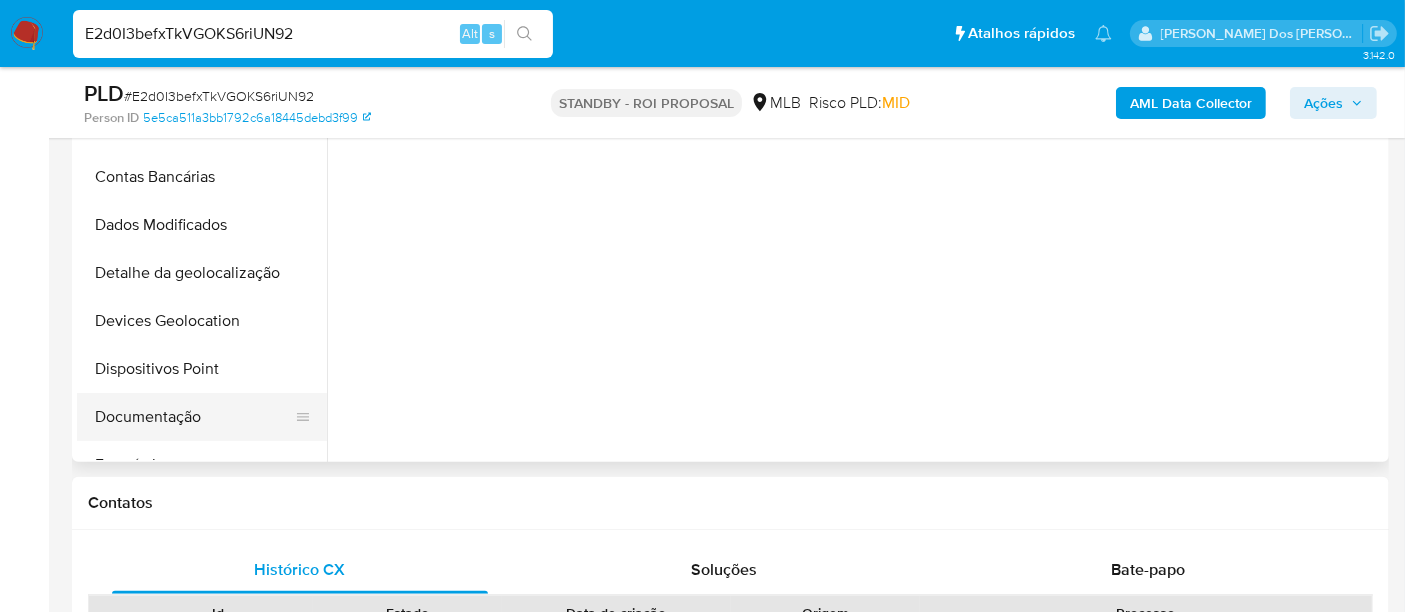 scroll, scrollTop: 666, scrollLeft: 0, axis: vertical 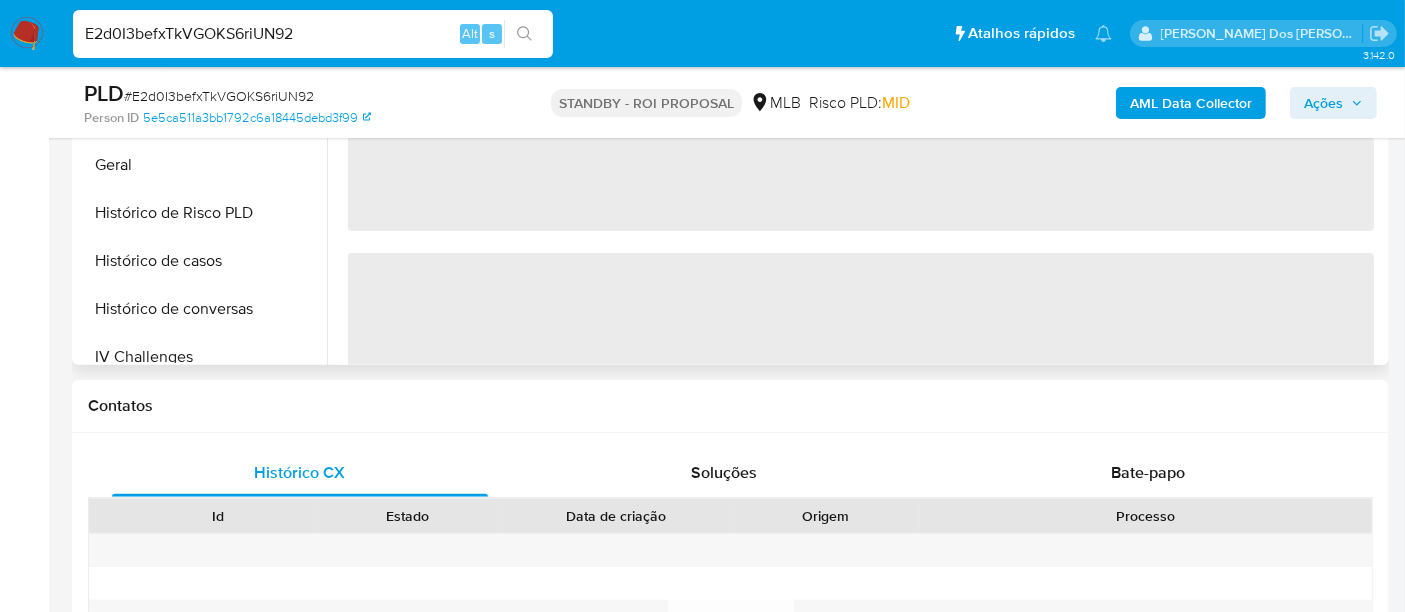 select on "10" 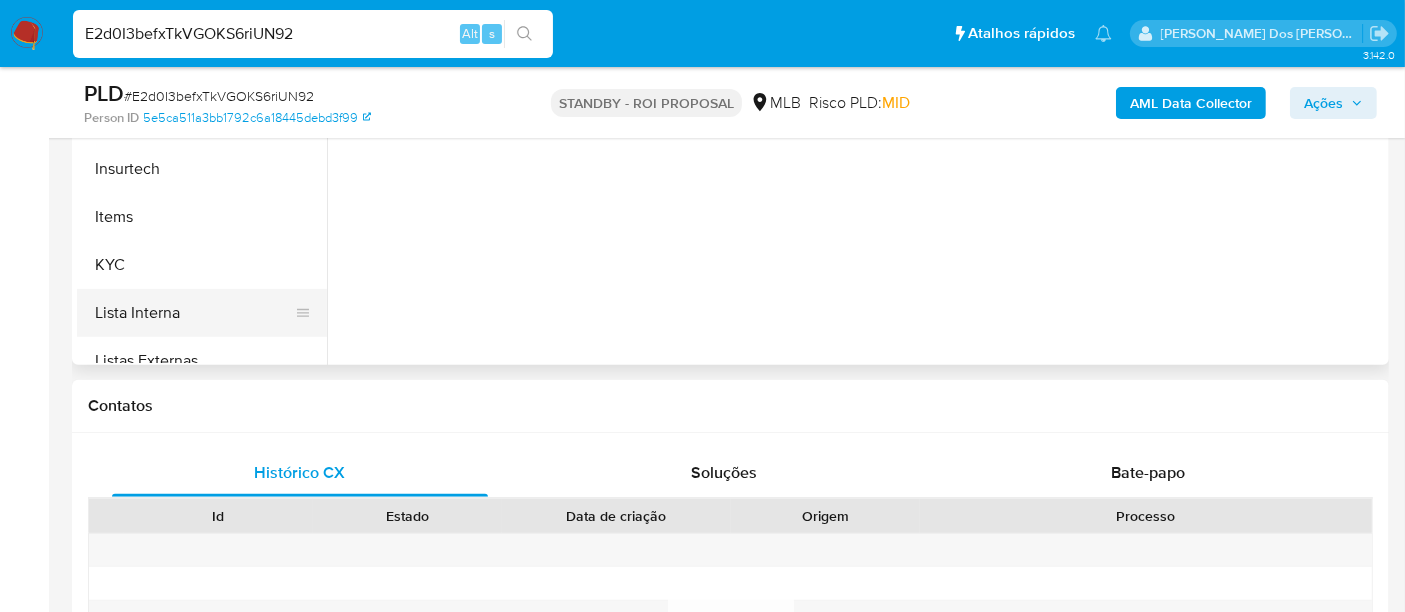 scroll, scrollTop: 666, scrollLeft: 0, axis: vertical 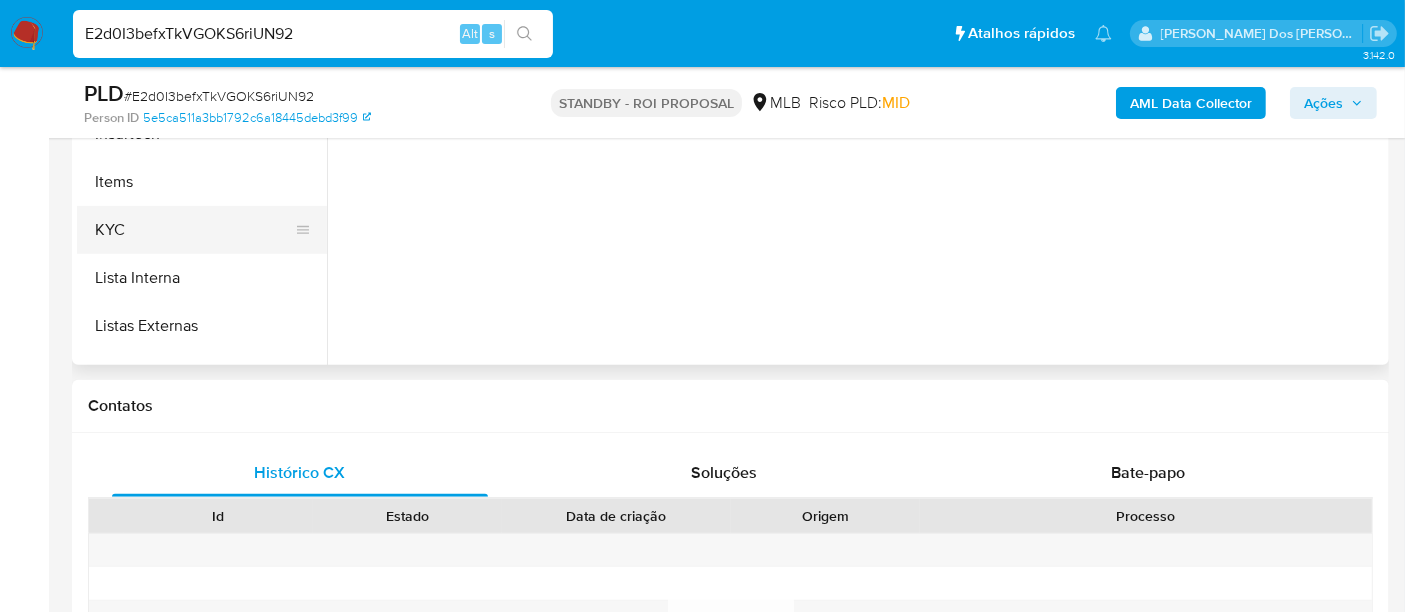 click on "KYC" at bounding box center [194, 230] 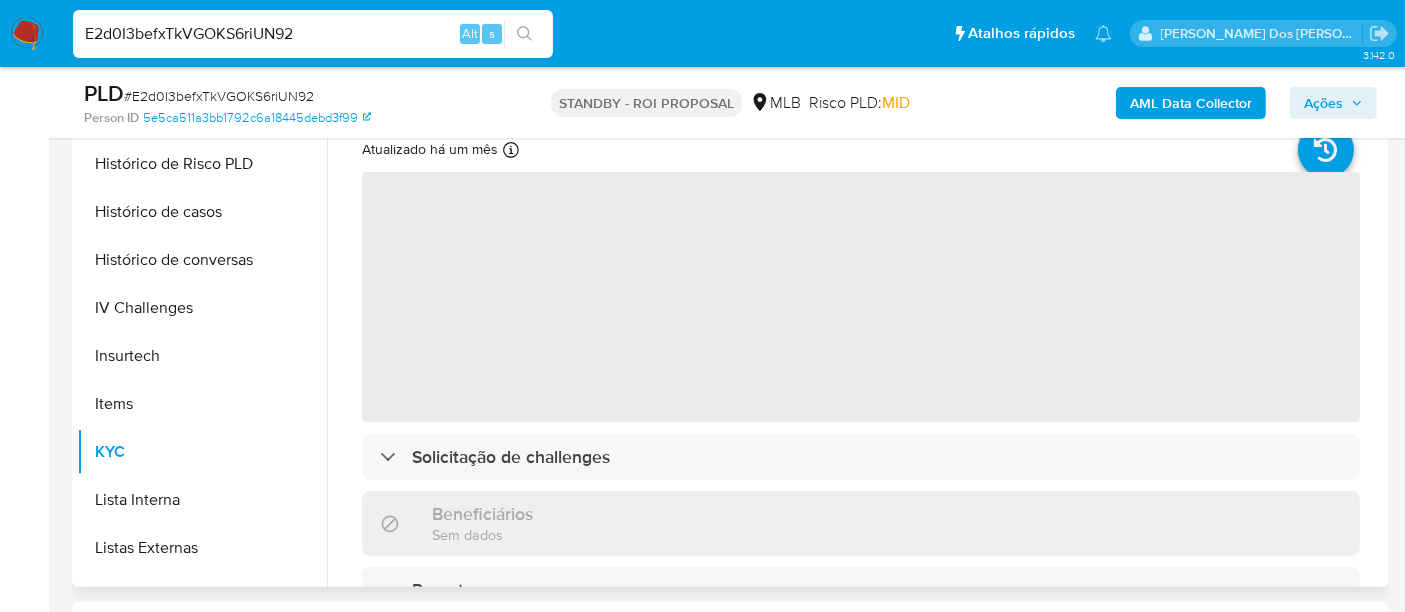 scroll, scrollTop: 333, scrollLeft: 0, axis: vertical 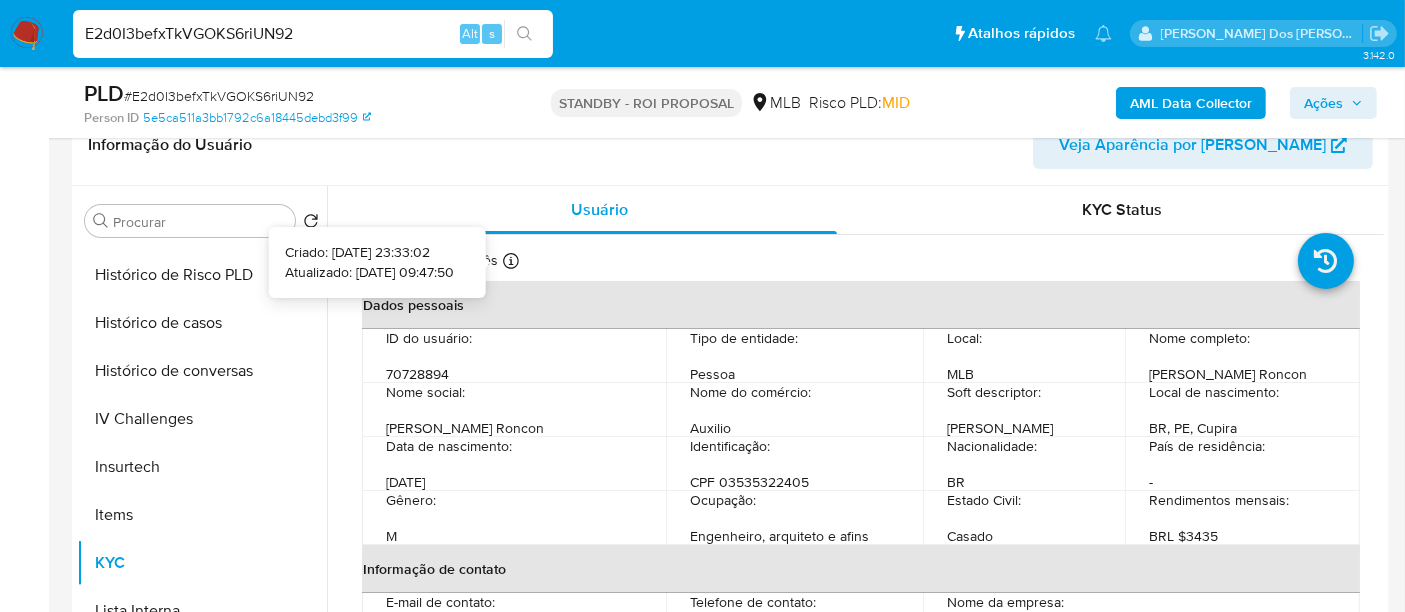 type 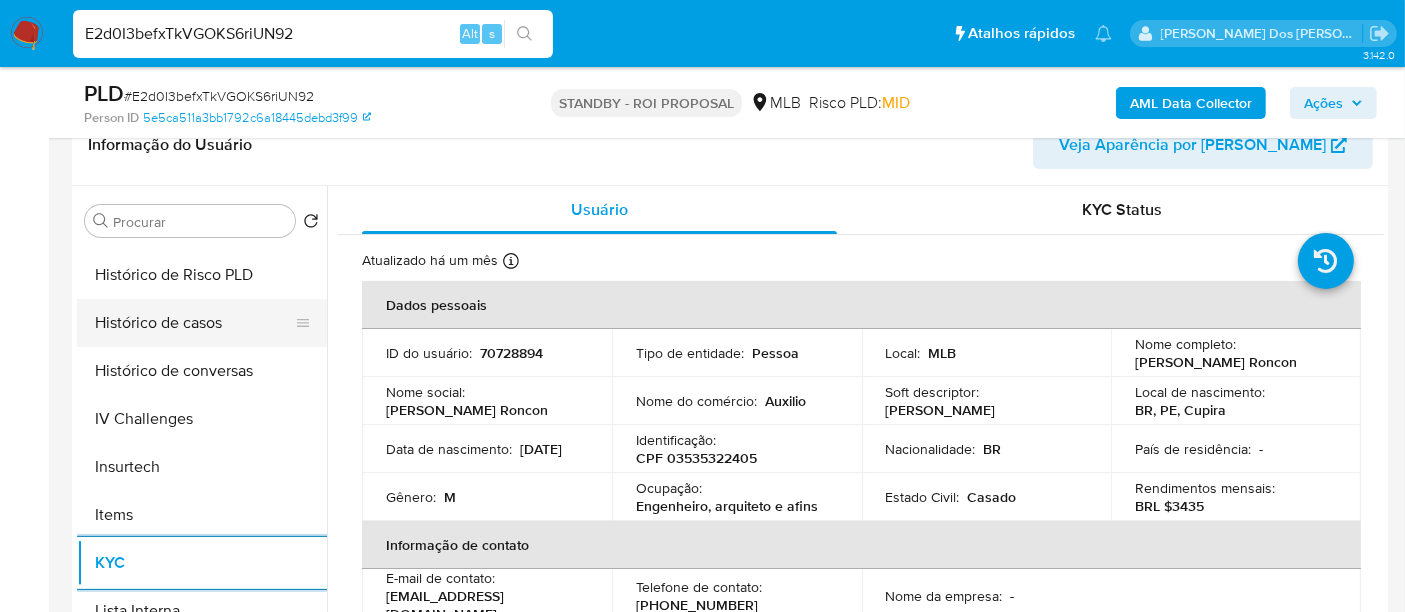 click on "Histórico de casos" at bounding box center (194, 323) 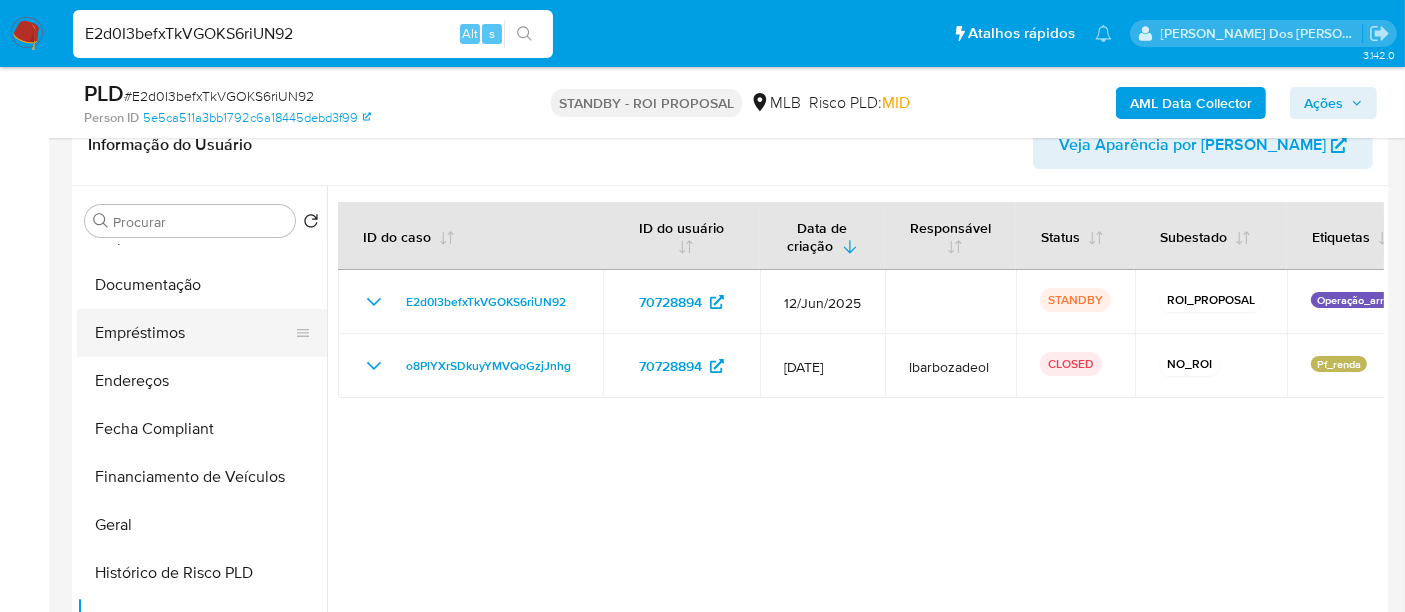 scroll, scrollTop: 333, scrollLeft: 0, axis: vertical 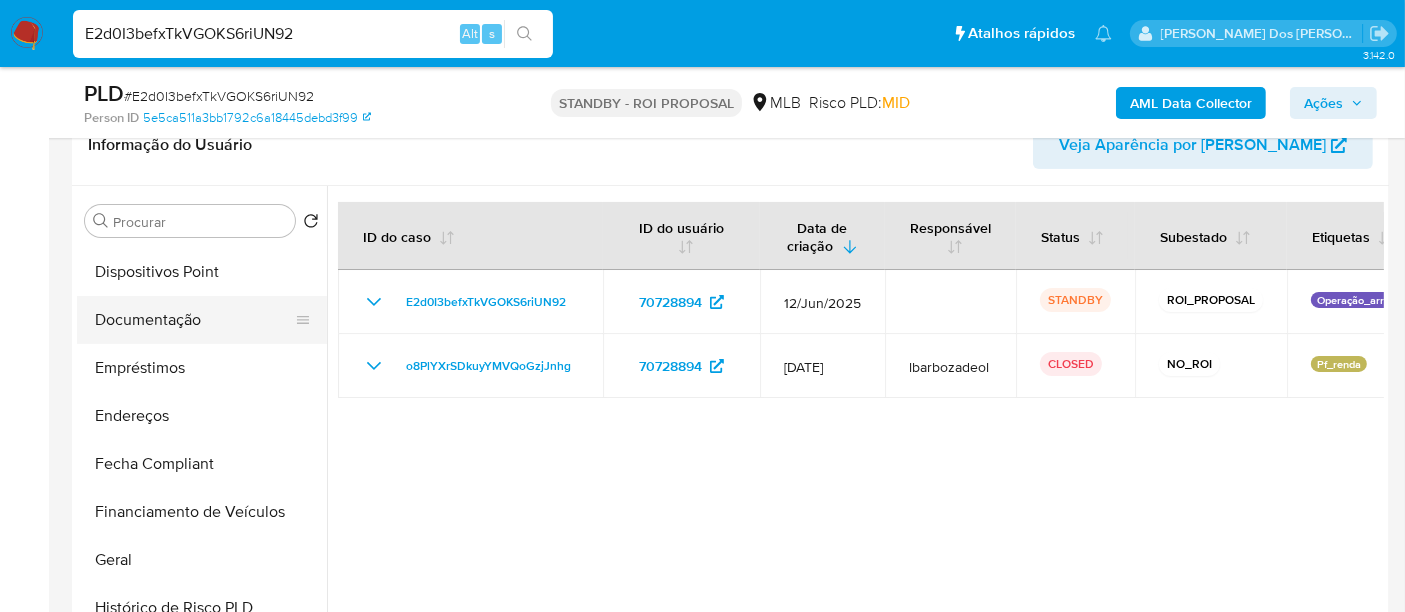 click on "Documentação" at bounding box center (194, 320) 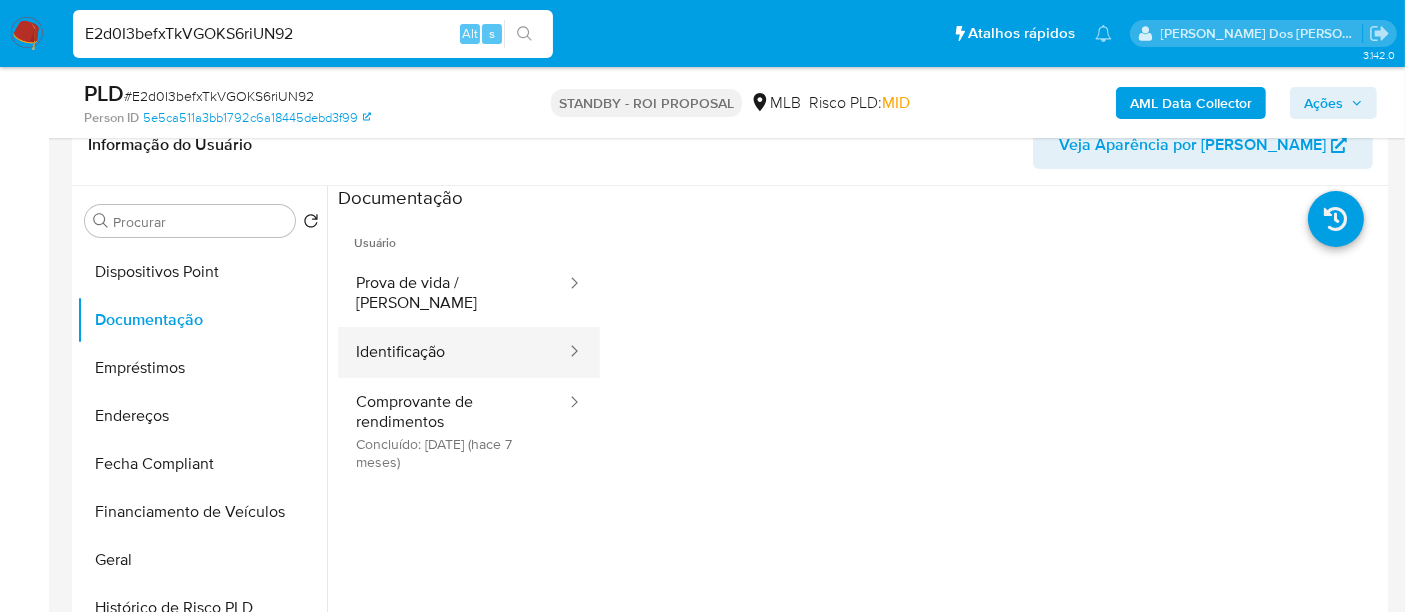 click on "Identificação" at bounding box center [453, 352] 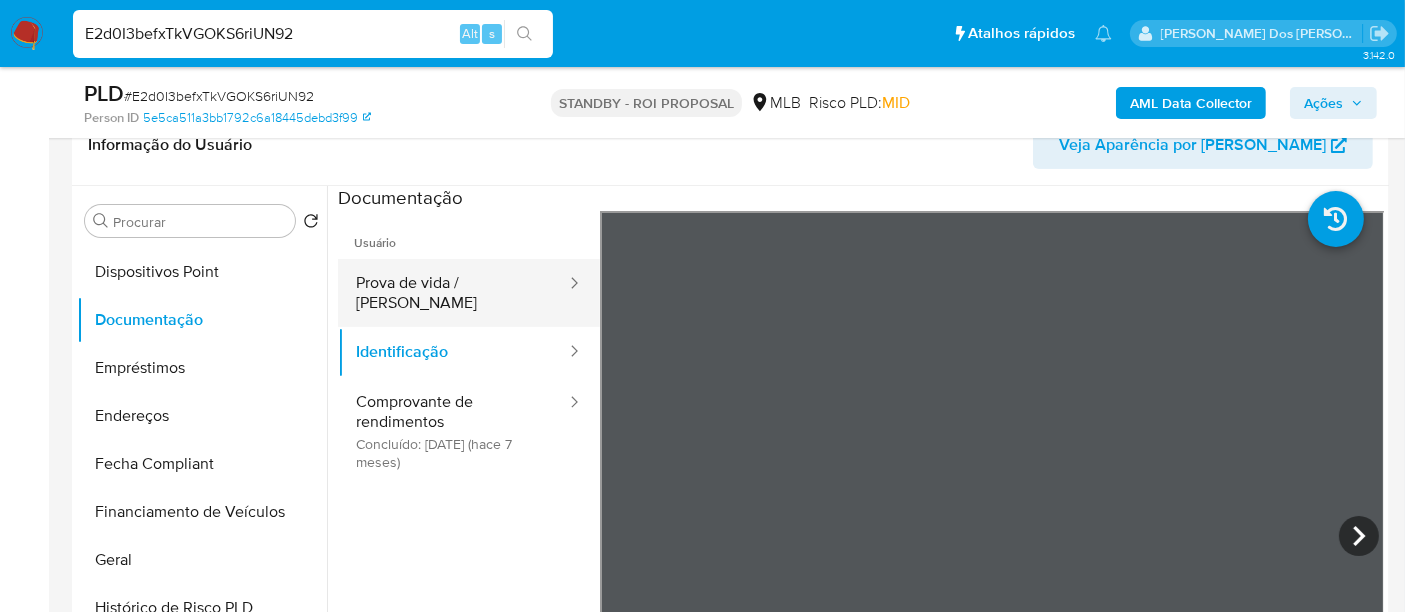 click on "Prova de vida / [PERSON_NAME]" at bounding box center (453, 293) 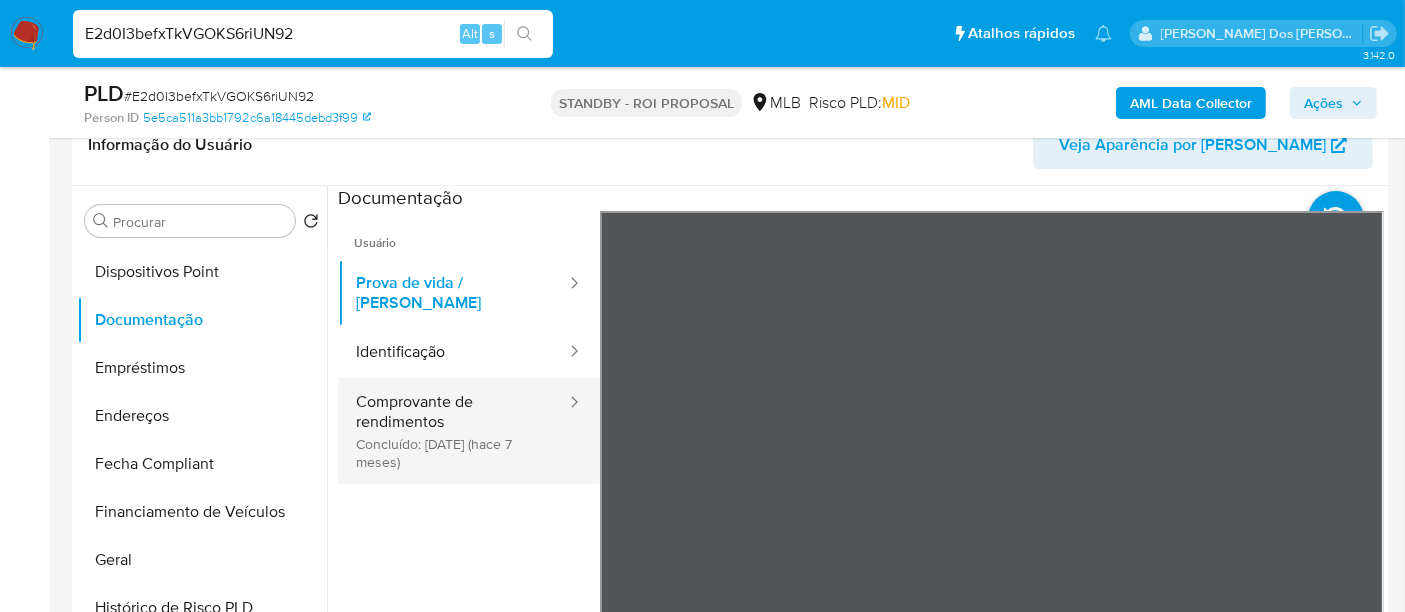 click on "Comprovante de rendimentos Concluído: [DATE] (hace 7 meses)" at bounding box center (453, 431) 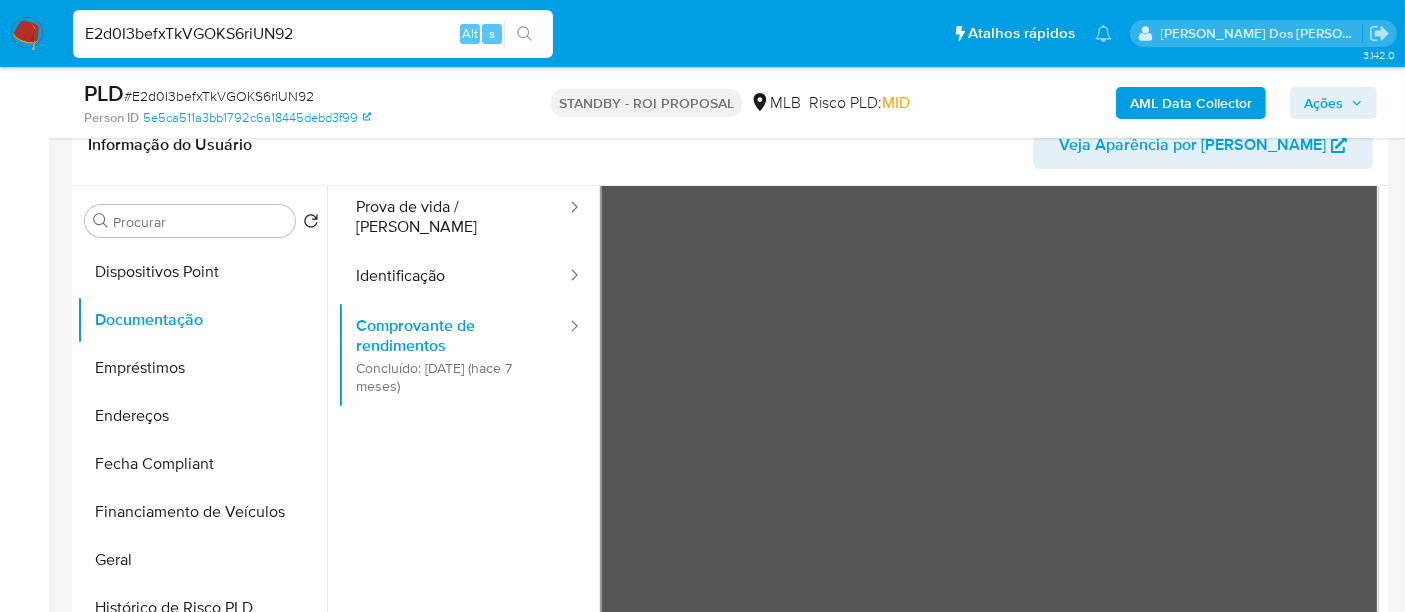 scroll, scrollTop: 111, scrollLeft: 0, axis: vertical 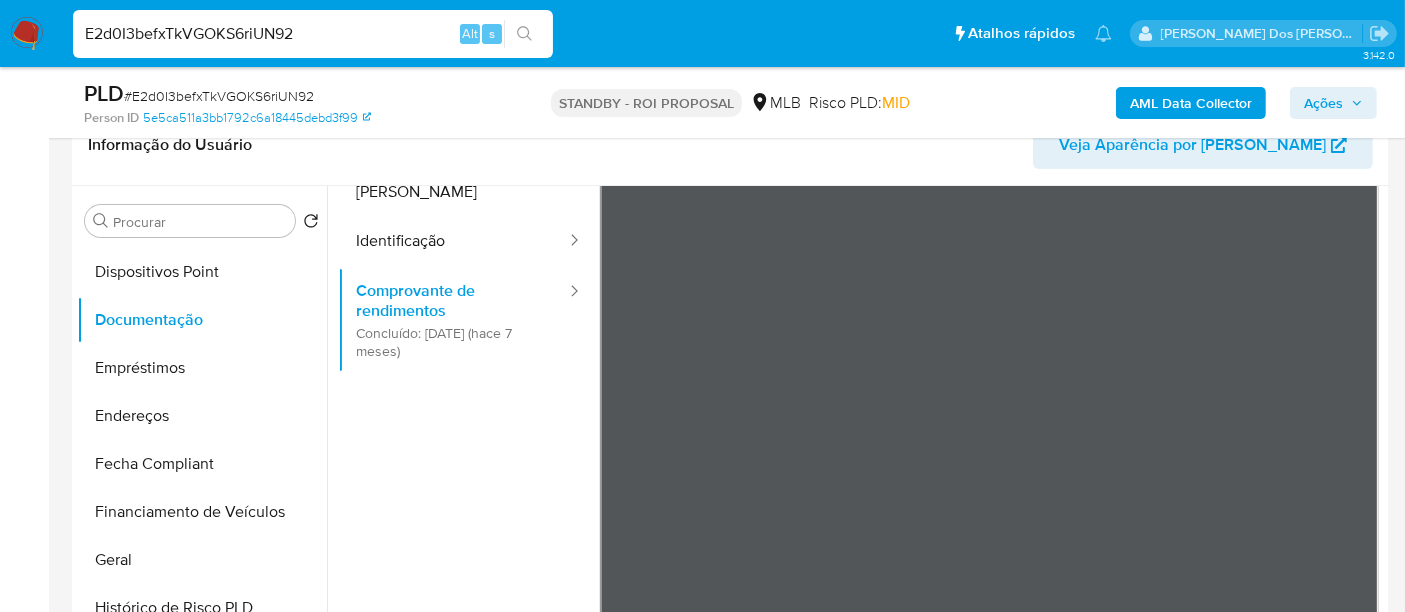 type 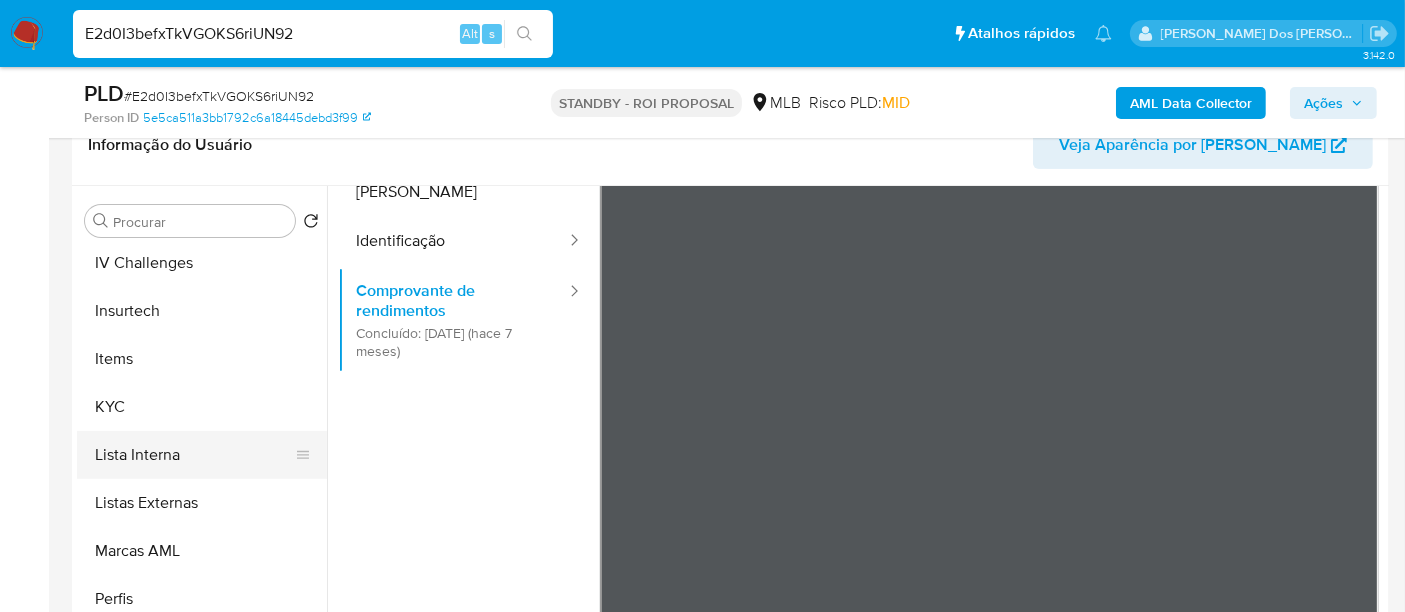 scroll, scrollTop: 844, scrollLeft: 0, axis: vertical 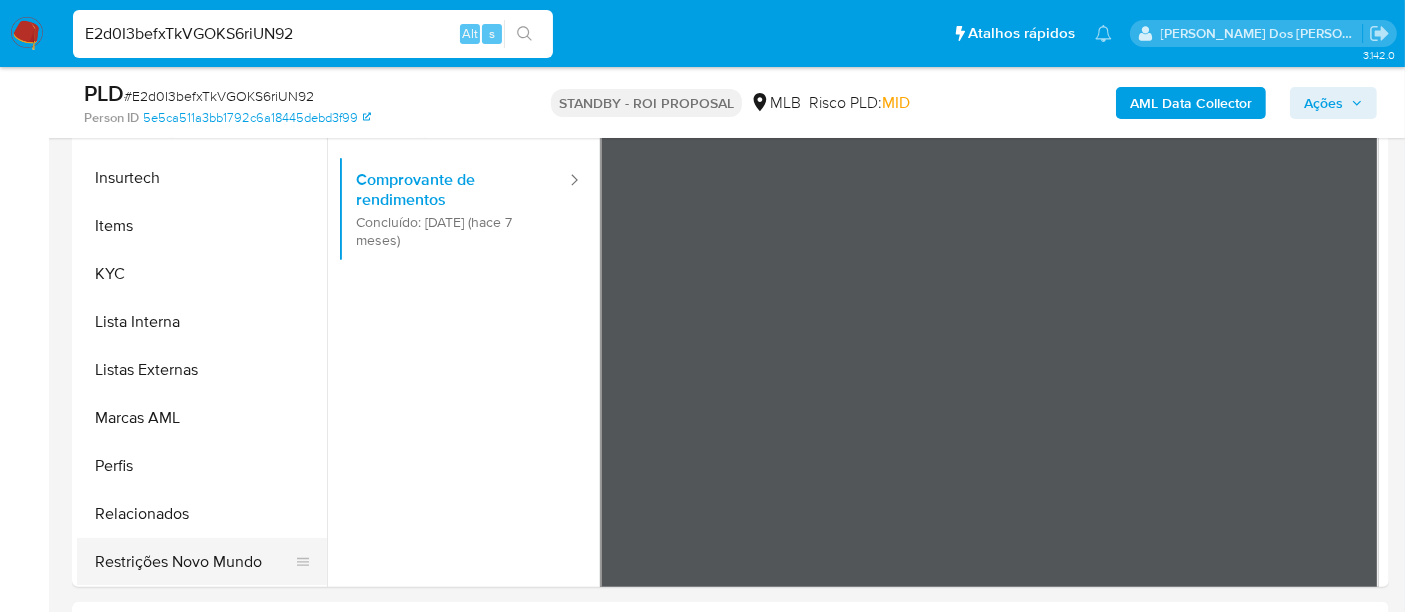 click on "Restrições Novo Mundo" at bounding box center (194, 562) 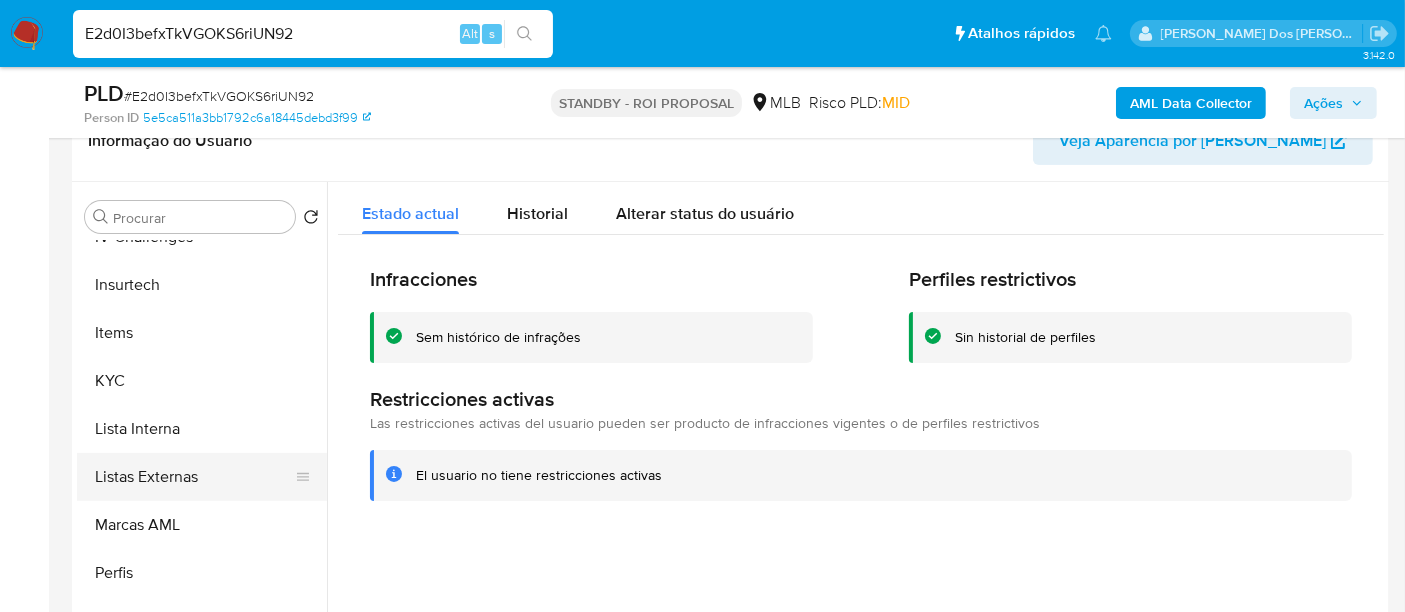 scroll, scrollTop: 333, scrollLeft: 0, axis: vertical 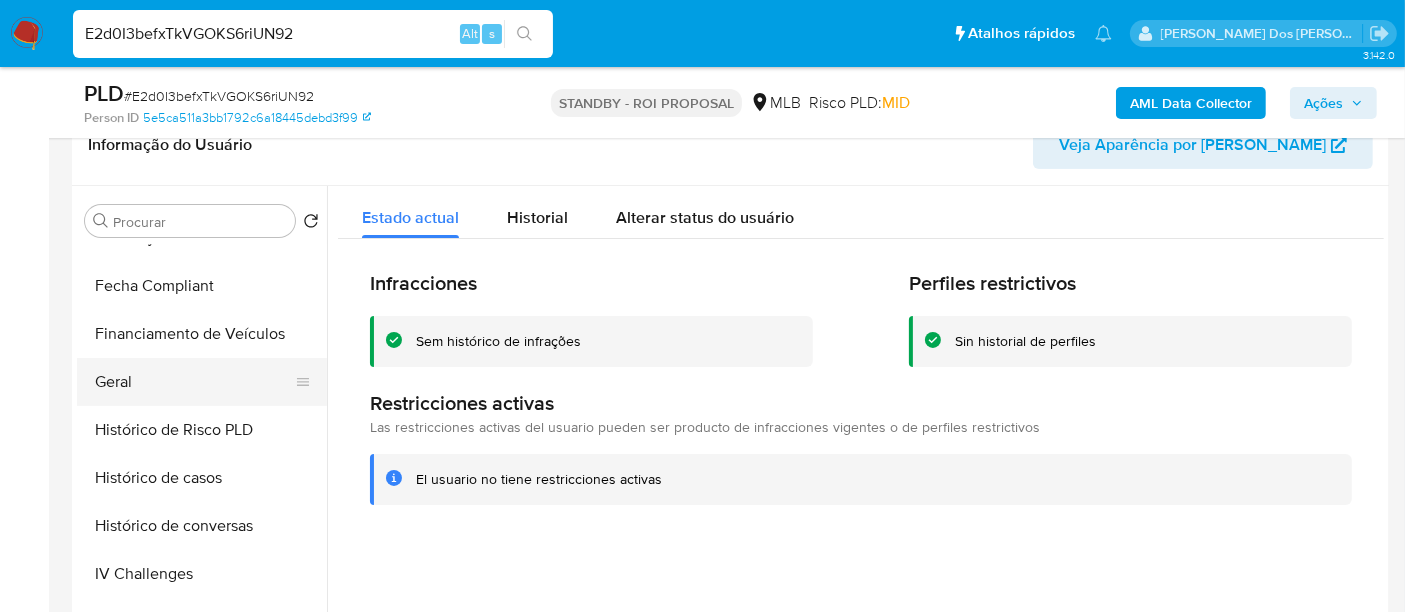 click on "Geral" at bounding box center [194, 382] 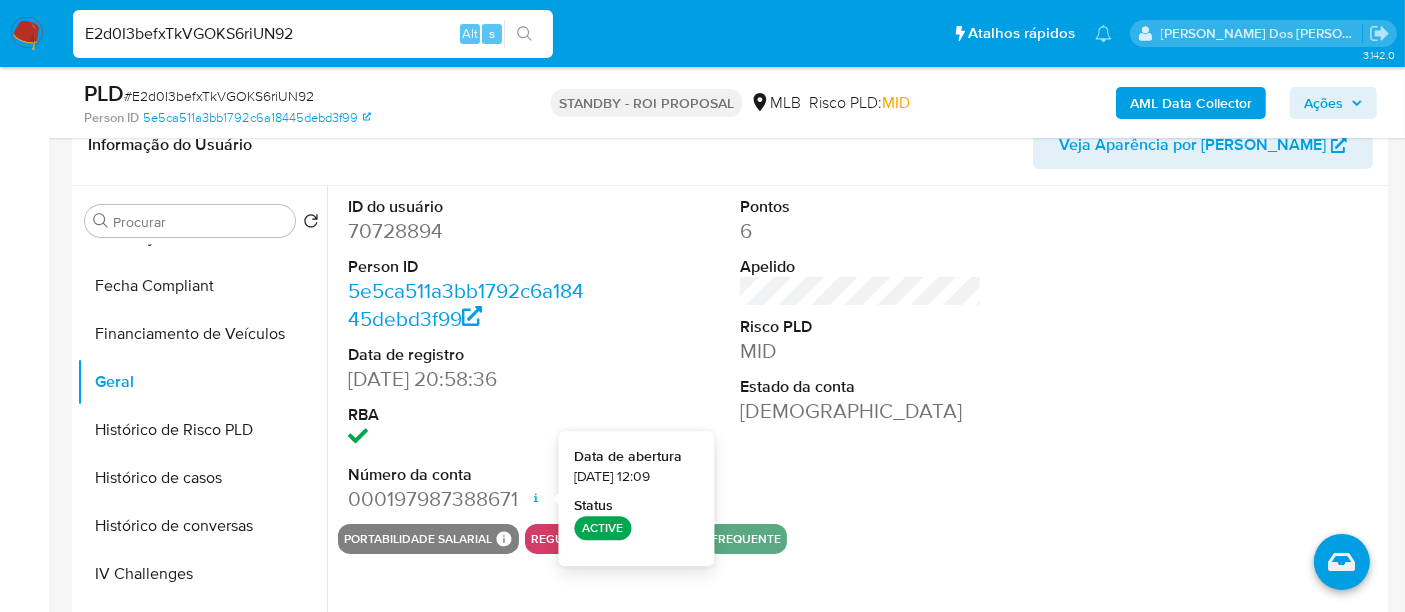 type 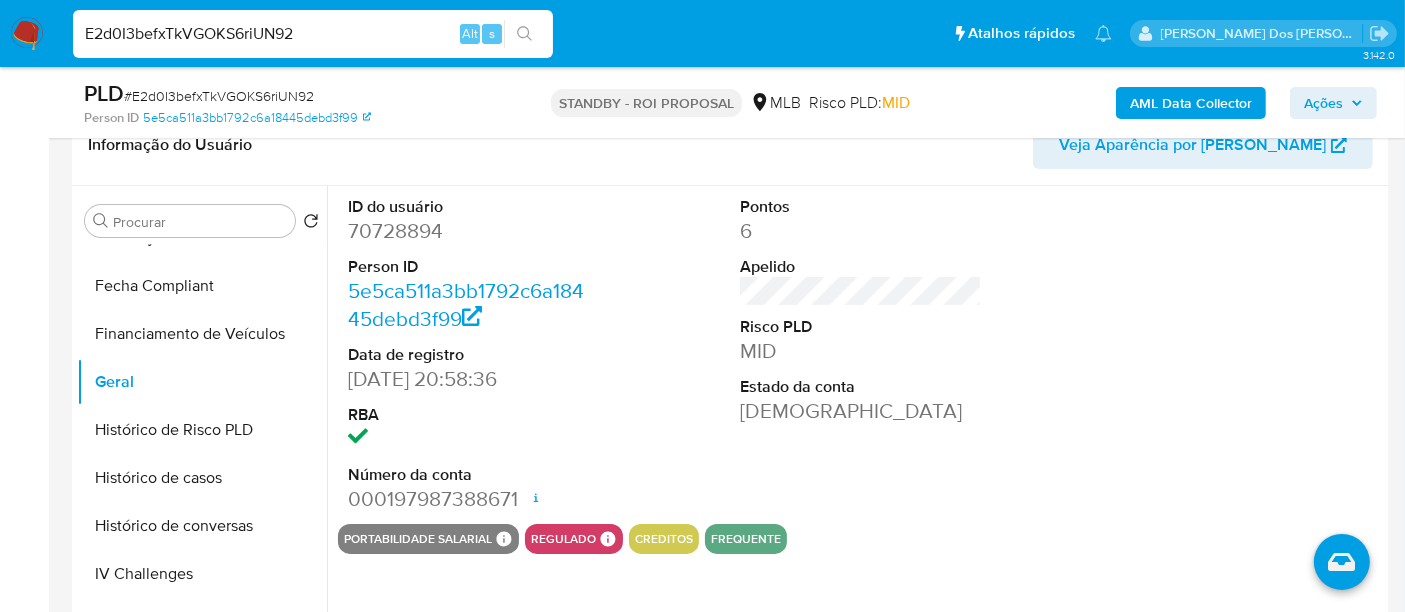 click on "E2d0I3befxTkVGOKS6riUN92" at bounding box center (313, 34) 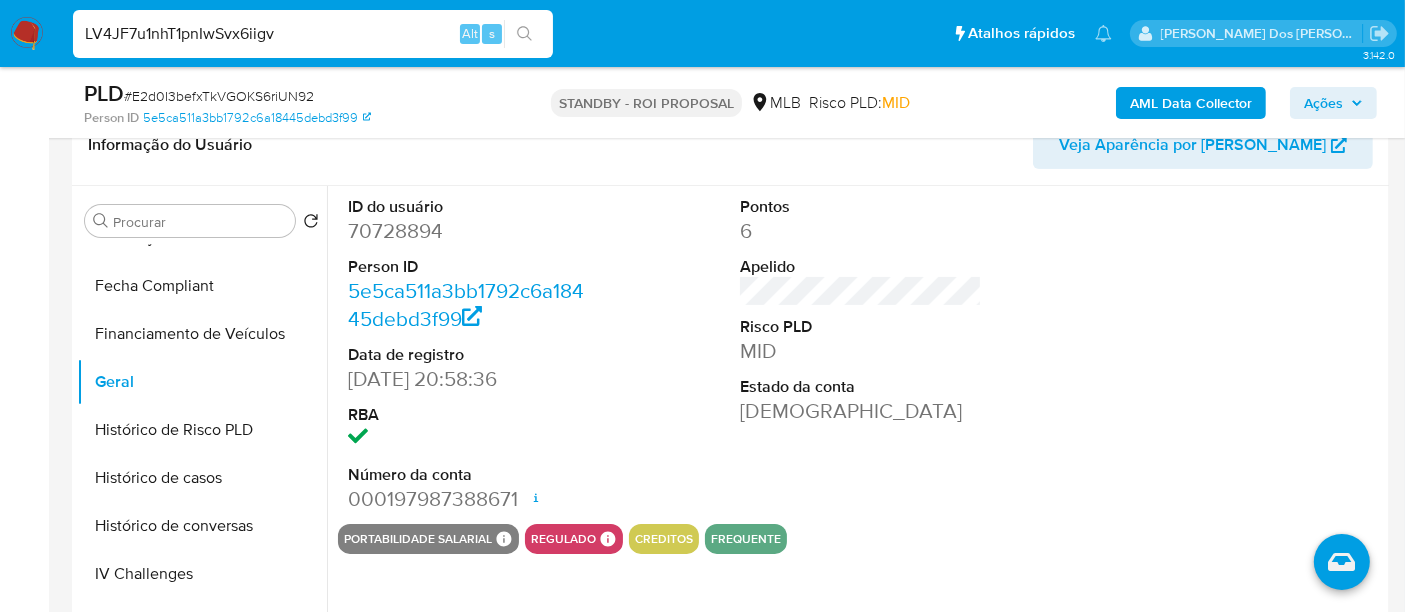 type on "LV4JF7u1nhT1pnIwSvx6iigv" 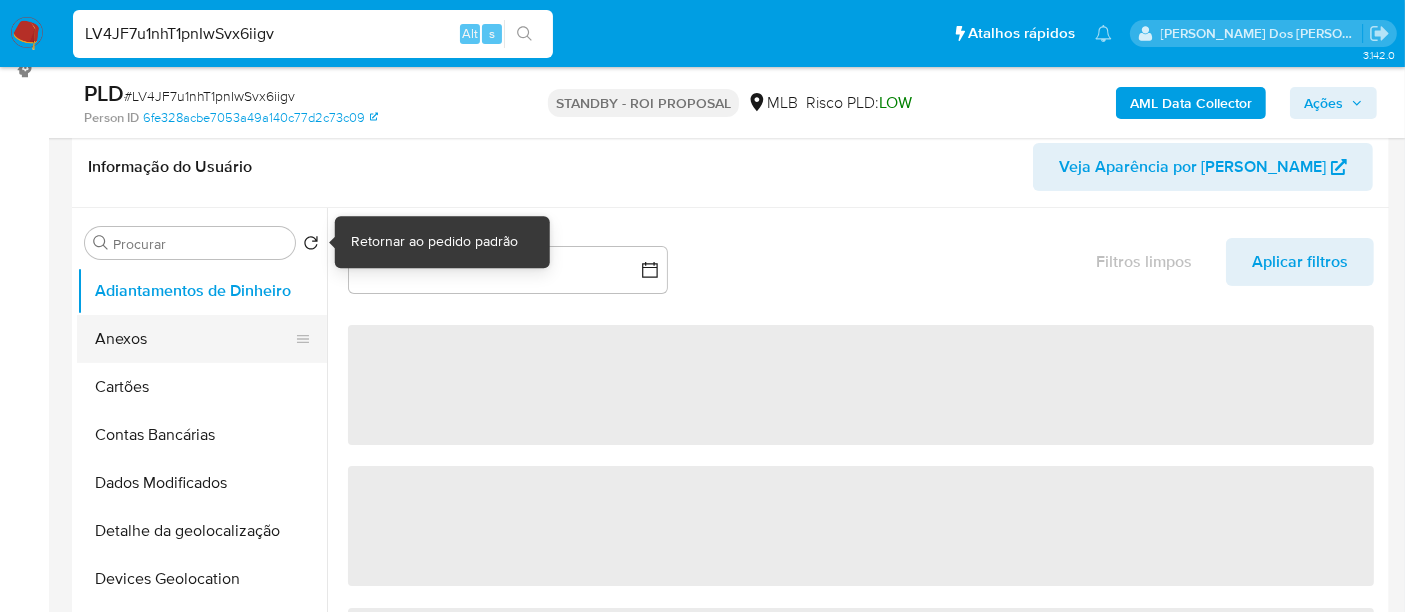 scroll, scrollTop: 333, scrollLeft: 0, axis: vertical 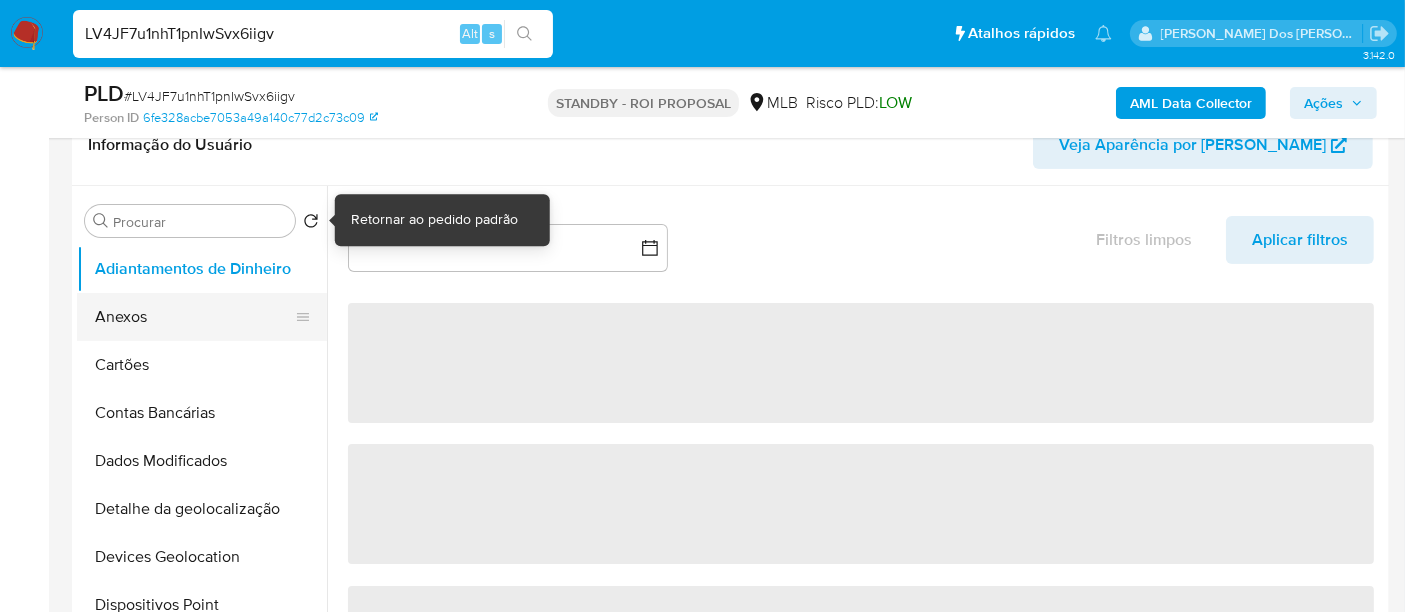 select on "10" 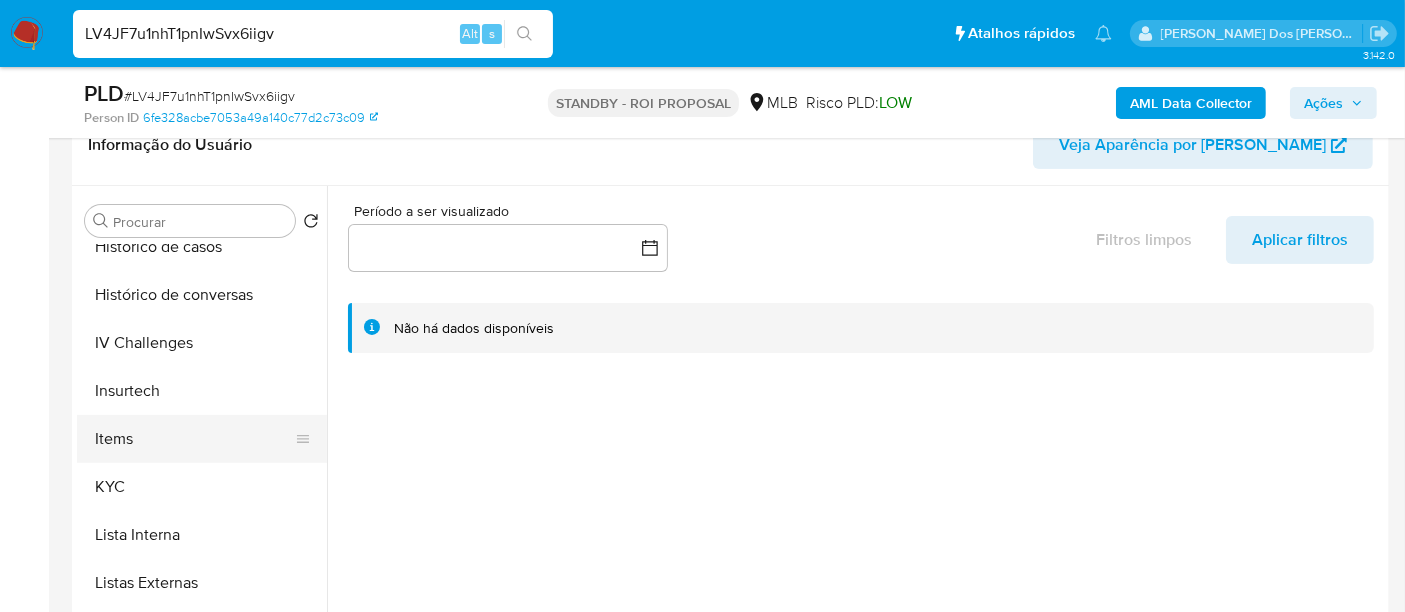 scroll, scrollTop: 777, scrollLeft: 0, axis: vertical 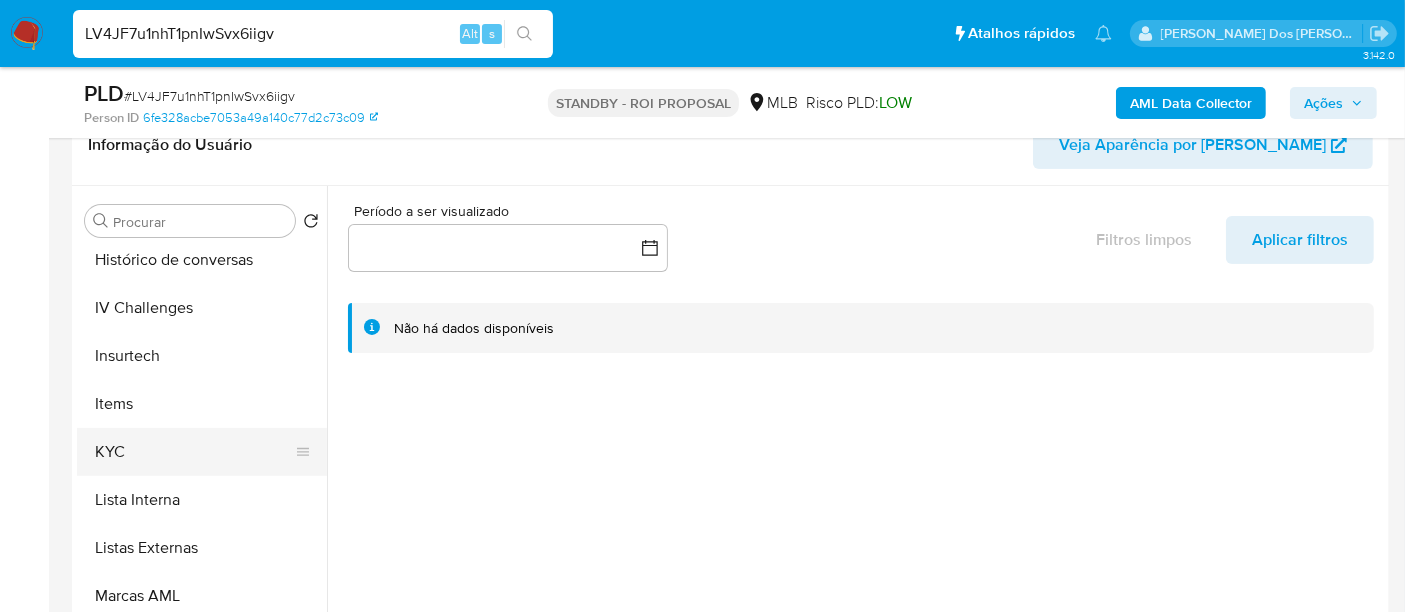 click on "KYC" at bounding box center (194, 452) 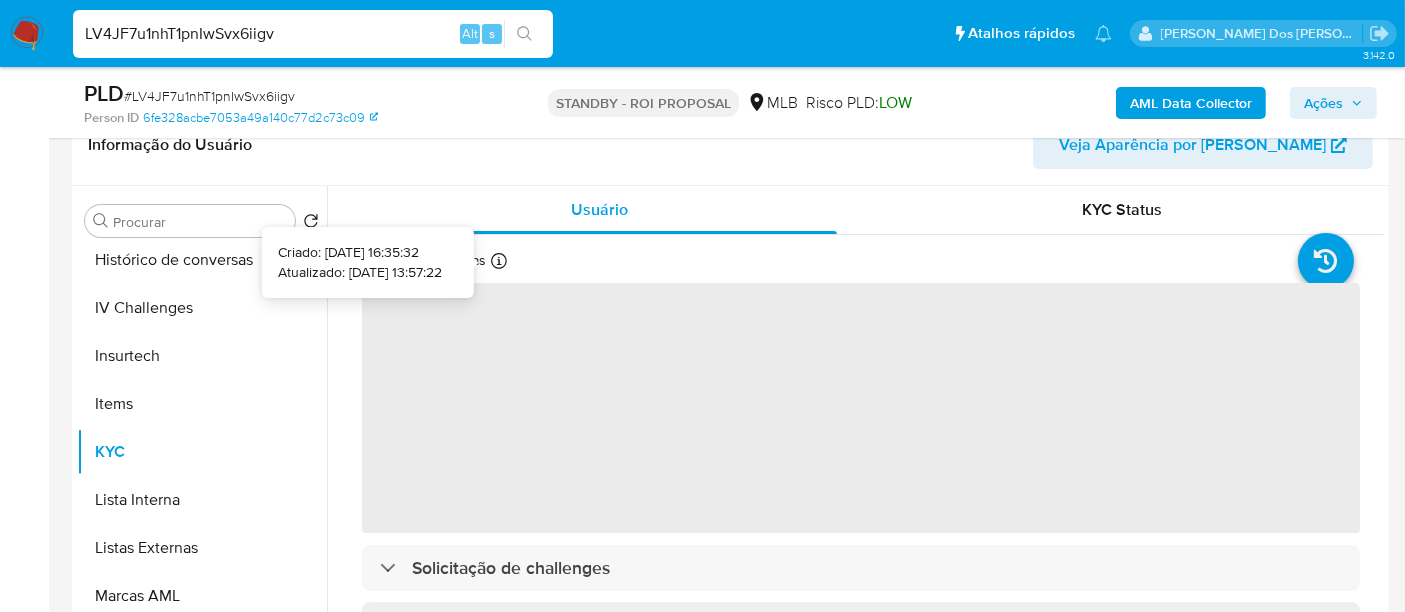 type 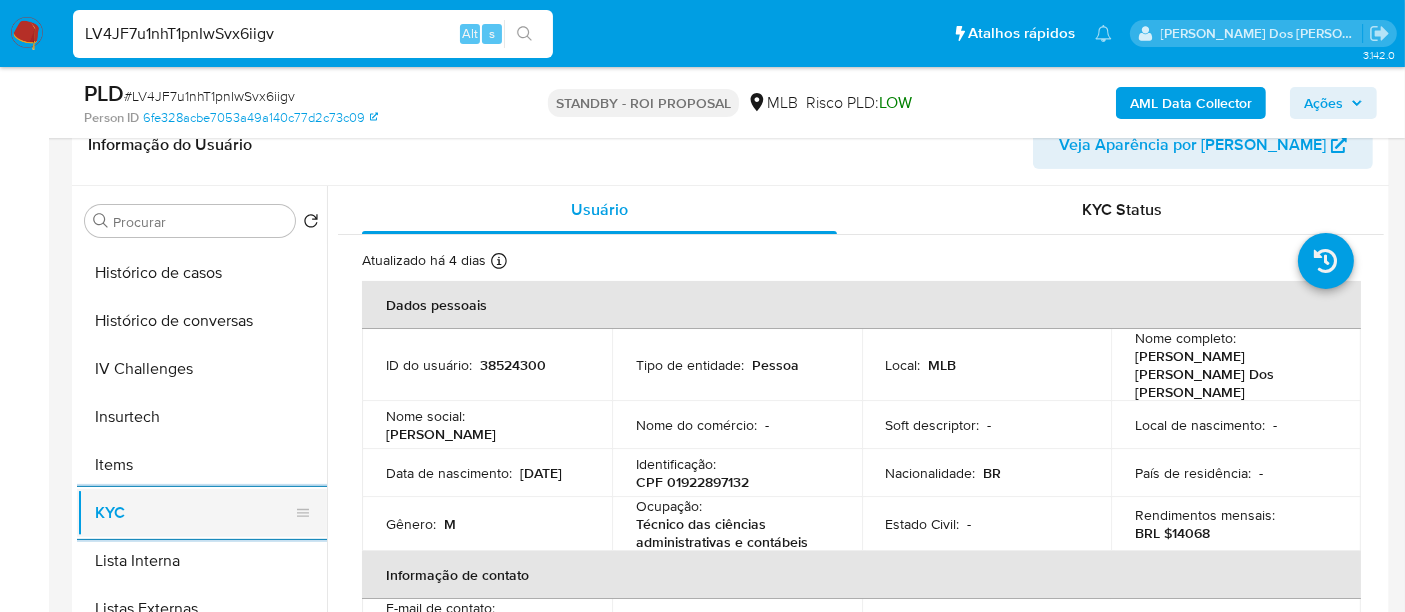 scroll, scrollTop: 665, scrollLeft: 0, axis: vertical 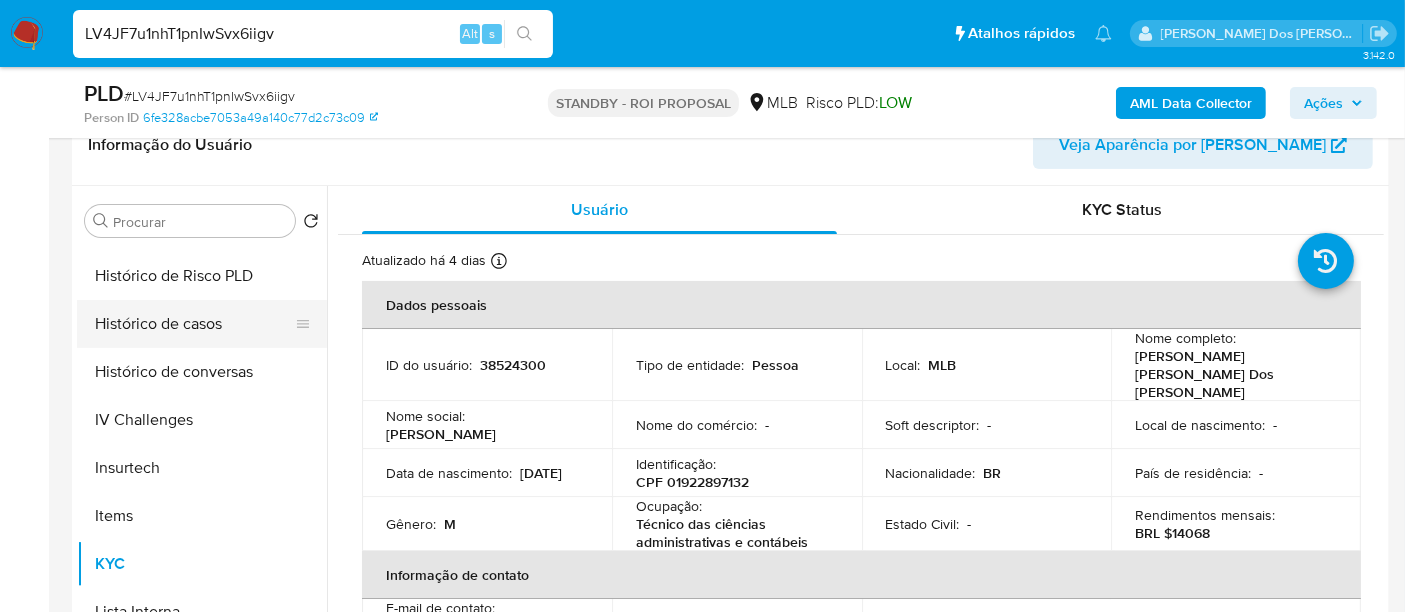 click on "Histórico de casos" at bounding box center (194, 324) 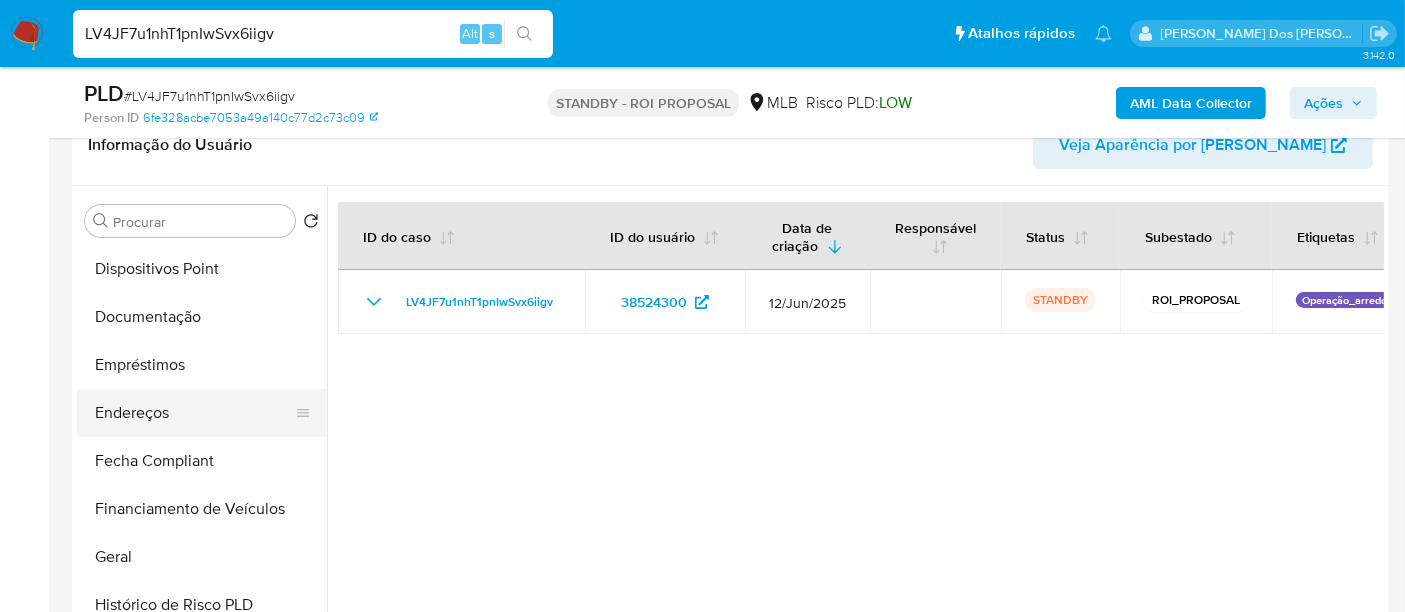 scroll, scrollTop: 332, scrollLeft: 0, axis: vertical 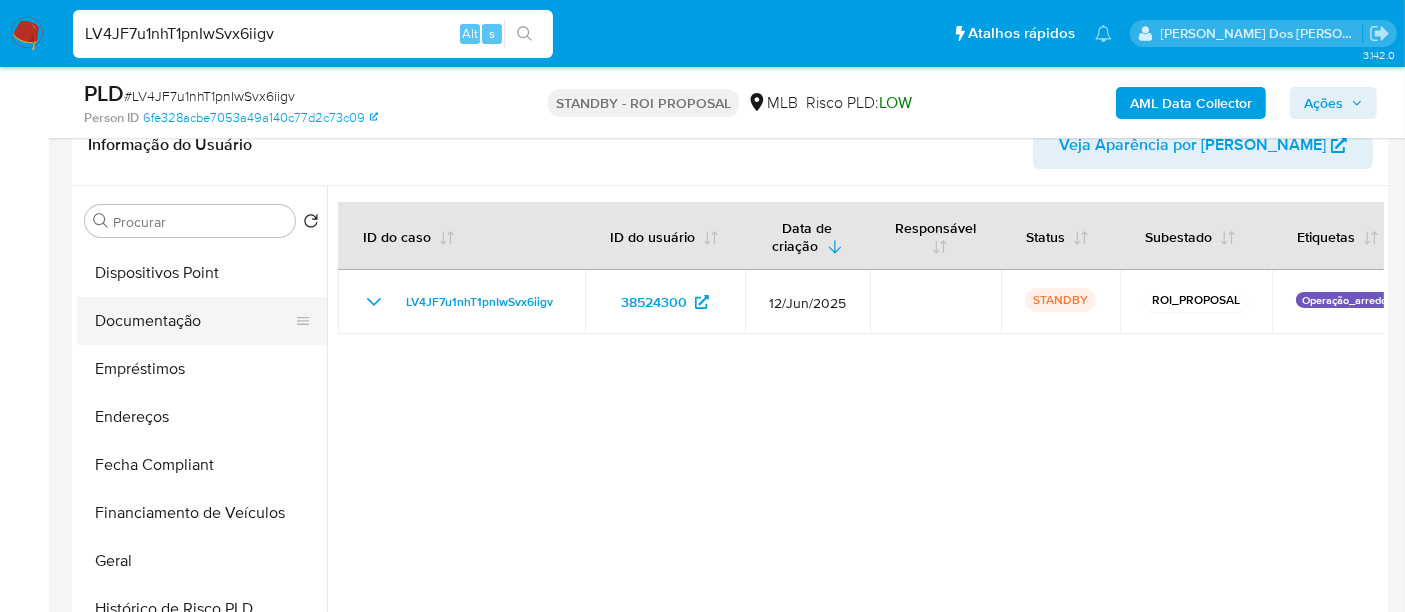 click on "Documentação" at bounding box center (194, 321) 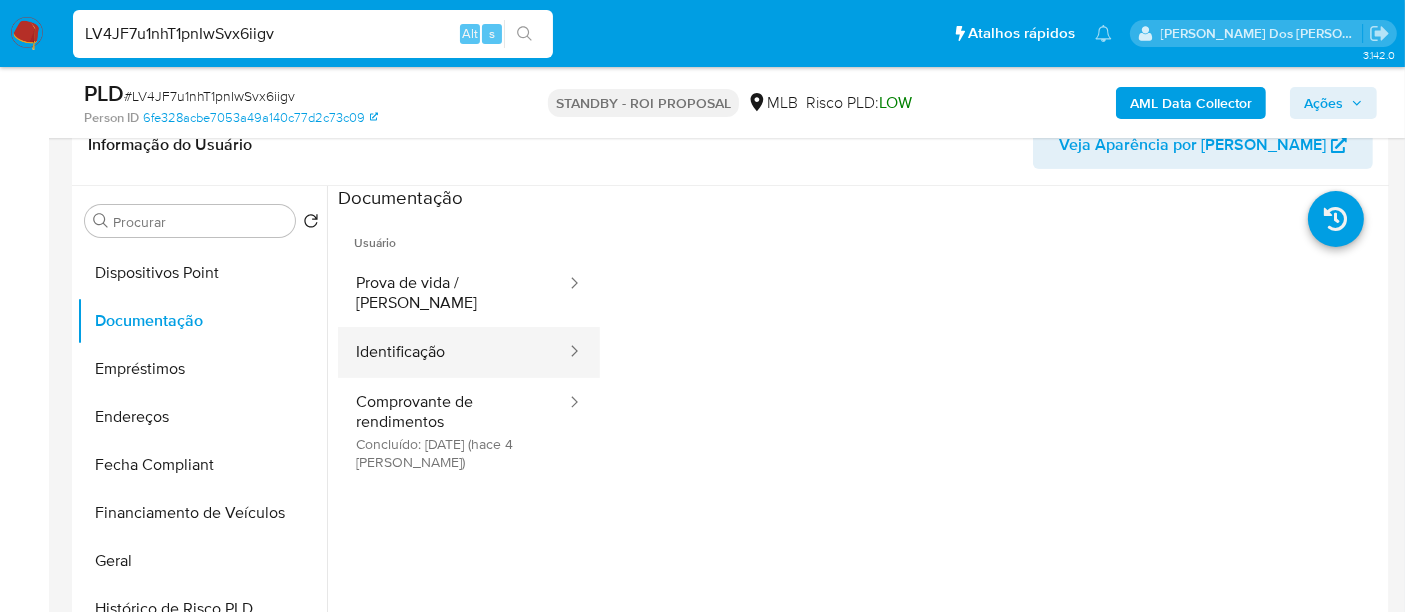 click on "Identificação" at bounding box center [453, 352] 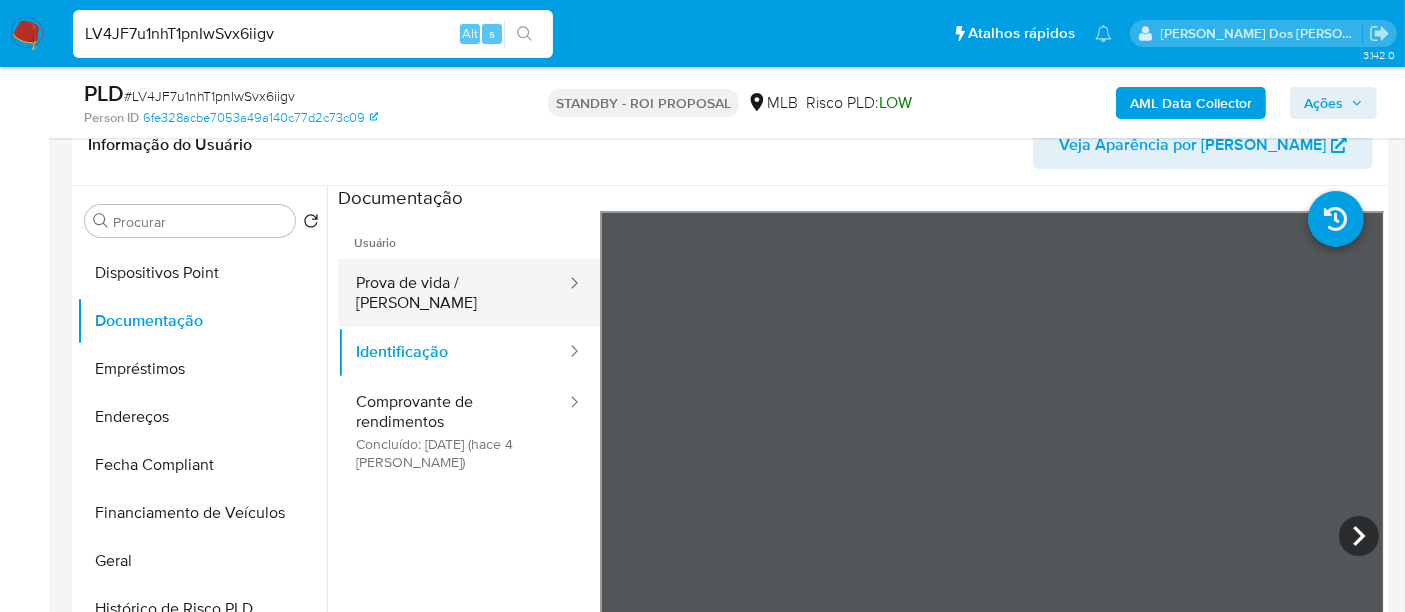click on "Prova de vida / [PERSON_NAME]" at bounding box center (453, 293) 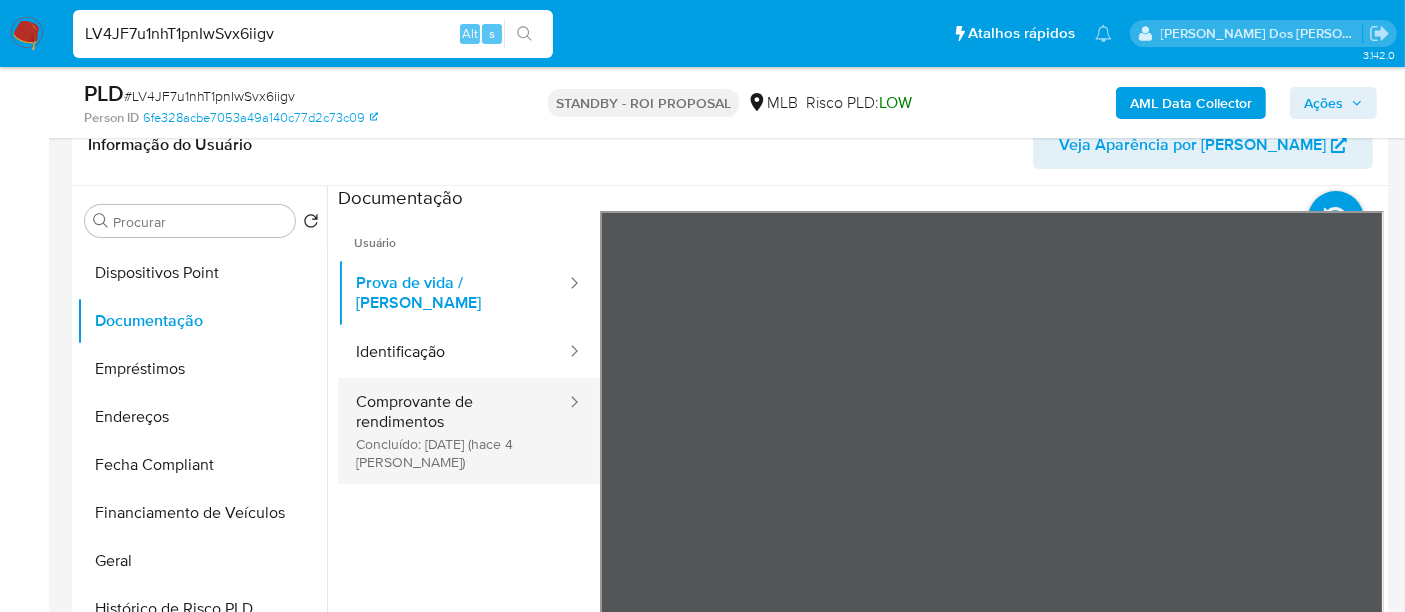 click on "Comprovante de rendimentos Concluído: [DATE] (hace 4 [PERSON_NAME])" at bounding box center [453, 431] 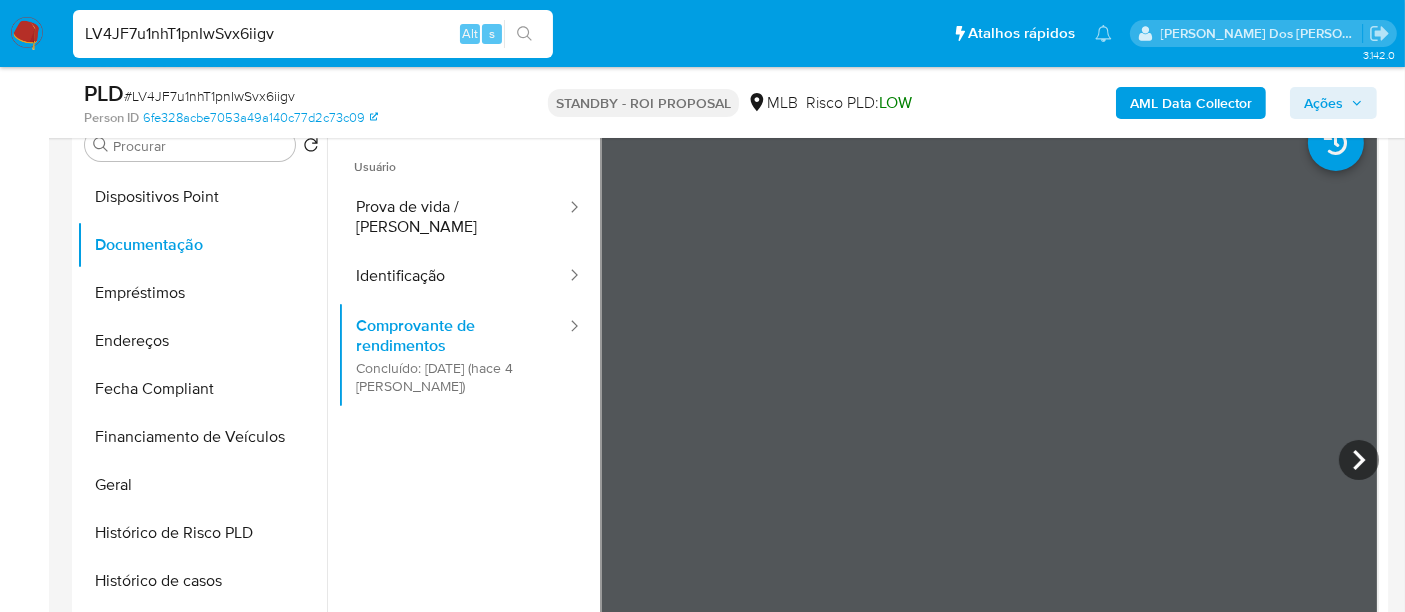 scroll, scrollTop: 444, scrollLeft: 0, axis: vertical 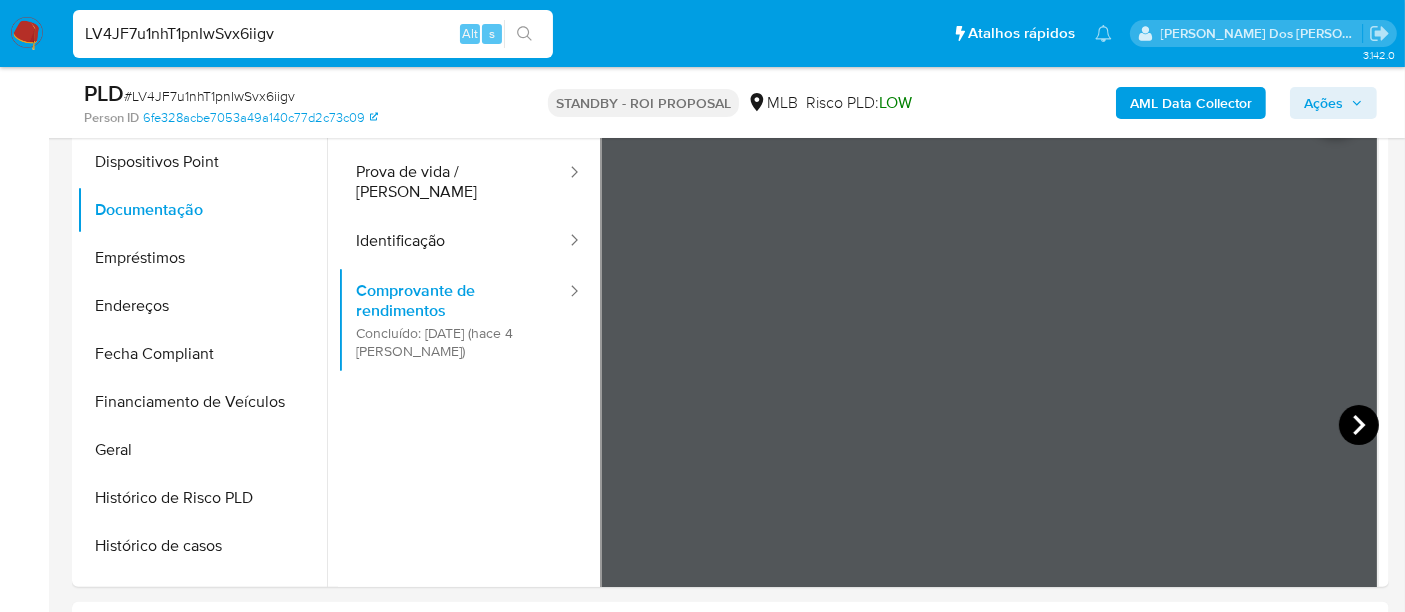 click 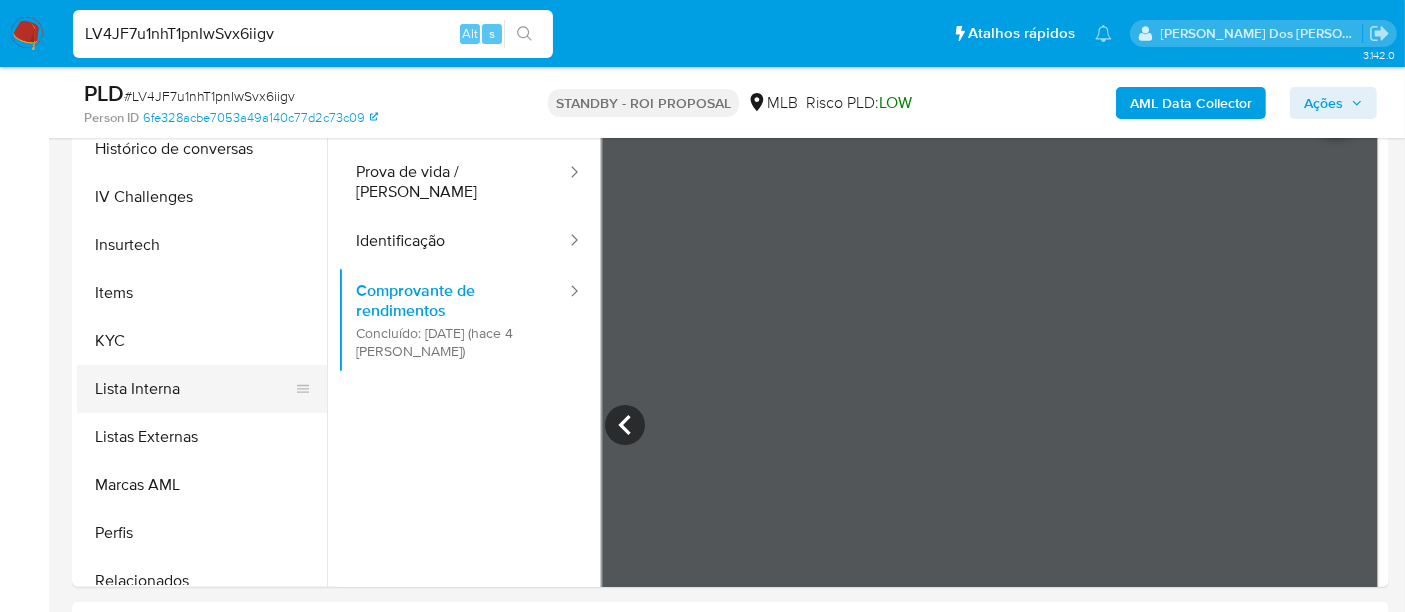 scroll, scrollTop: 844, scrollLeft: 0, axis: vertical 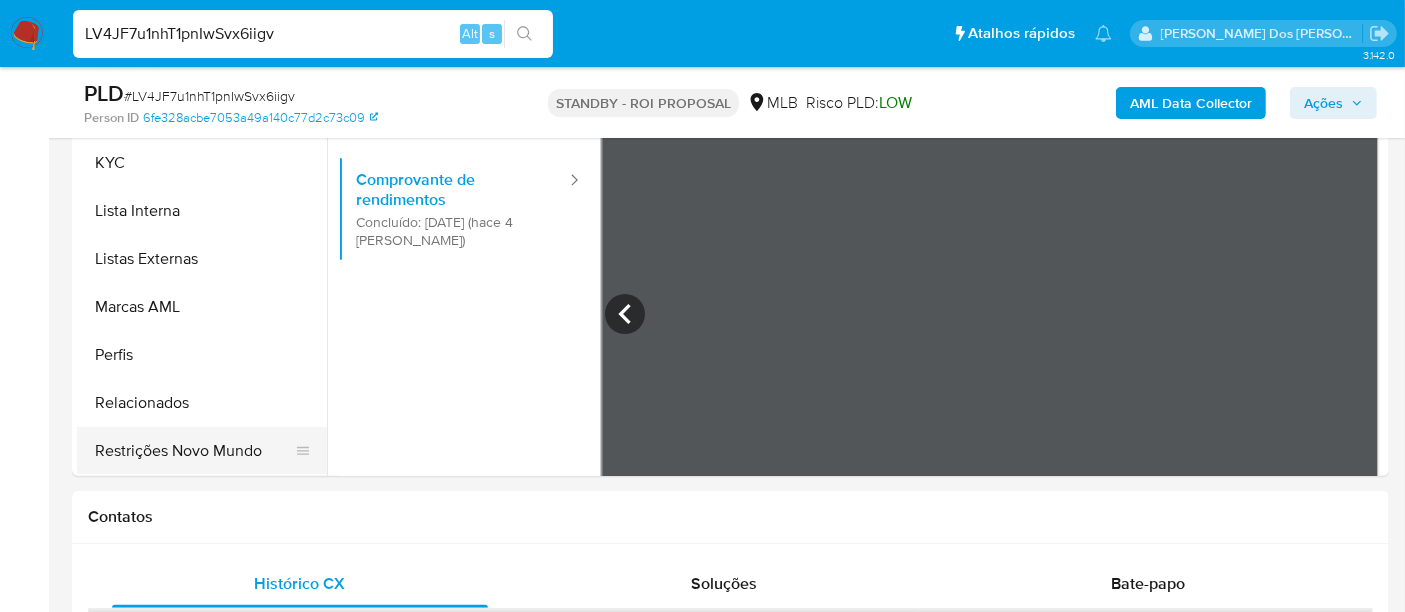 click on "Restrições Novo Mundo" at bounding box center (194, 451) 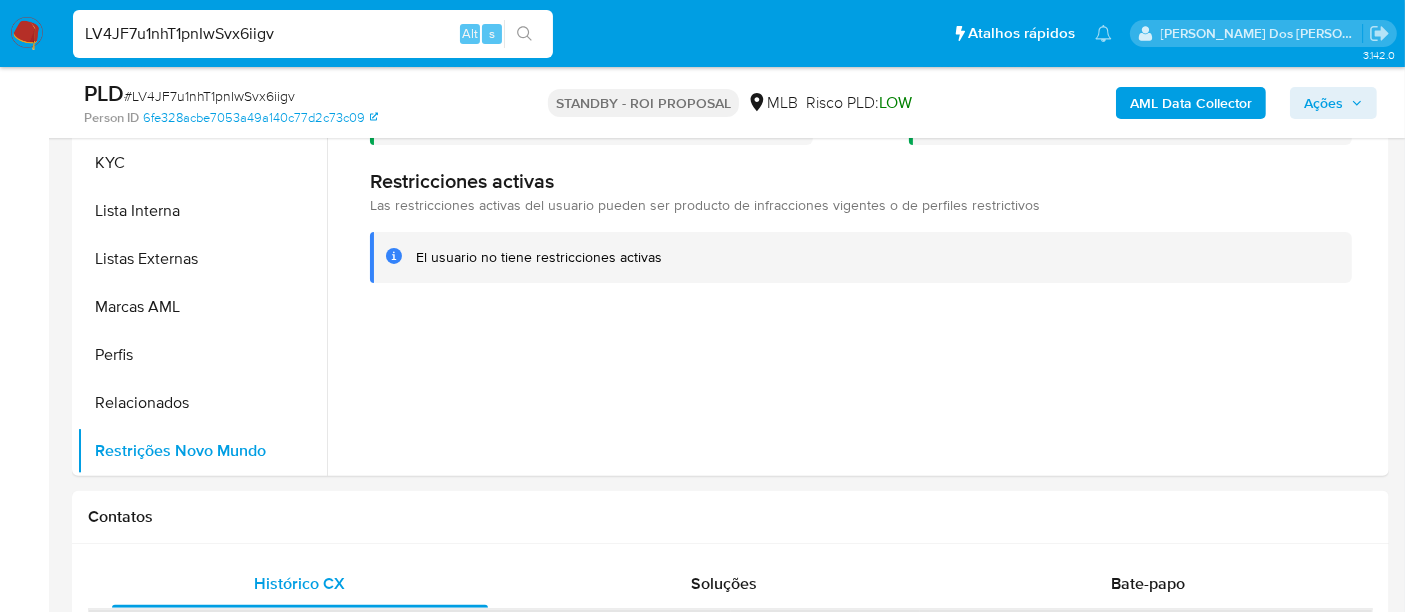scroll, scrollTop: 444, scrollLeft: 0, axis: vertical 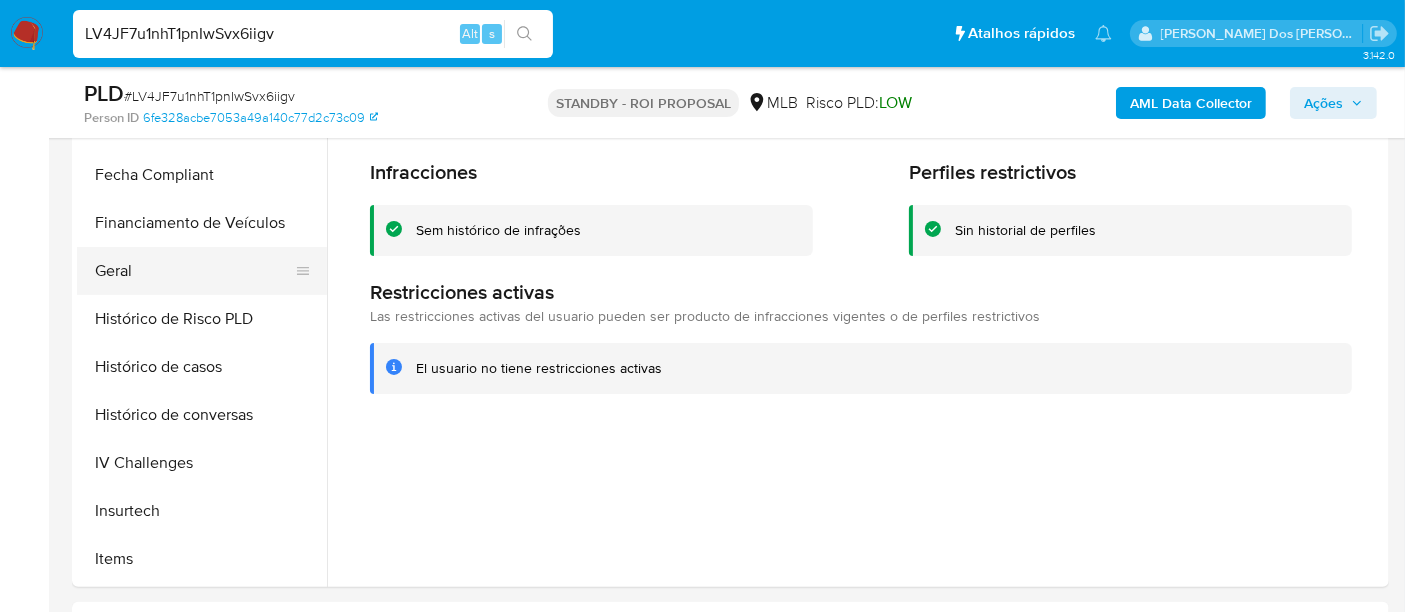 click on "Geral" at bounding box center [194, 271] 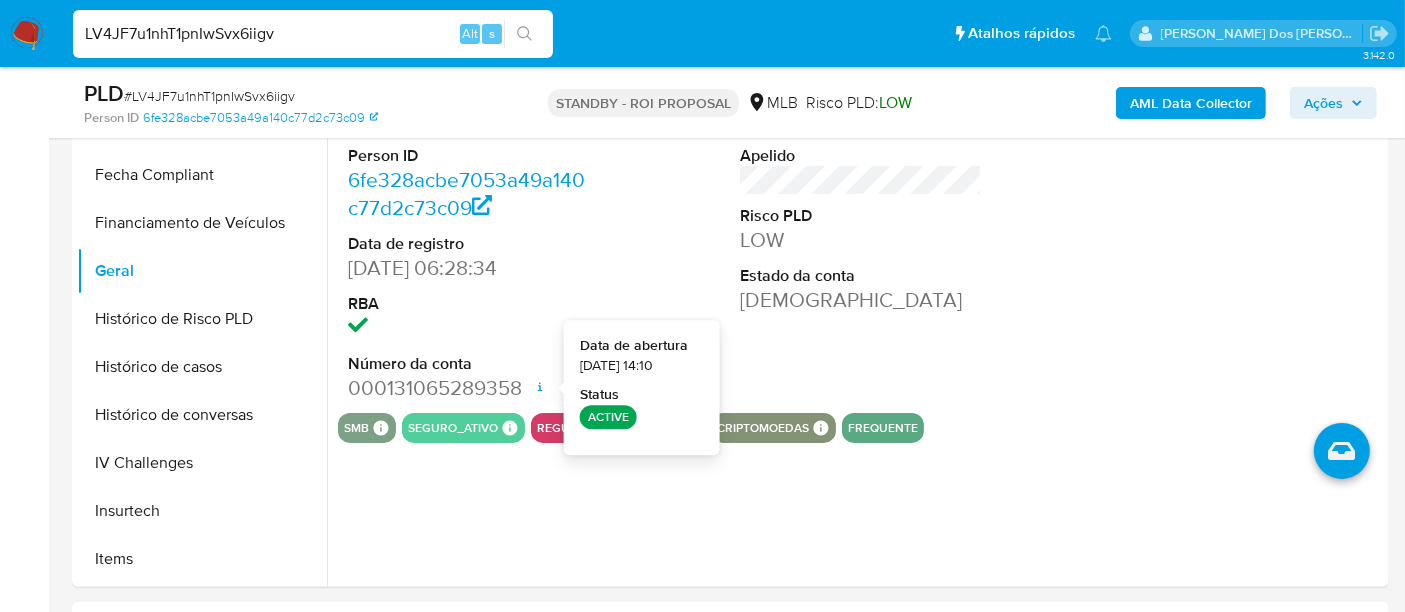 type 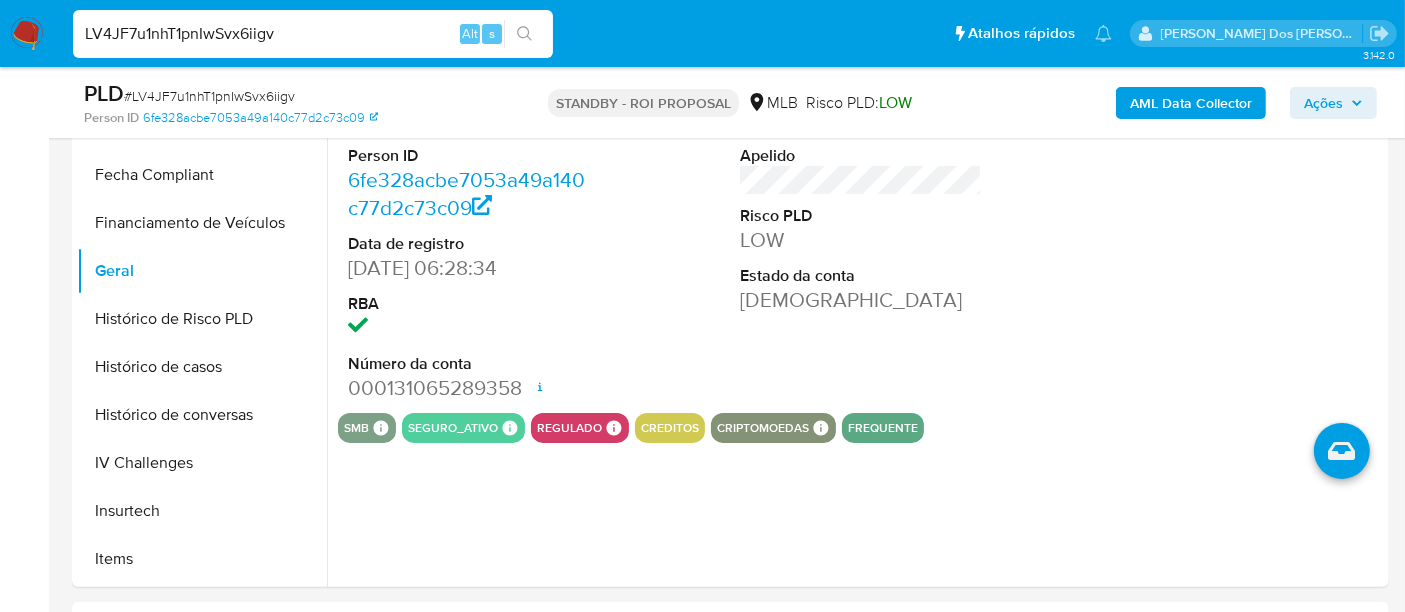 click on "LV4JF7u1nhT1pnIwSvx6iigv Alt s" at bounding box center (313, 34) 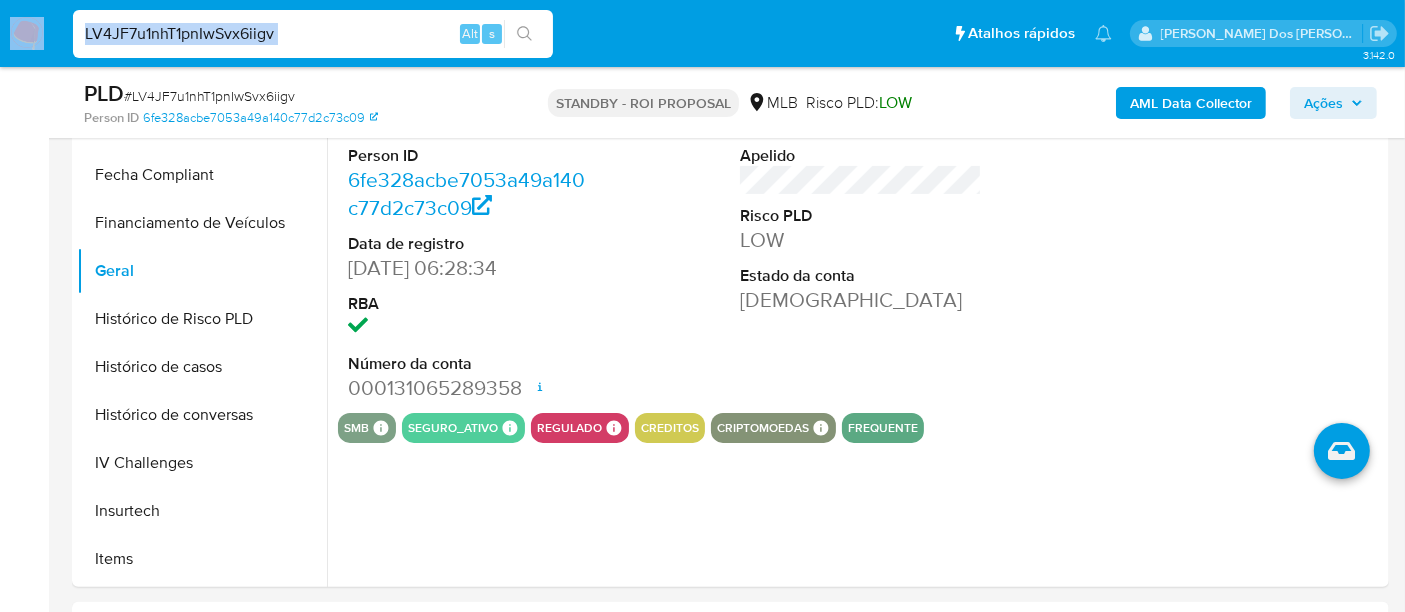 click on "LV4JF7u1nhT1pnIwSvx6iigv Alt s" at bounding box center [313, 34] 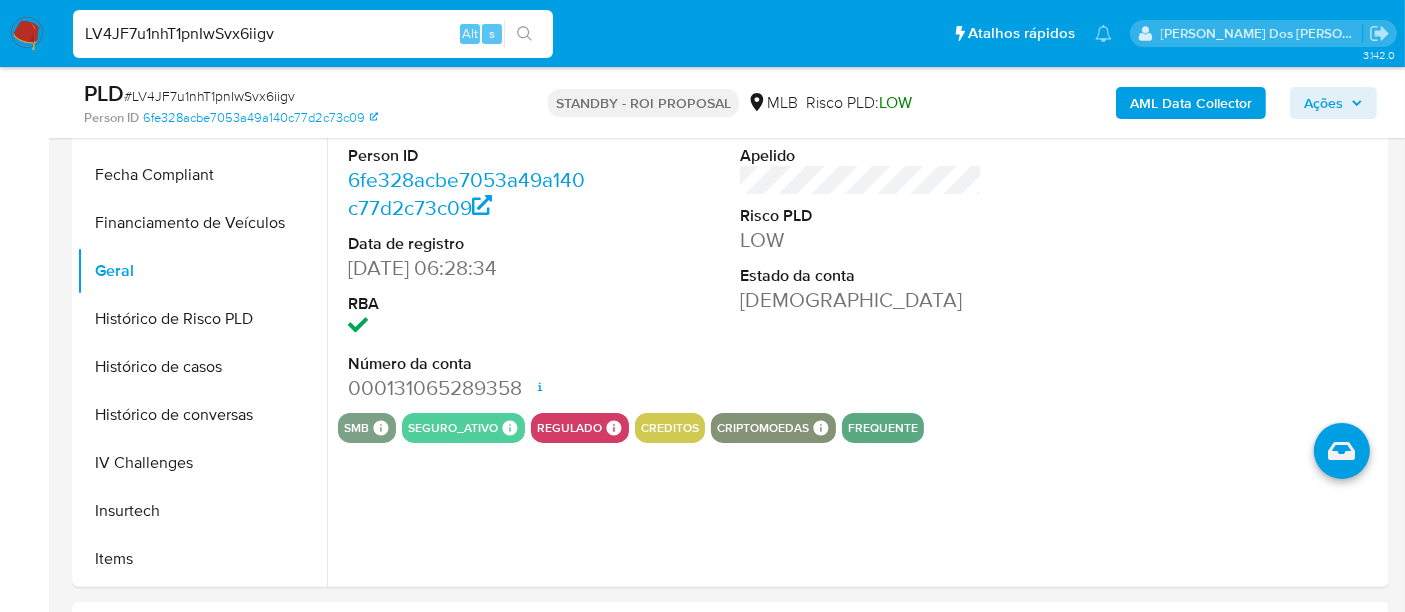 click on "LV4JF7u1nhT1pnIwSvx6iigv" at bounding box center (313, 34) 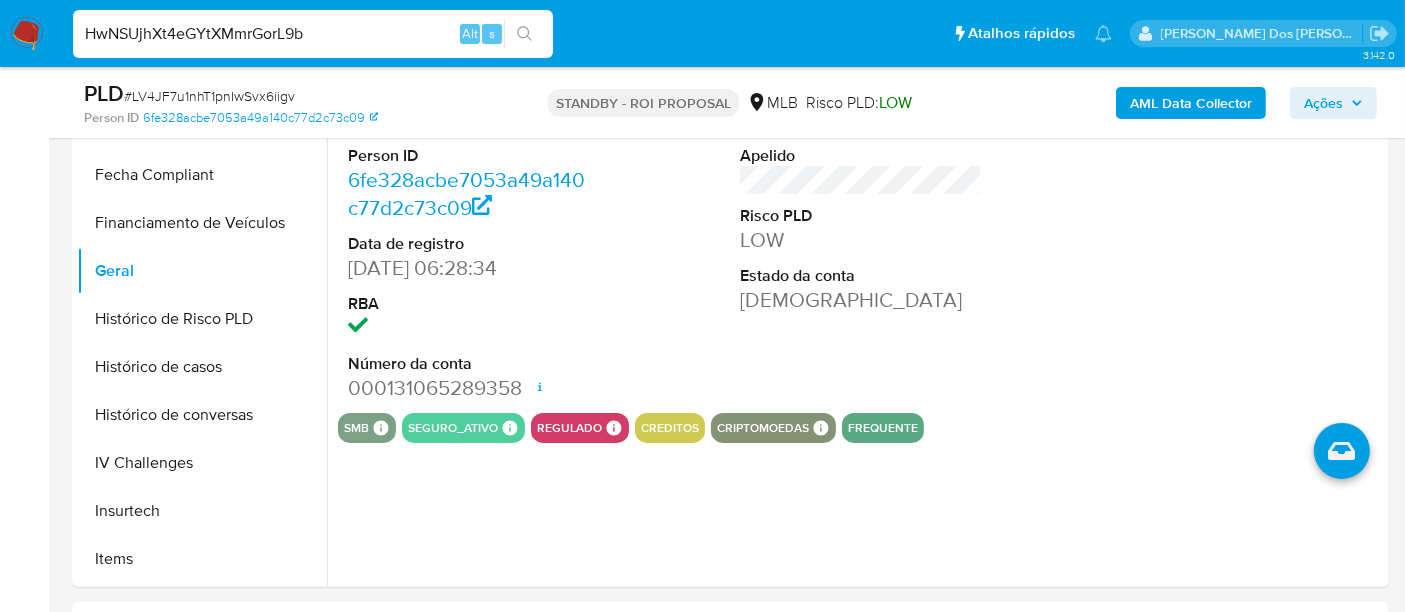 type on "HwNSUjhXt4eGYtXMmrGorL9b" 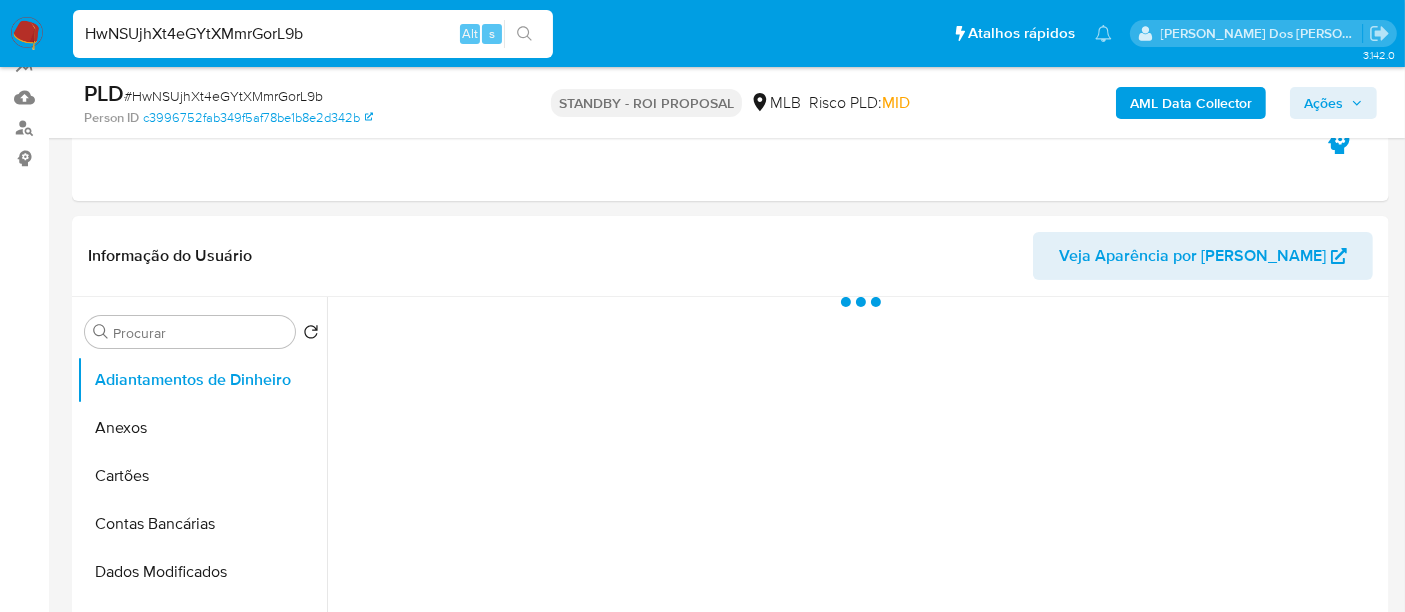scroll, scrollTop: 555, scrollLeft: 0, axis: vertical 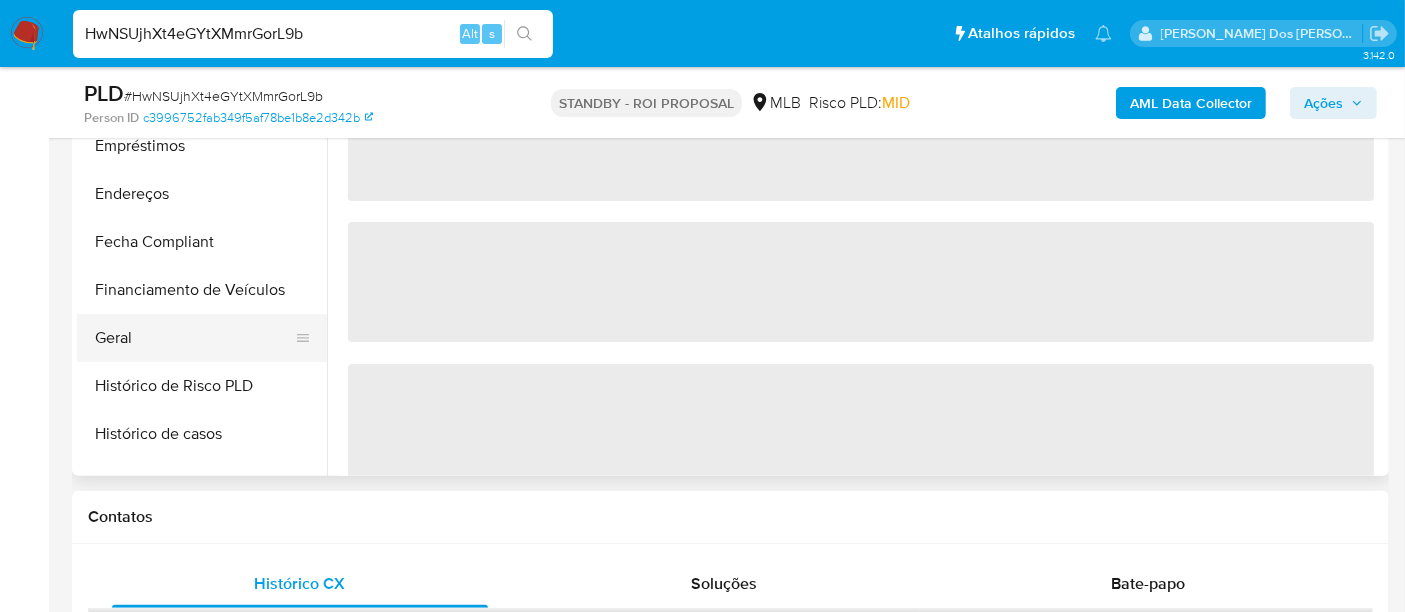 select on "10" 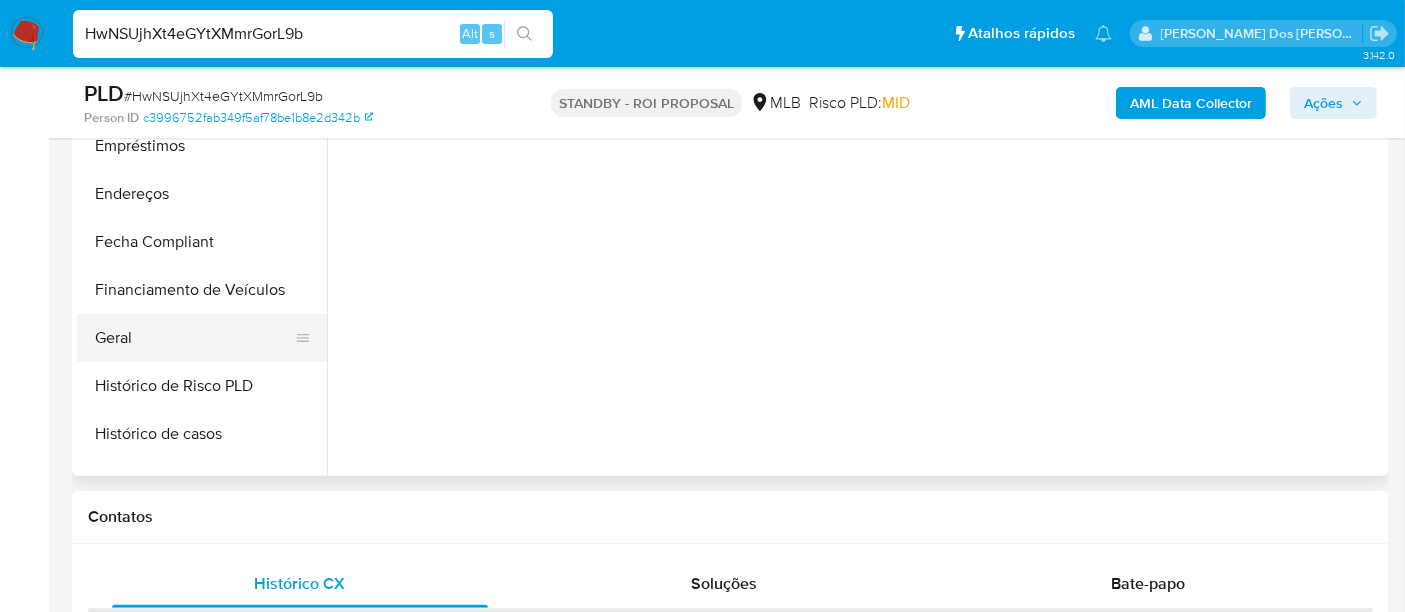 scroll, scrollTop: 666, scrollLeft: 0, axis: vertical 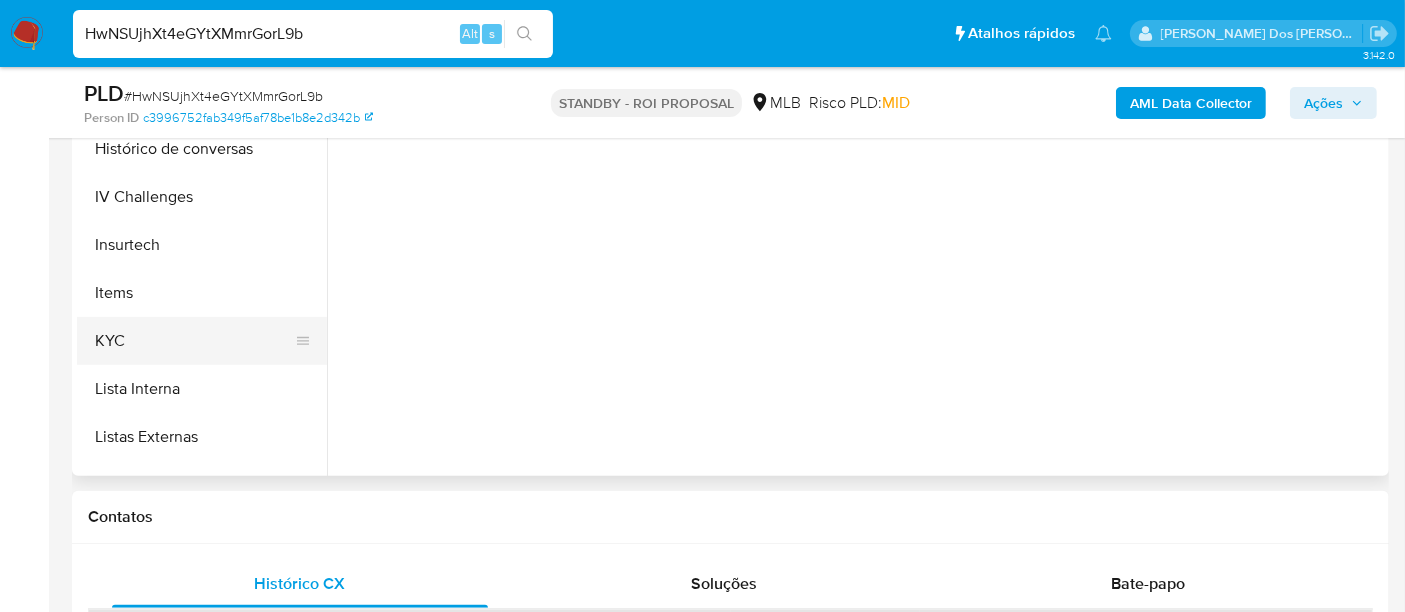 click on "KYC" at bounding box center (194, 341) 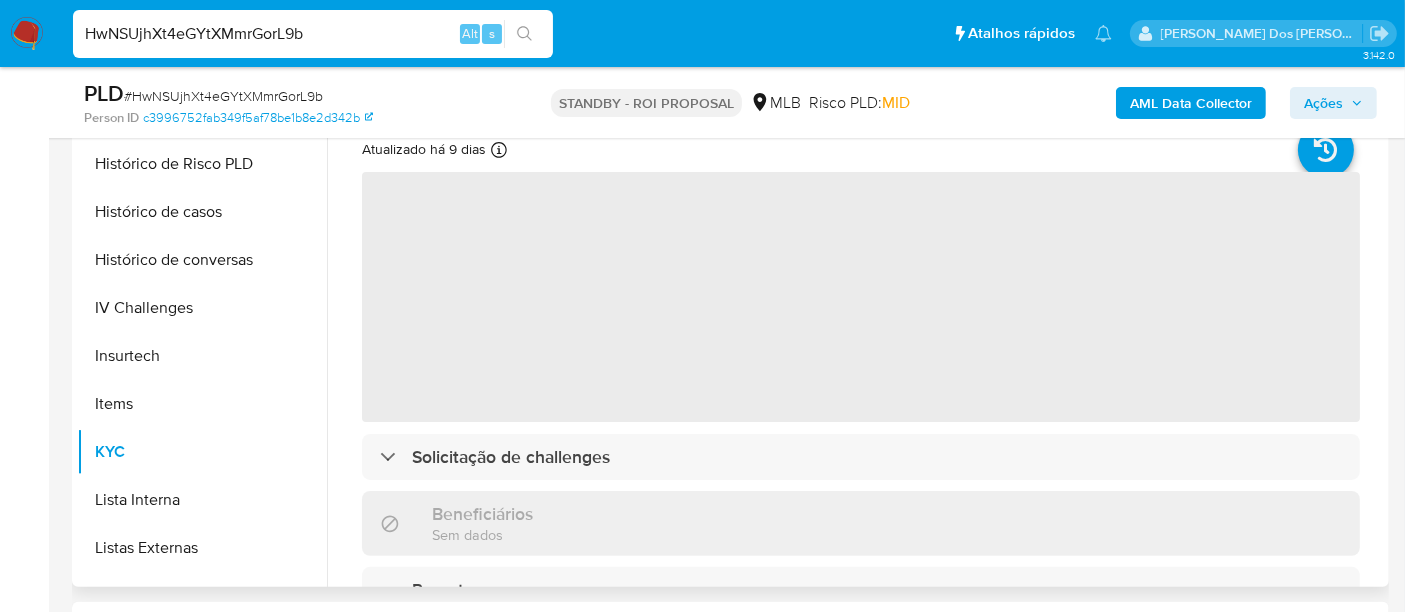 scroll, scrollTop: 333, scrollLeft: 0, axis: vertical 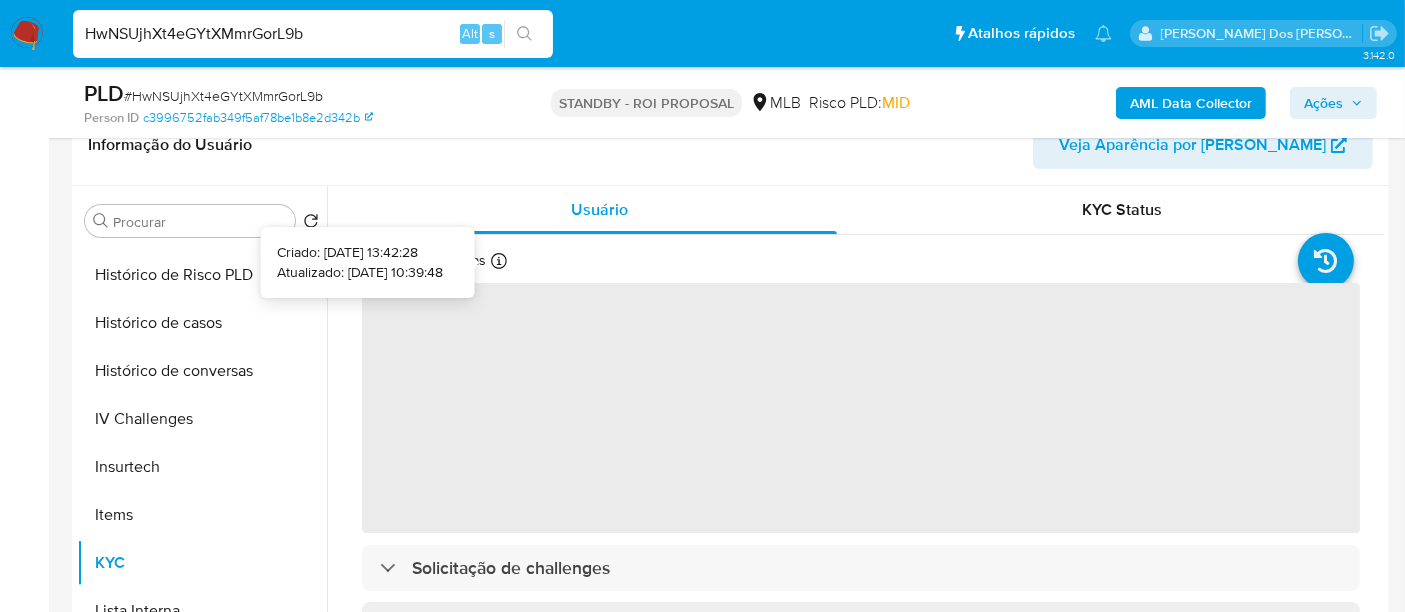type 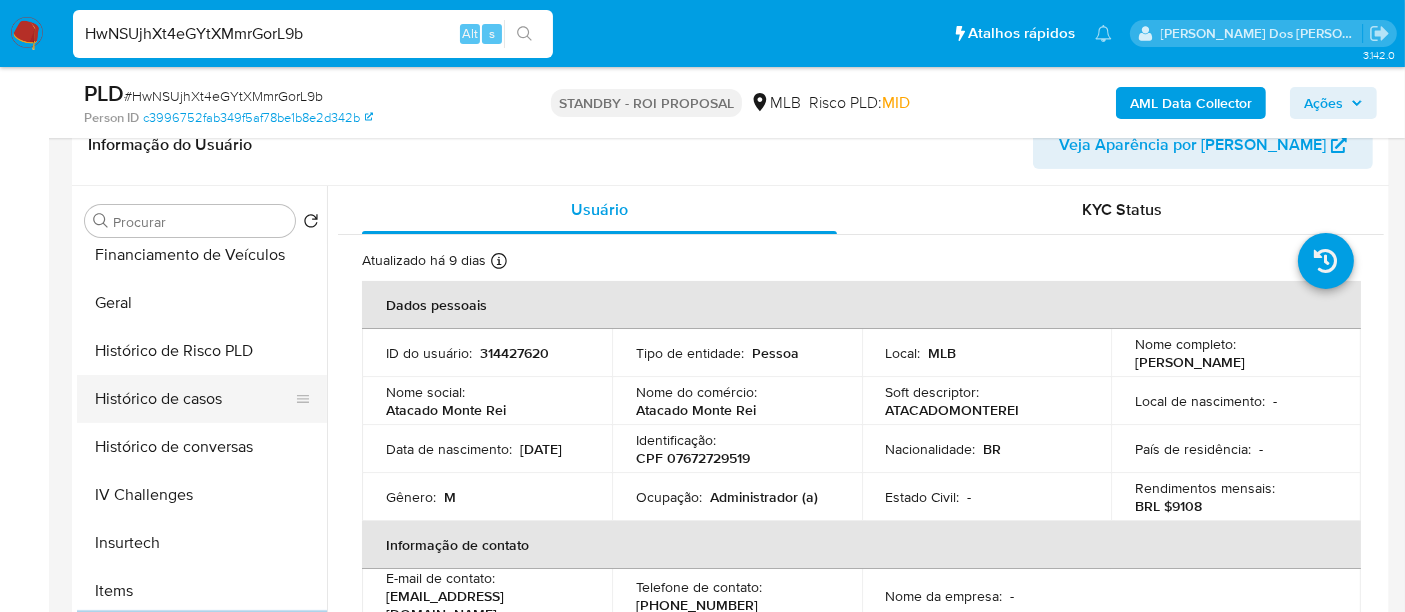 scroll, scrollTop: 555, scrollLeft: 0, axis: vertical 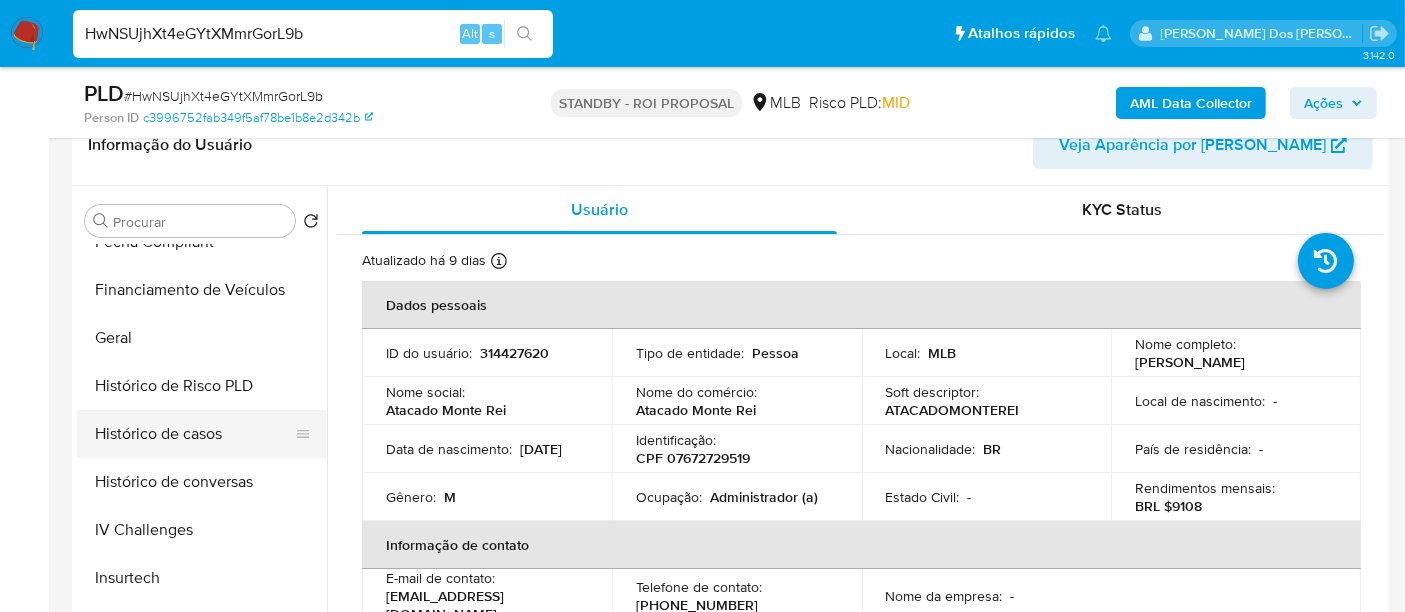 click on "Histórico de casos" at bounding box center [194, 434] 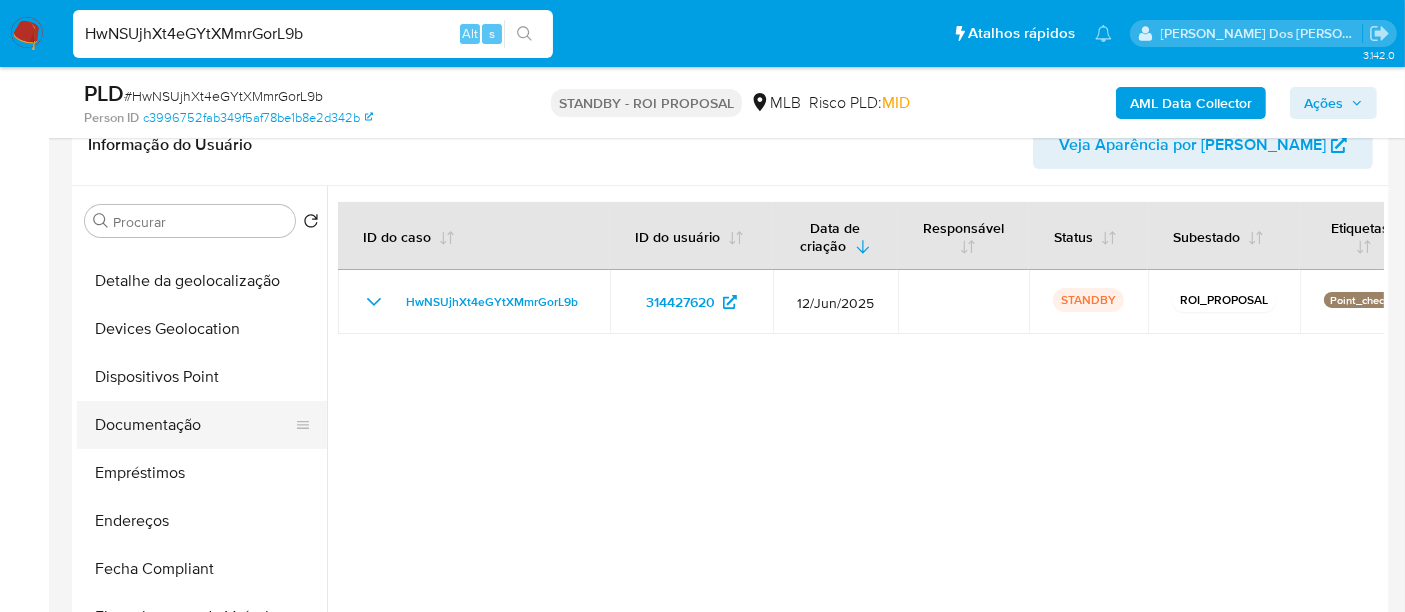 scroll, scrollTop: 222, scrollLeft: 0, axis: vertical 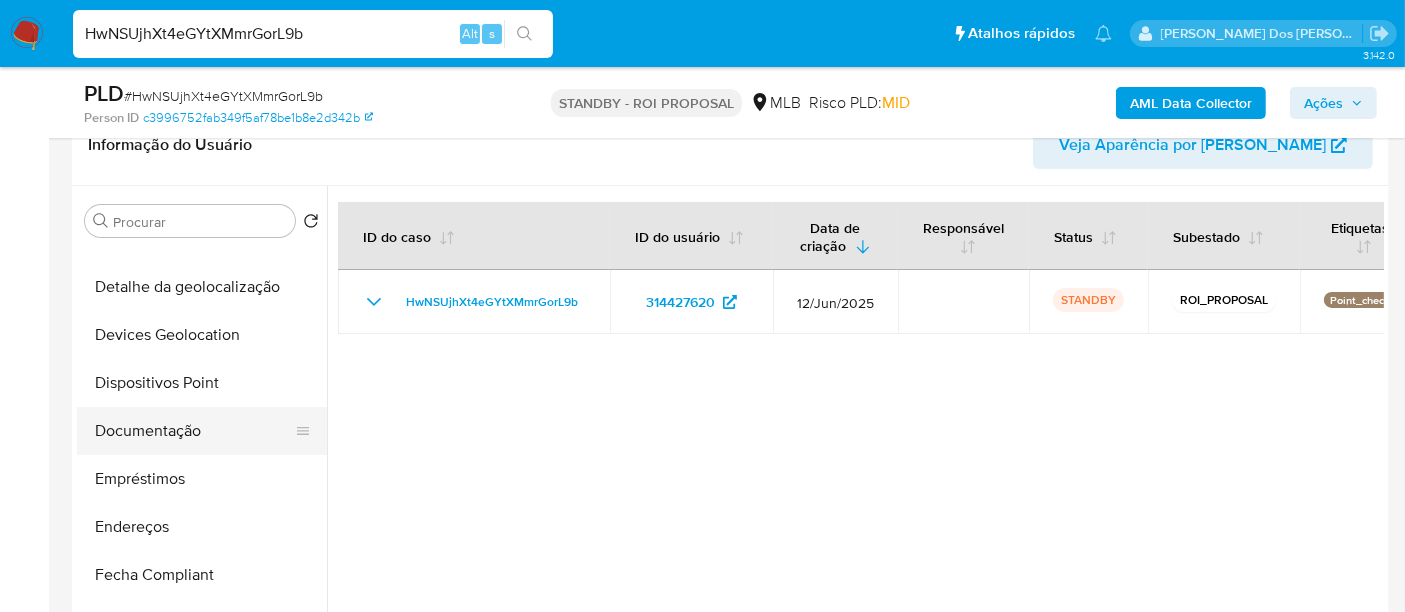 click on "Documentação" at bounding box center [194, 431] 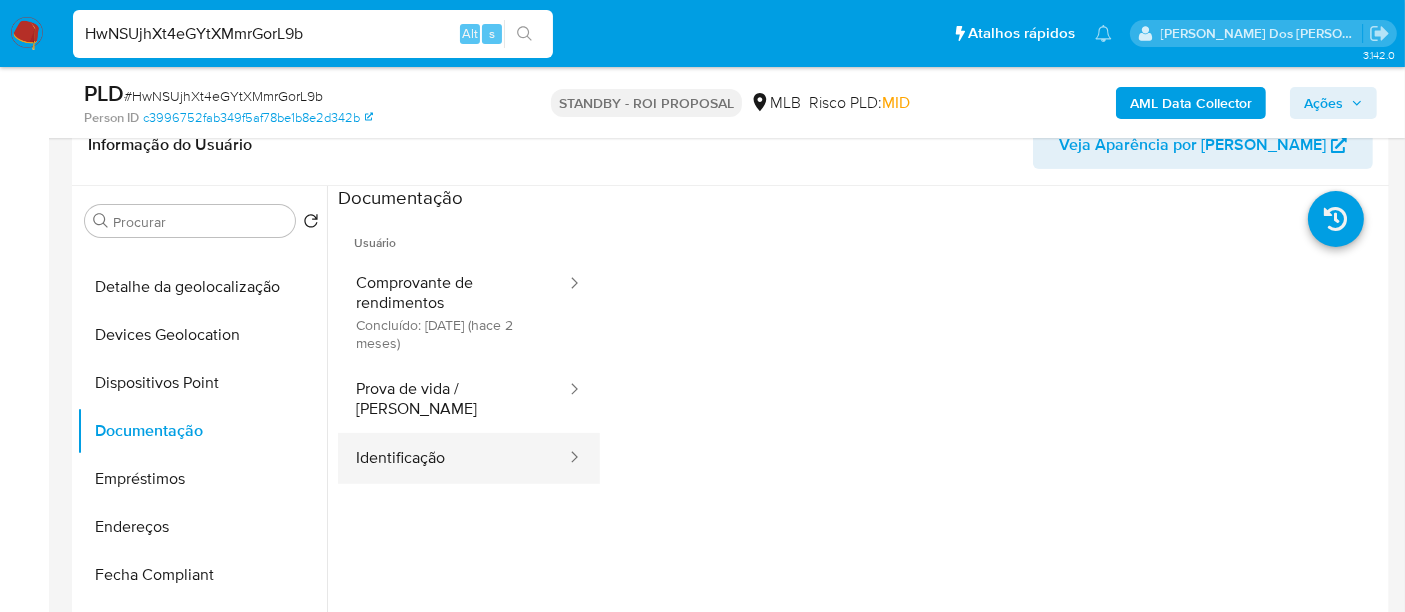 drag, startPoint x: 380, startPoint y: 432, endPoint x: 401, endPoint y: 422, distance: 23.259407 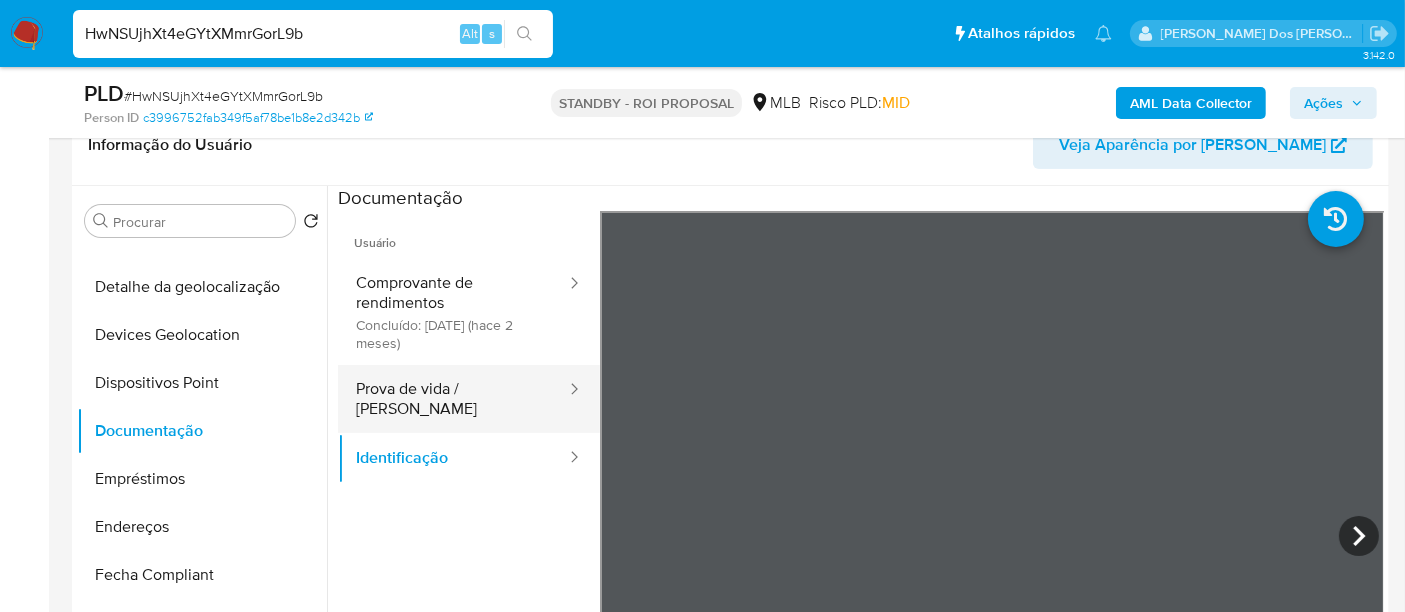 click on "Prova de vida / [PERSON_NAME]" at bounding box center [453, 399] 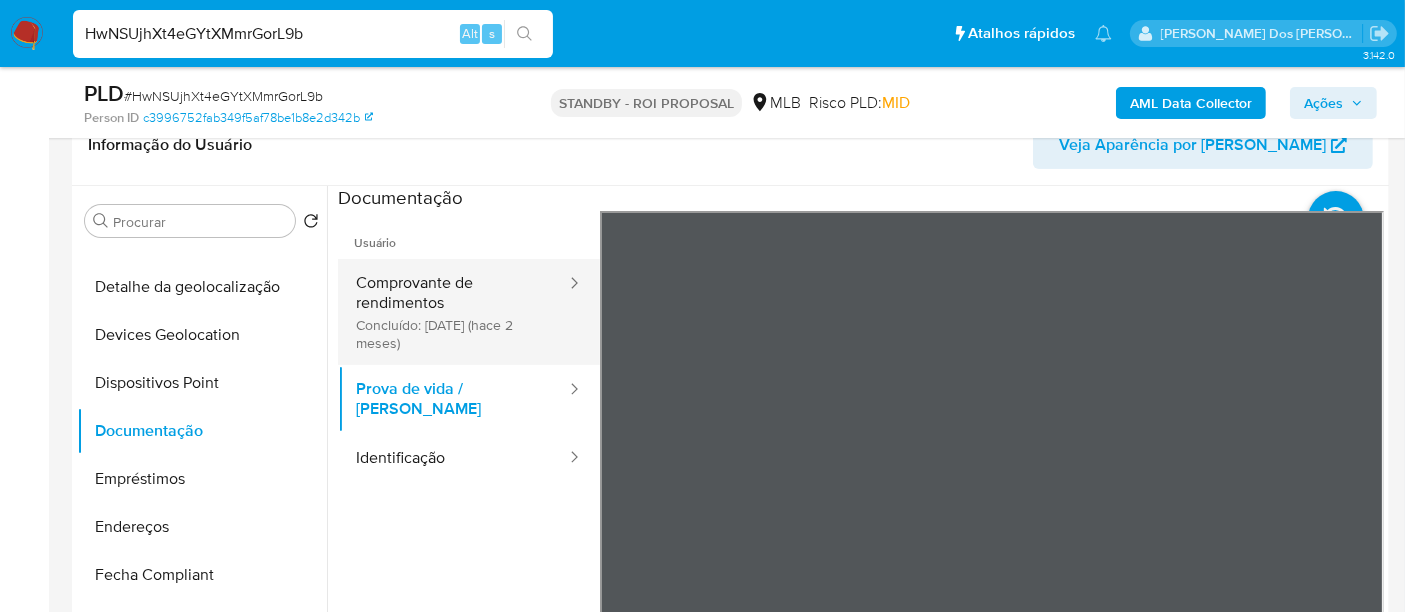 click on "Comprovante de rendimentos Concluído: [DATE] (hace 2 meses)" at bounding box center (453, 312) 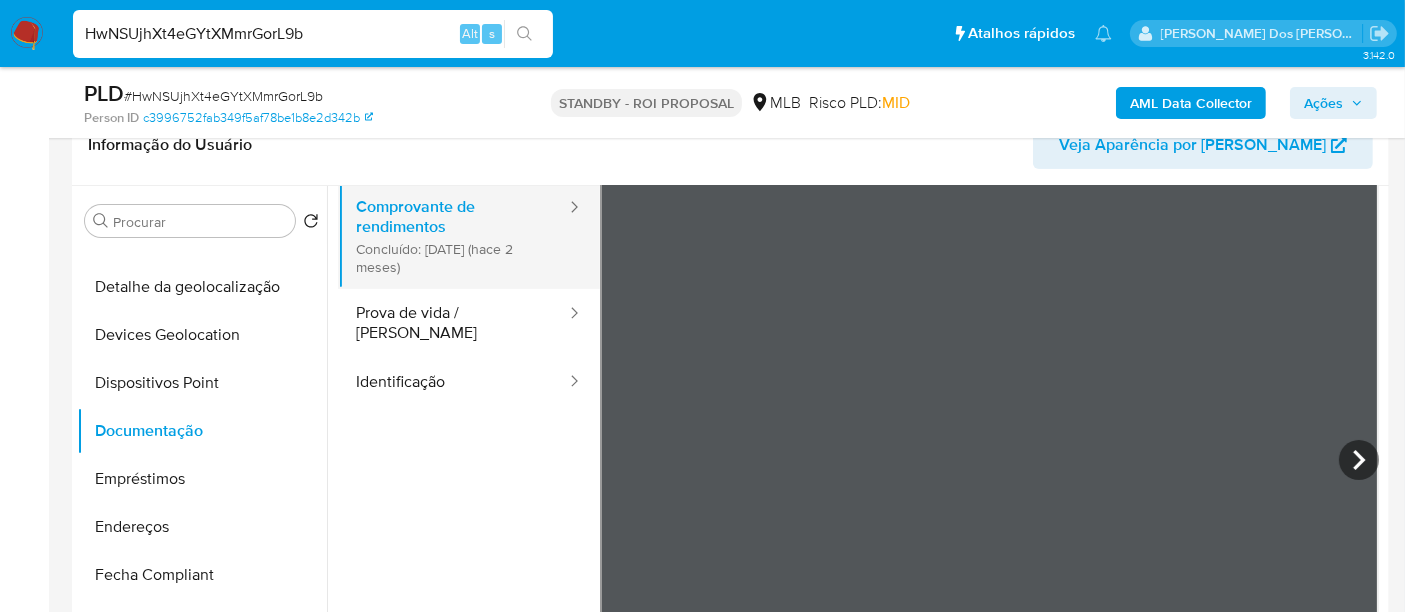 scroll, scrollTop: 111, scrollLeft: 0, axis: vertical 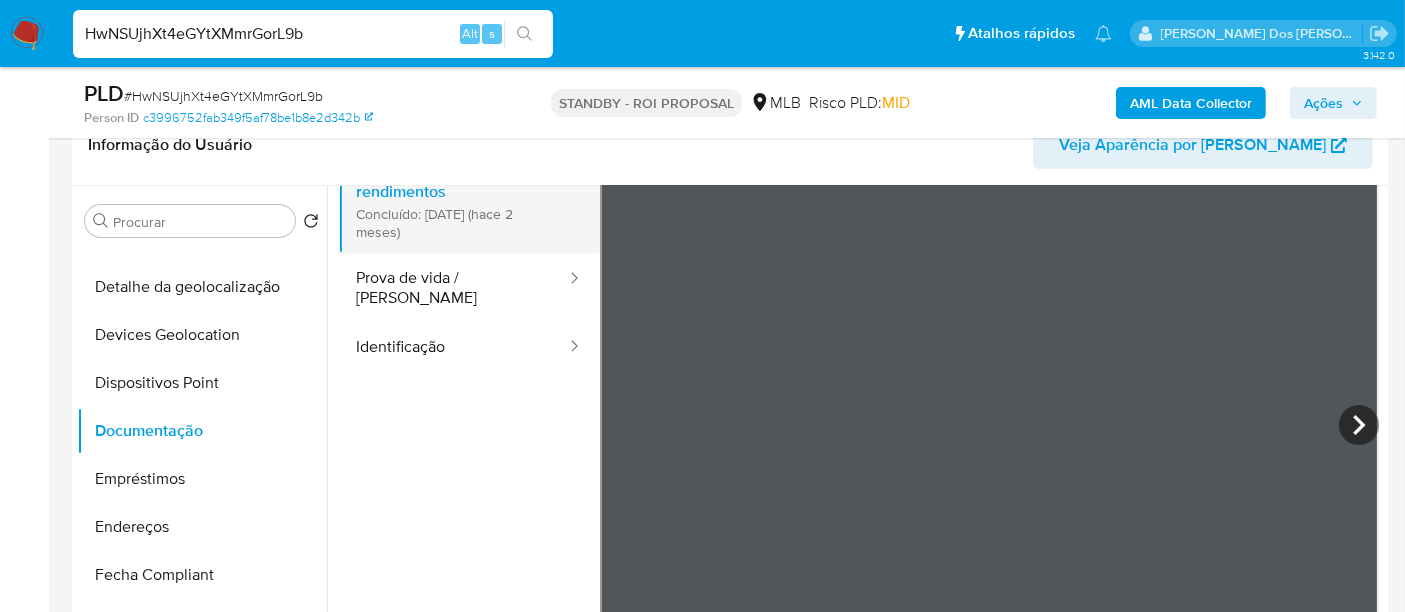 type 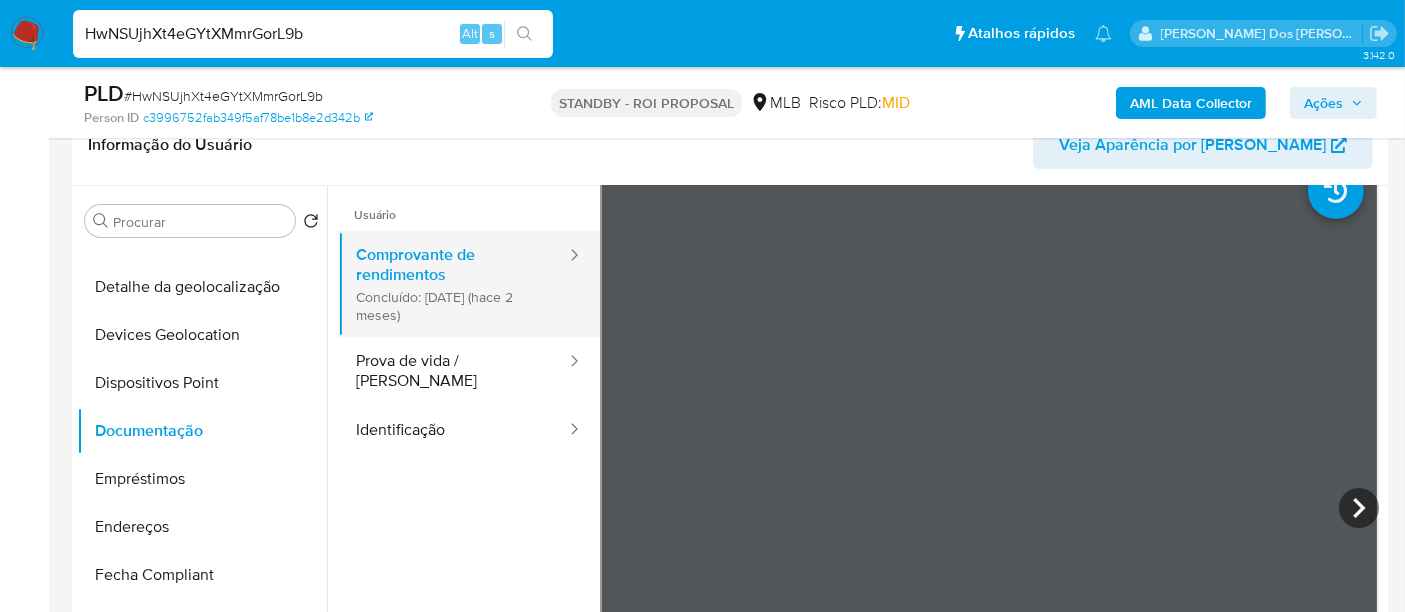 scroll, scrollTop: 0, scrollLeft: 0, axis: both 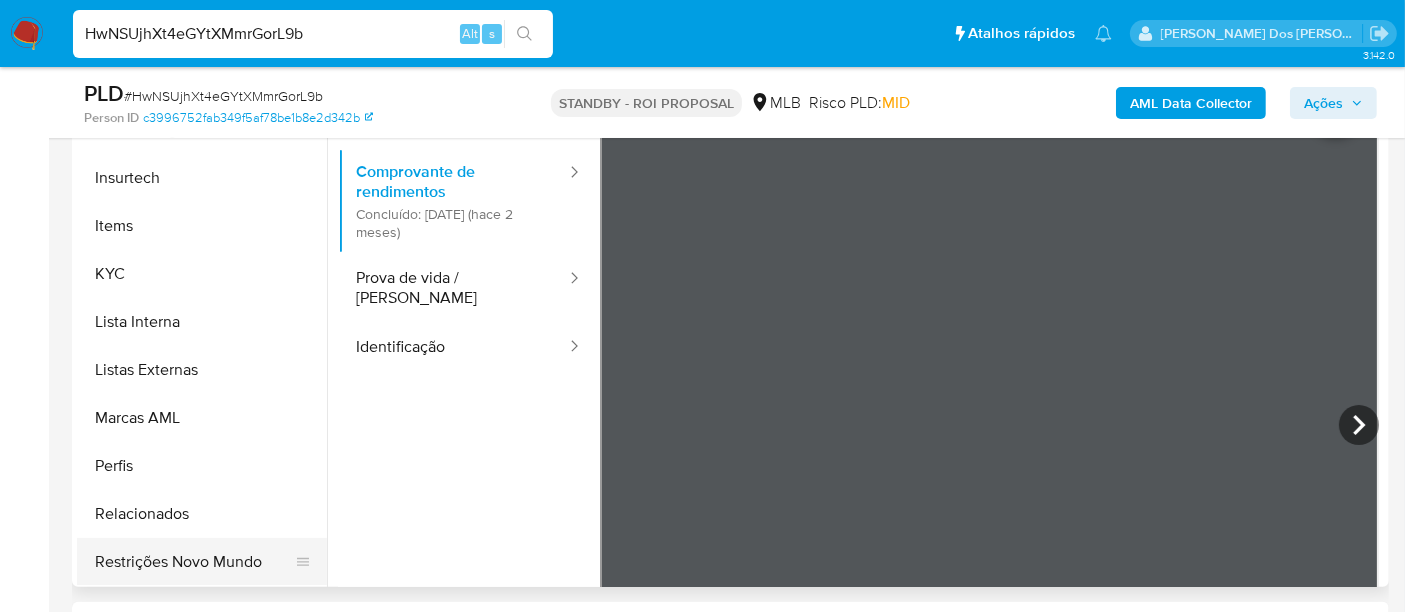 click on "Restrições Novo Mundo" at bounding box center (194, 562) 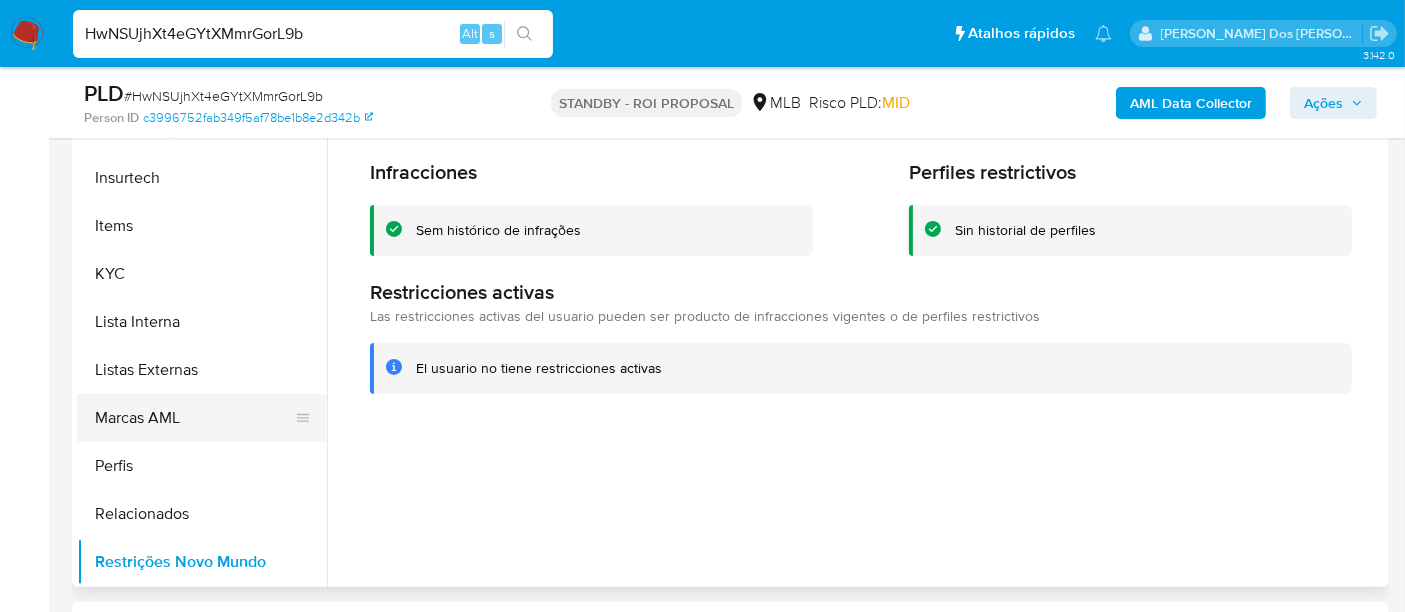 scroll, scrollTop: 511, scrollLeft: 0, axis: vertical 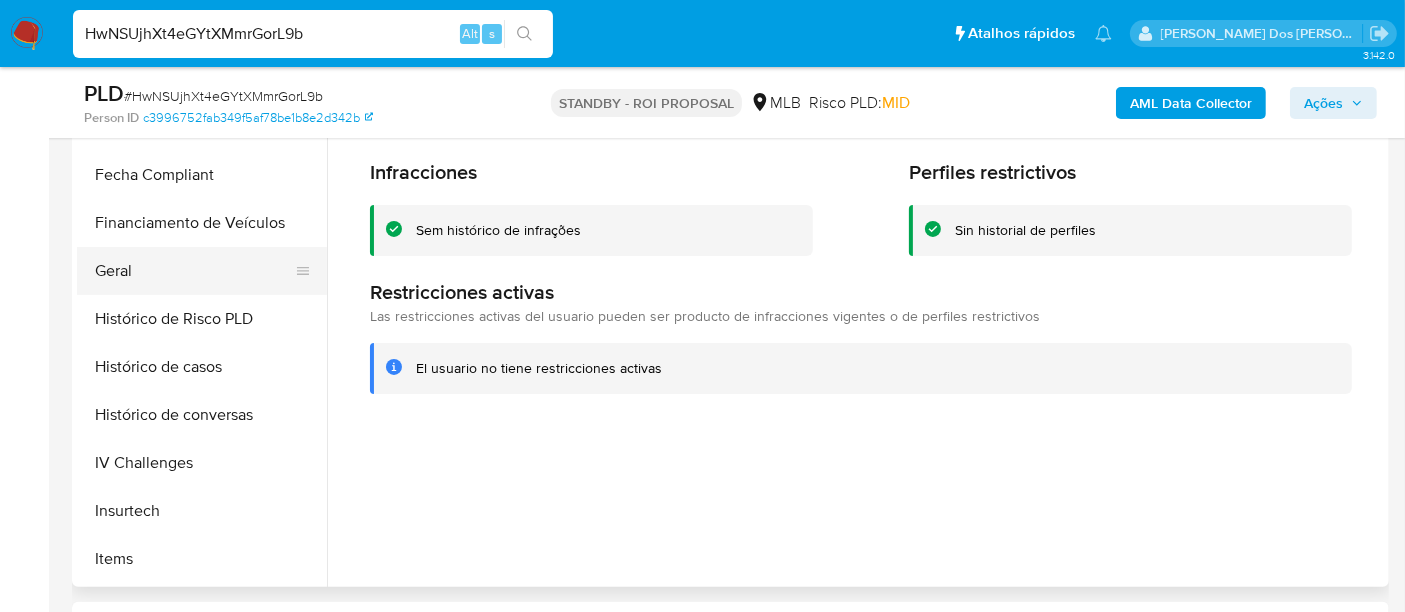 click on "Geral" at bounding box center [194, 271] 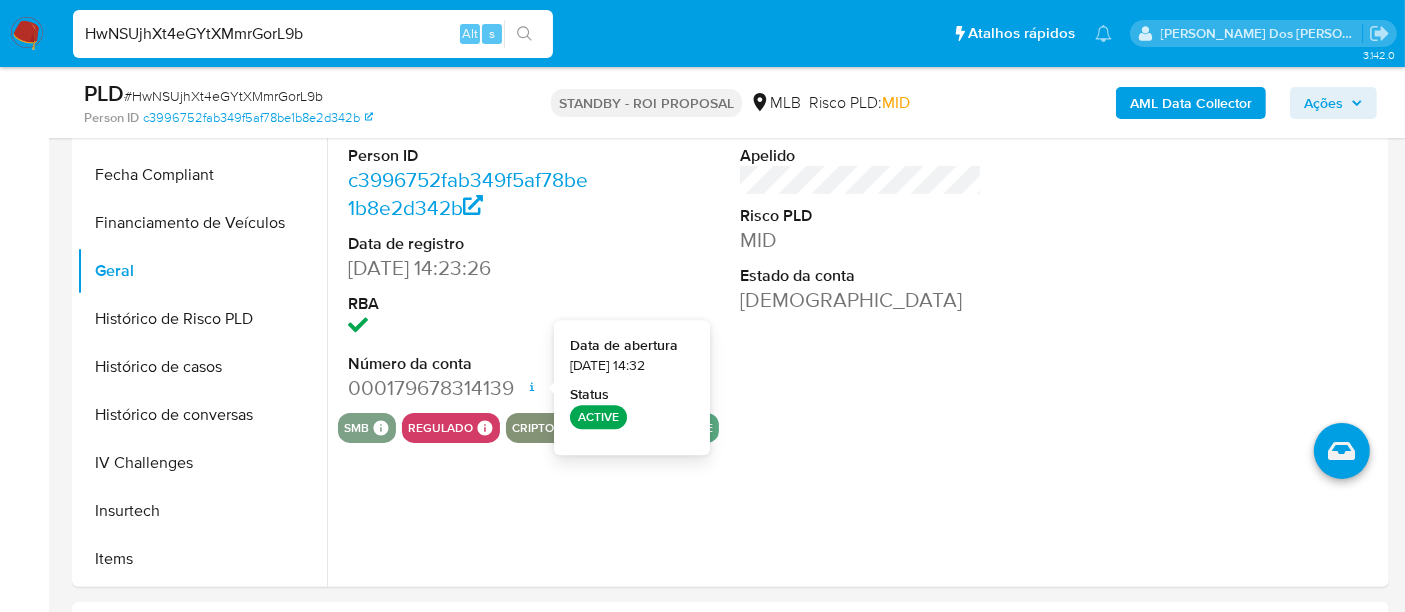 type 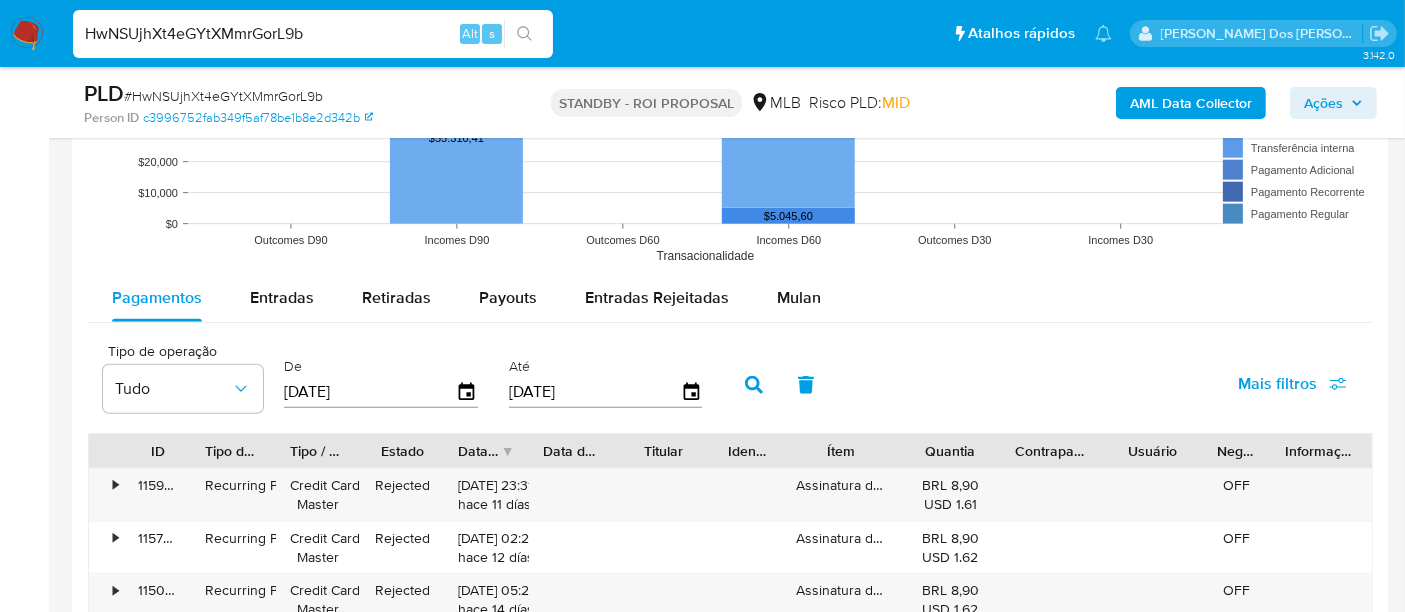 scroll, scrollTop: 2111, scrollLeft: 0, axis: vertical 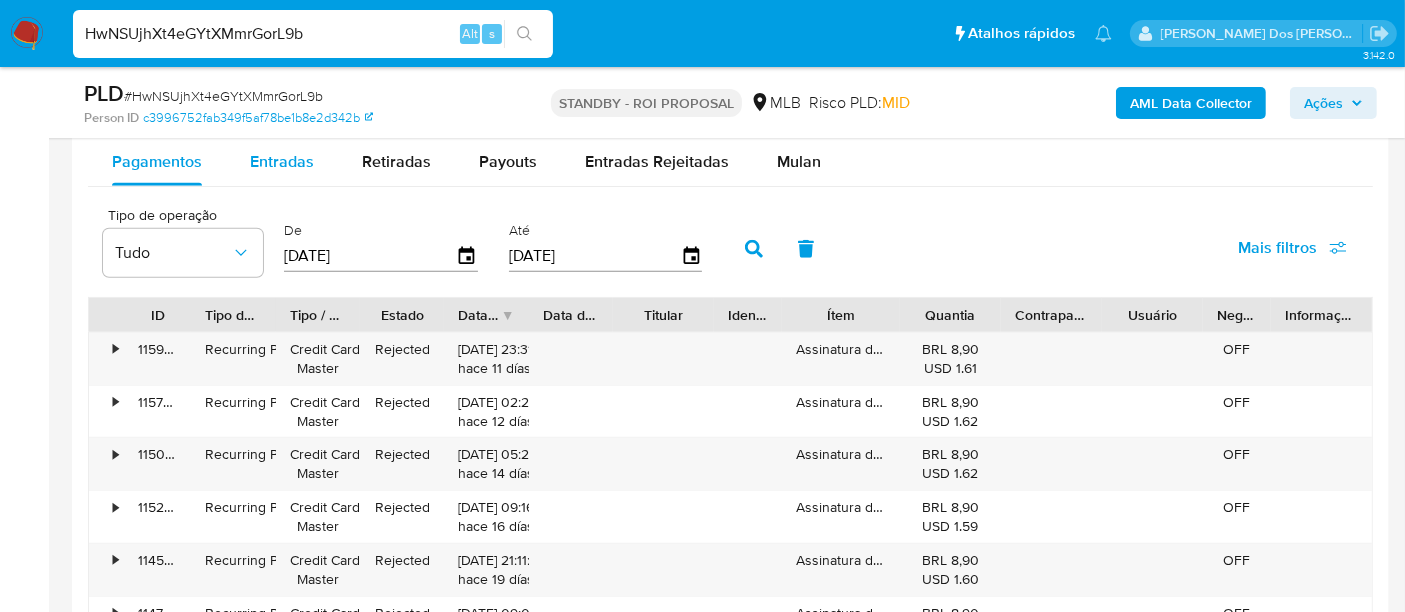 click on "Entradas" at bounding box center (282, 161) 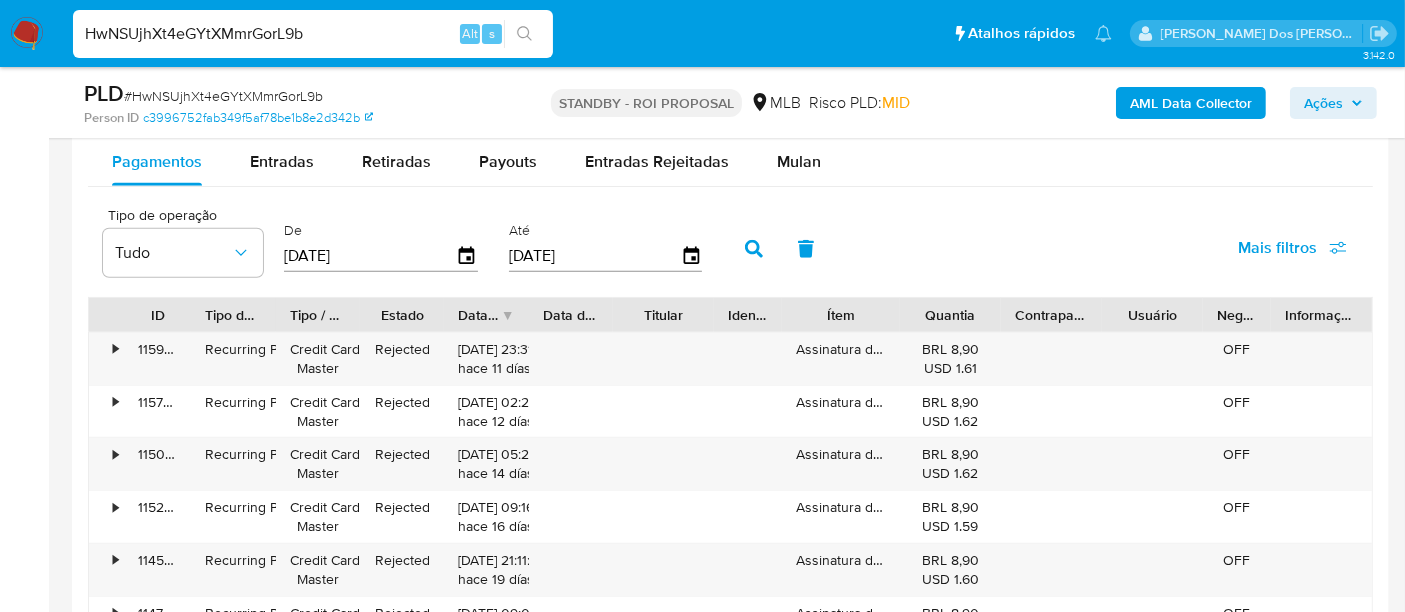 select on "10" 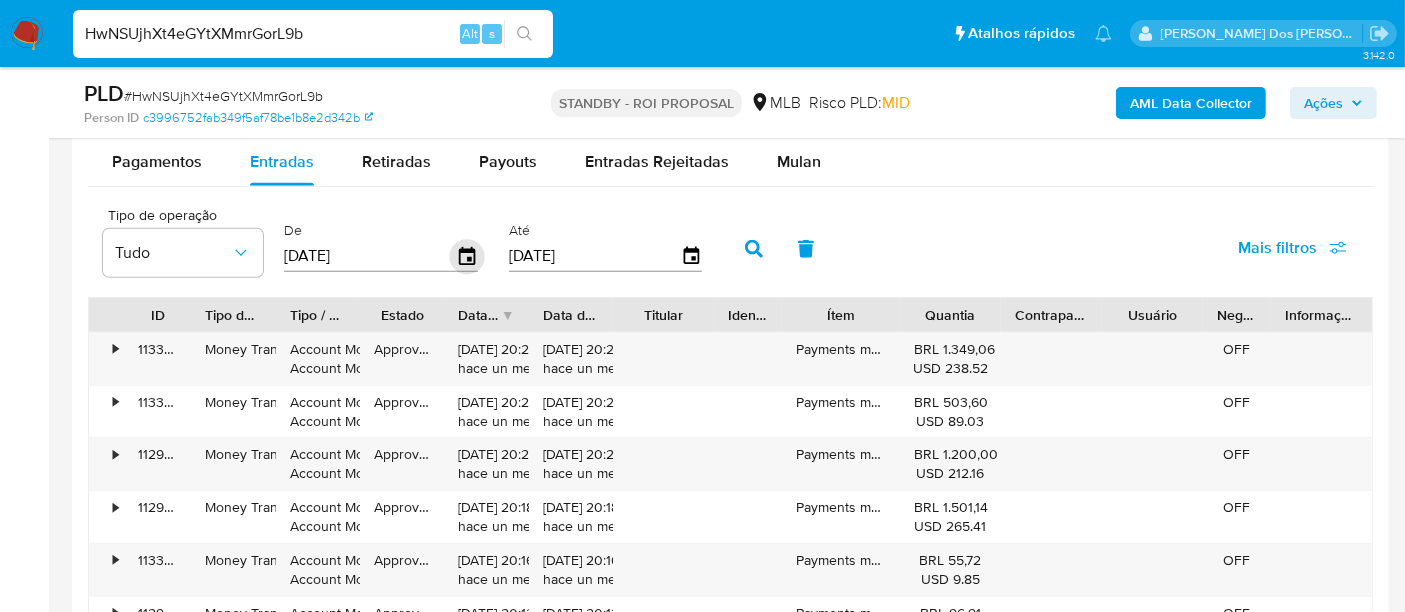 click 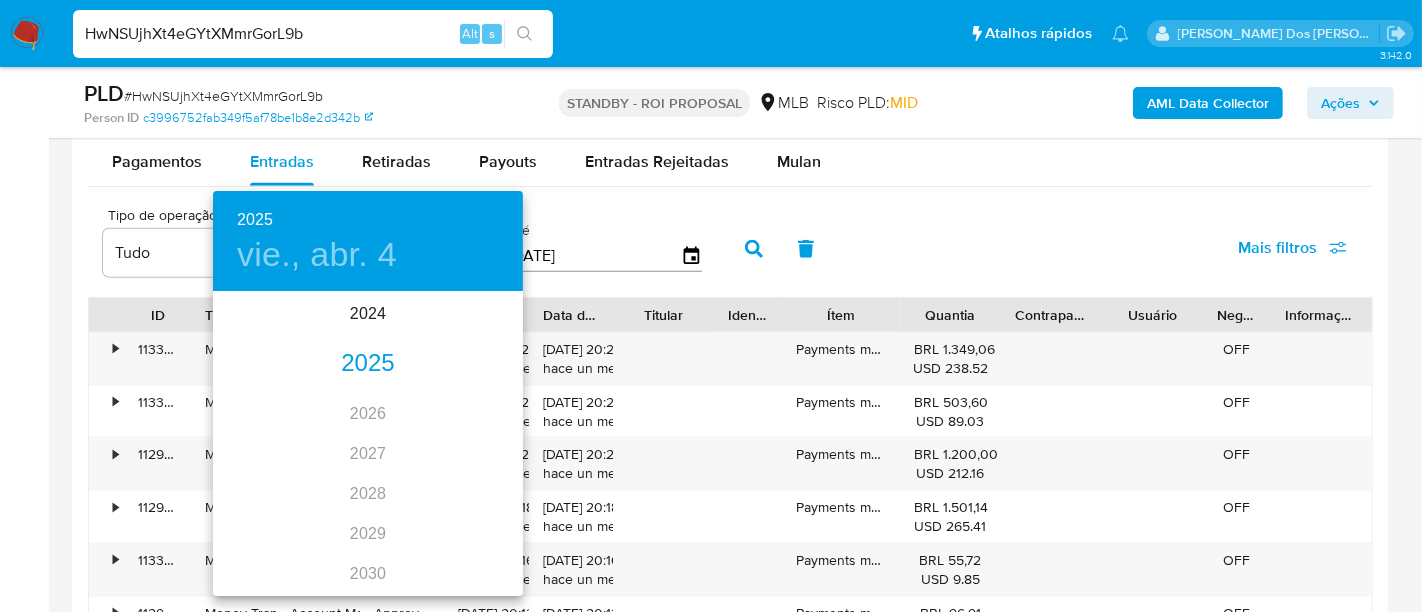 click on "2025" at bounding box center [368, 364] 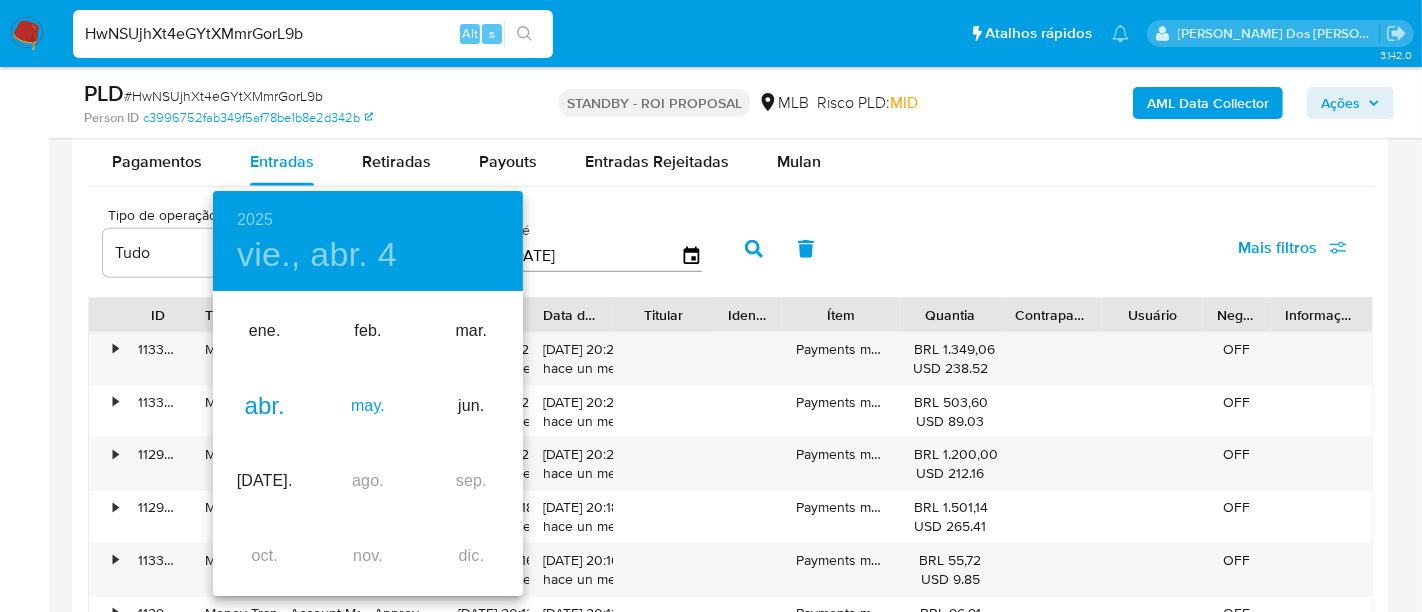 click on "may." at bounding box center [367, 406] 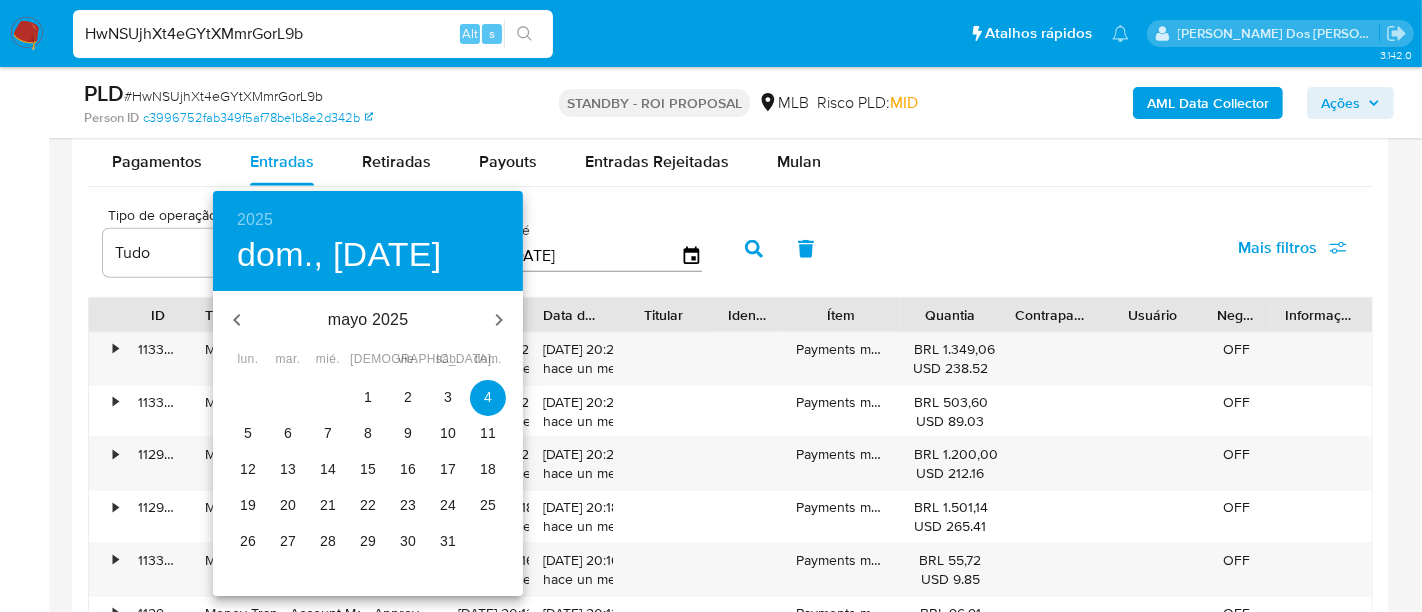 click on "1" at bounding box center (368, 397) 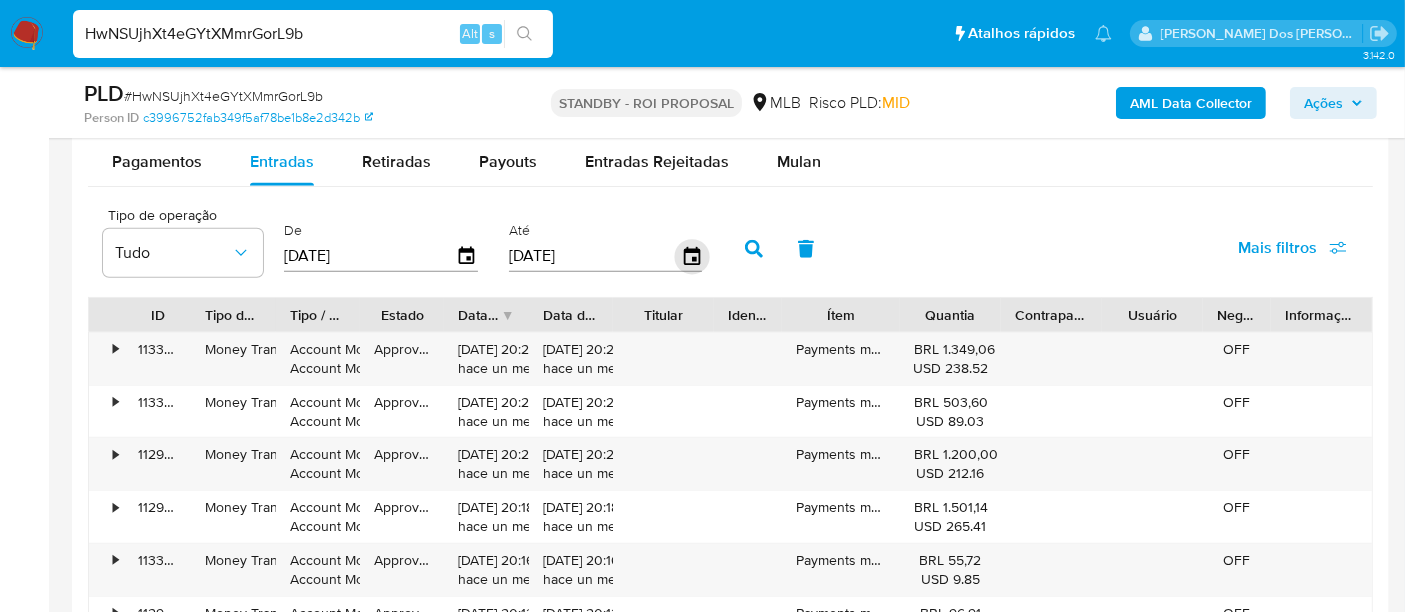 click 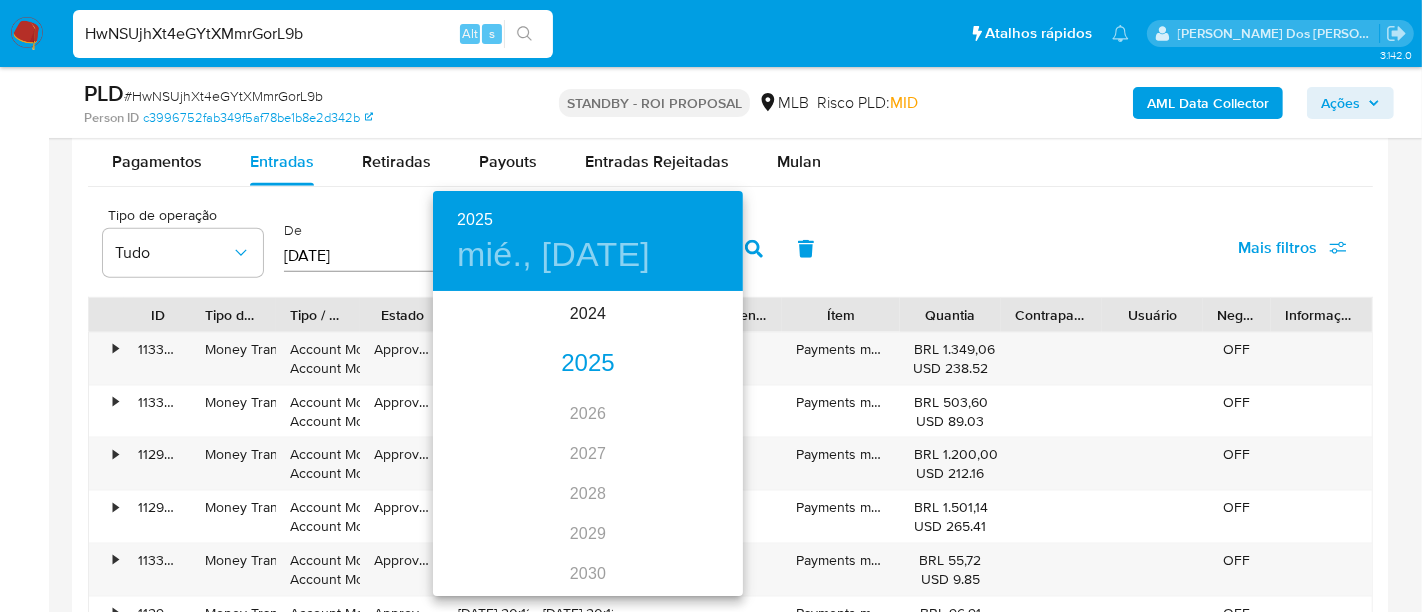 click on "2025" at bounding box center [588, 364] 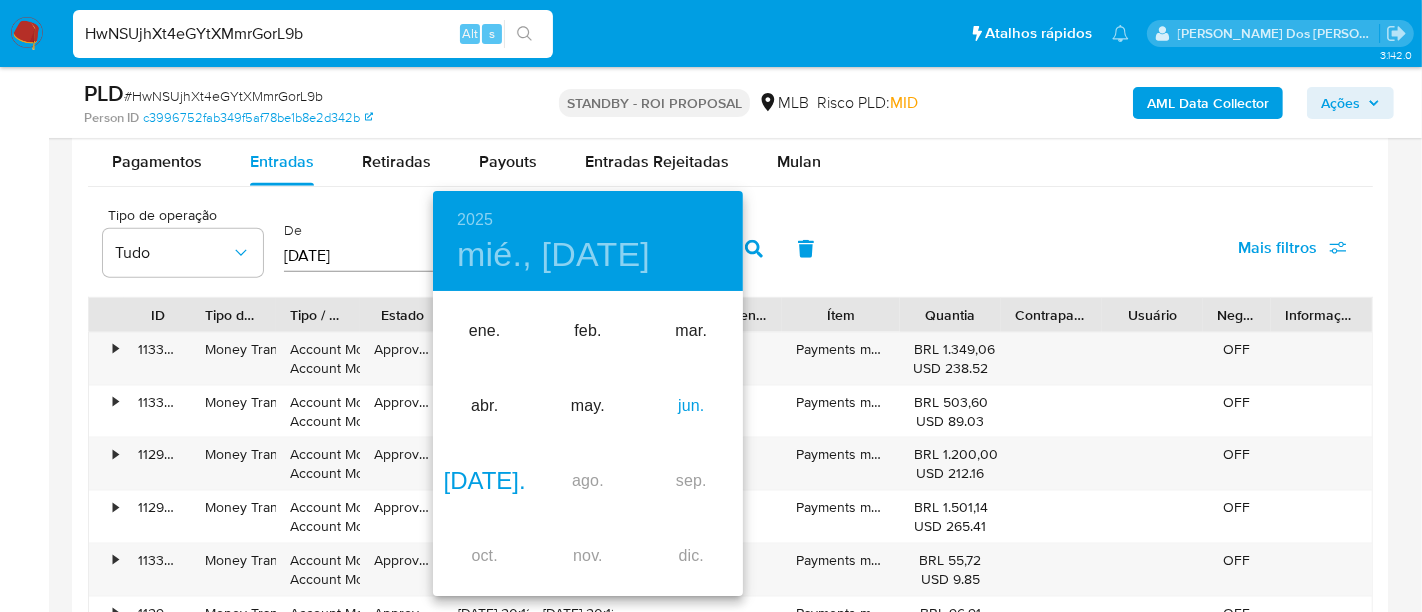 click on "jun." at bounding box center (691, 406) 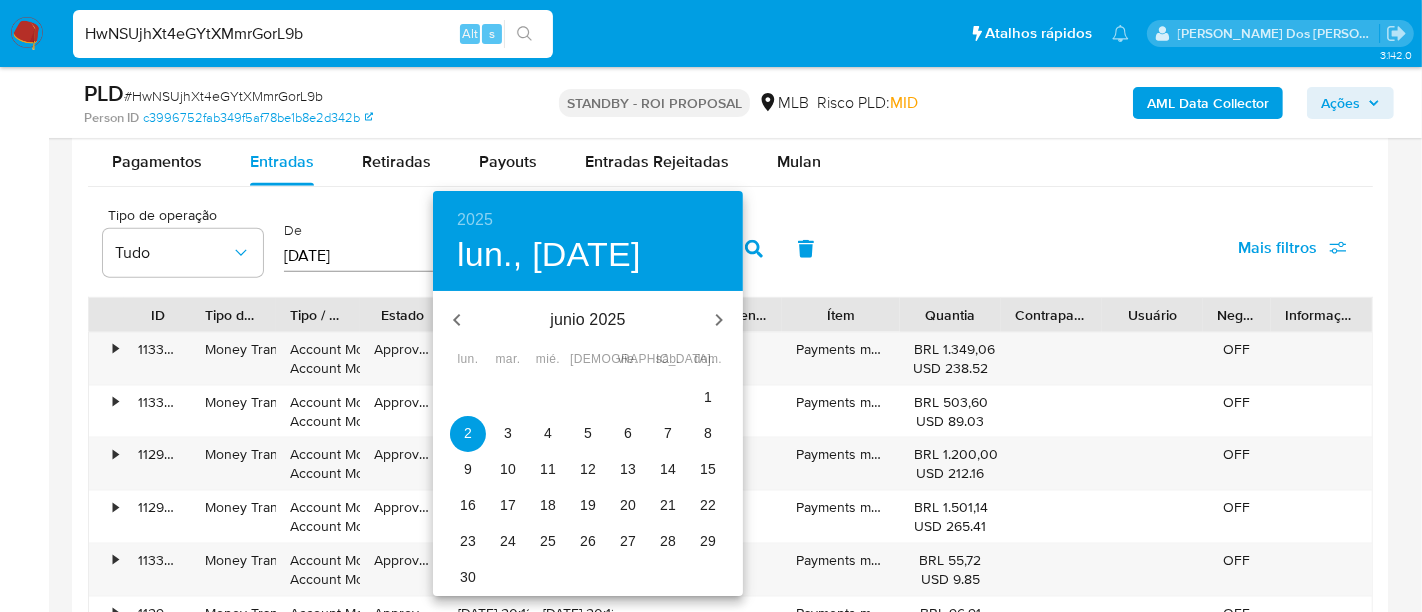 click on "6" at bounding box center [628, 433] 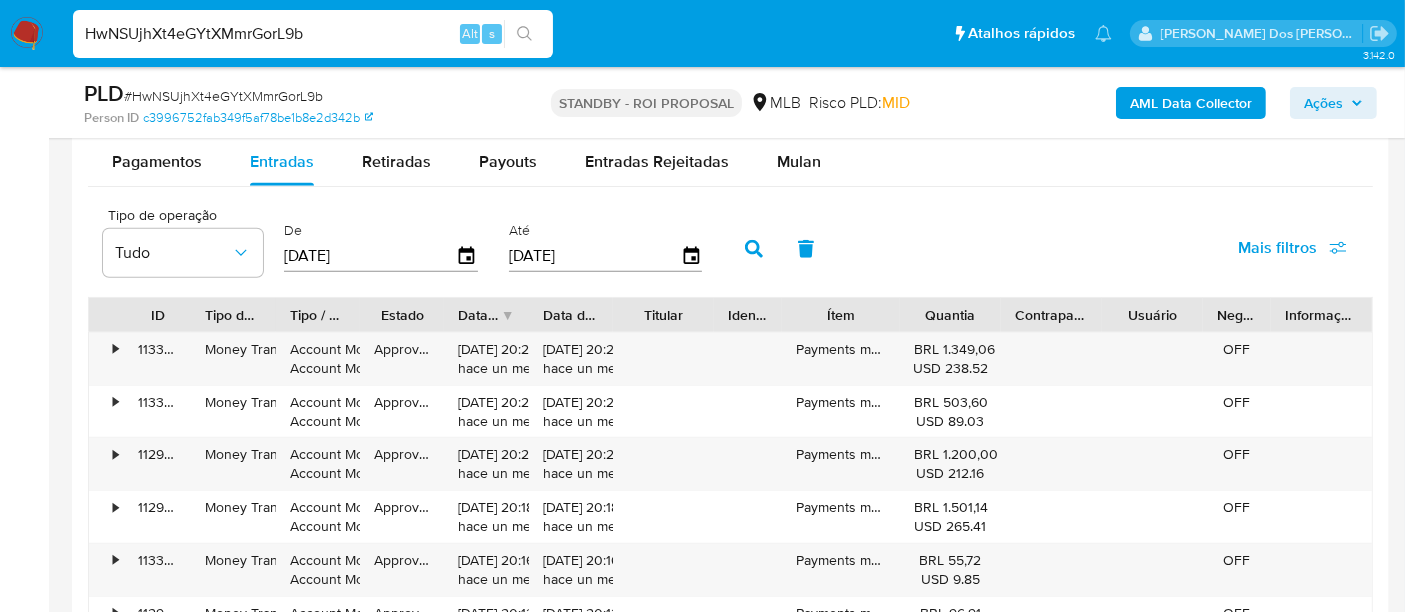 click on "Mais filtros" at bounding box center [1277, 248] 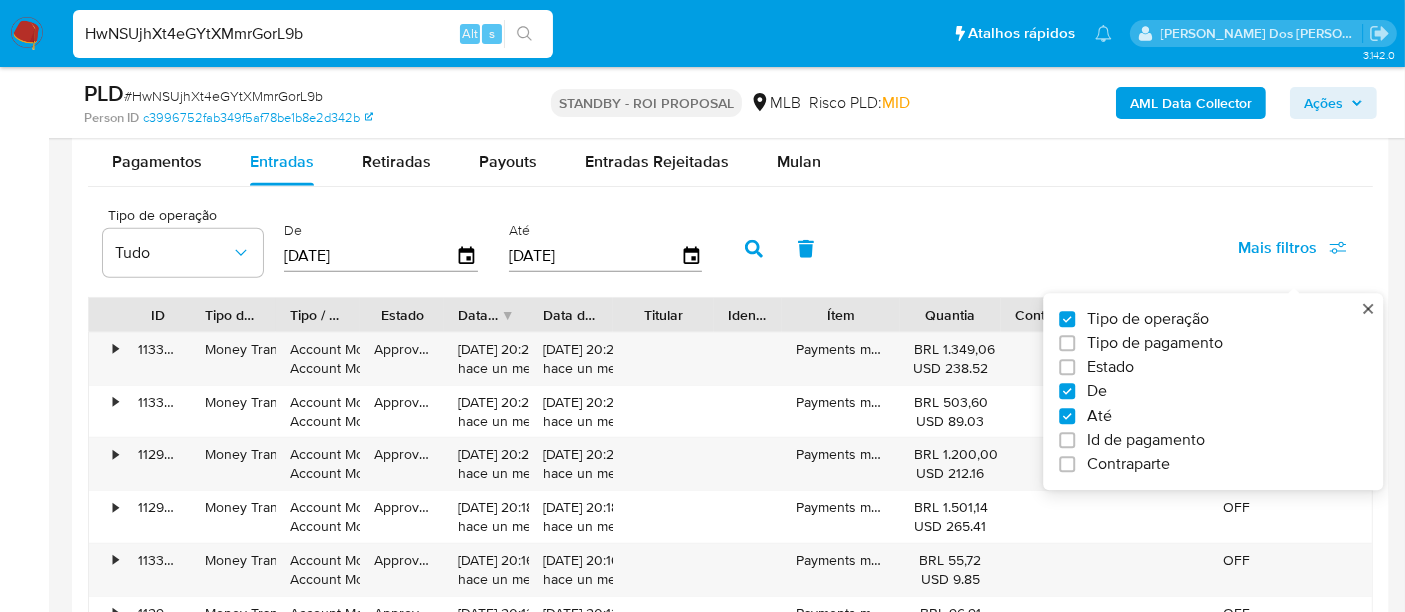 click on "Estado" at bounding box center [1205, 368] 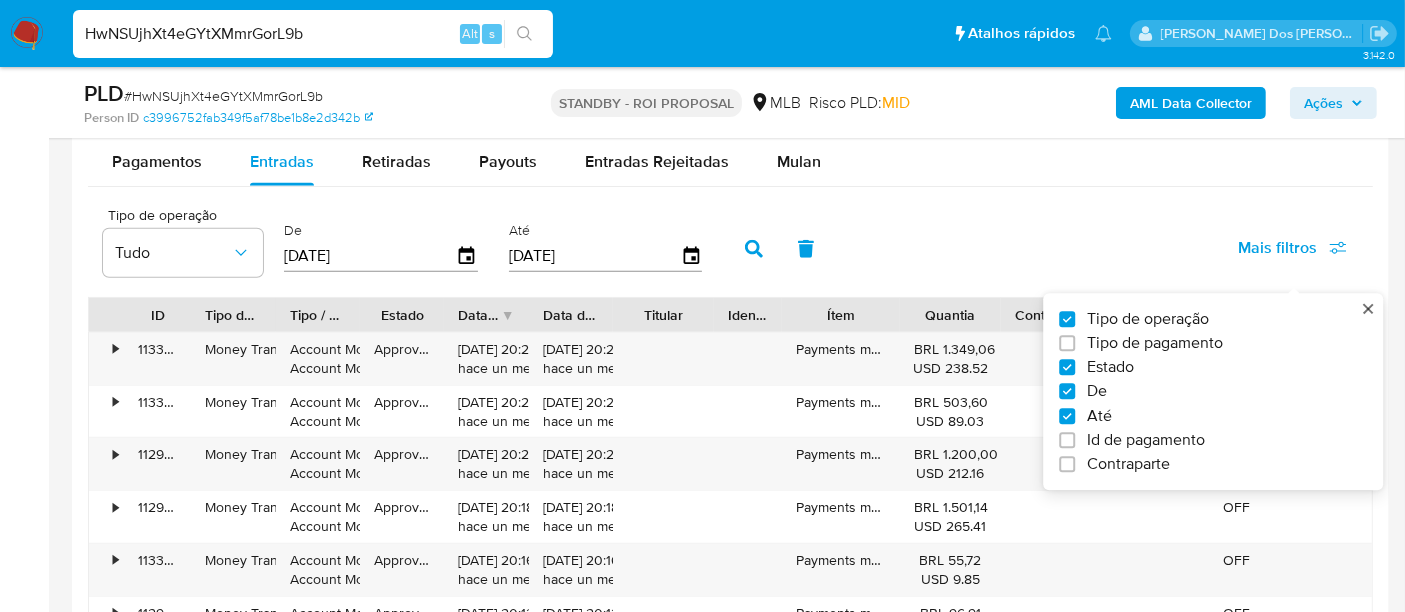 checkbox on "true" 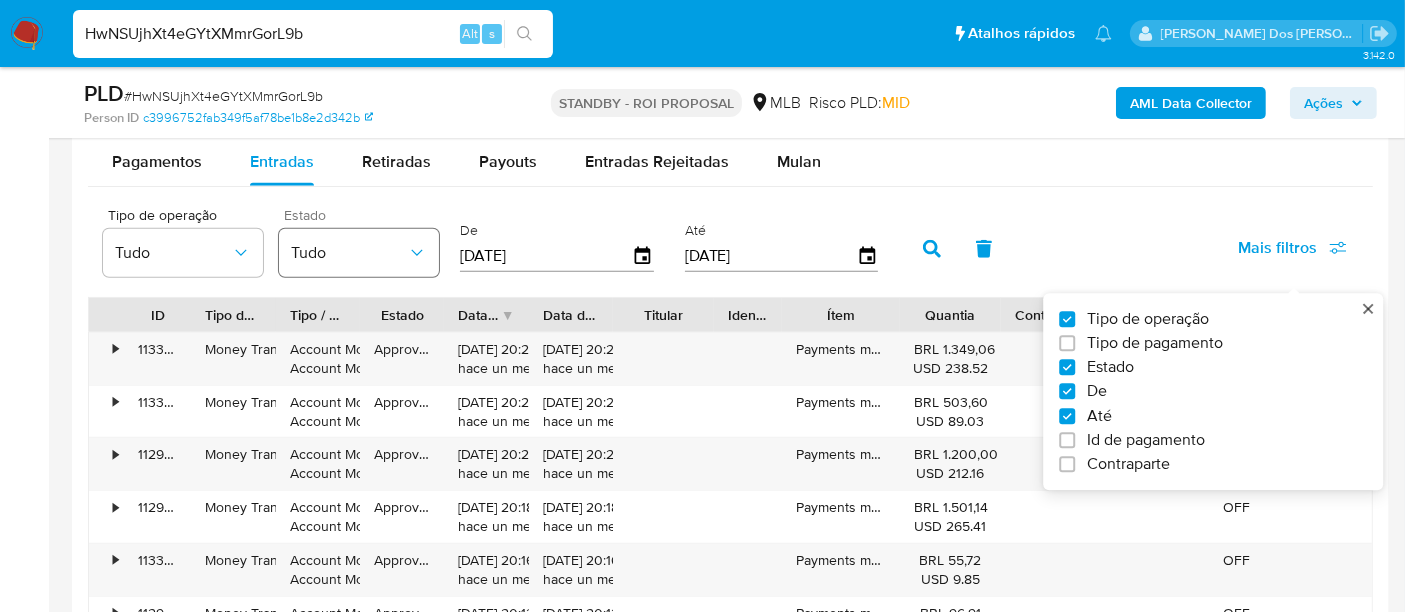 click 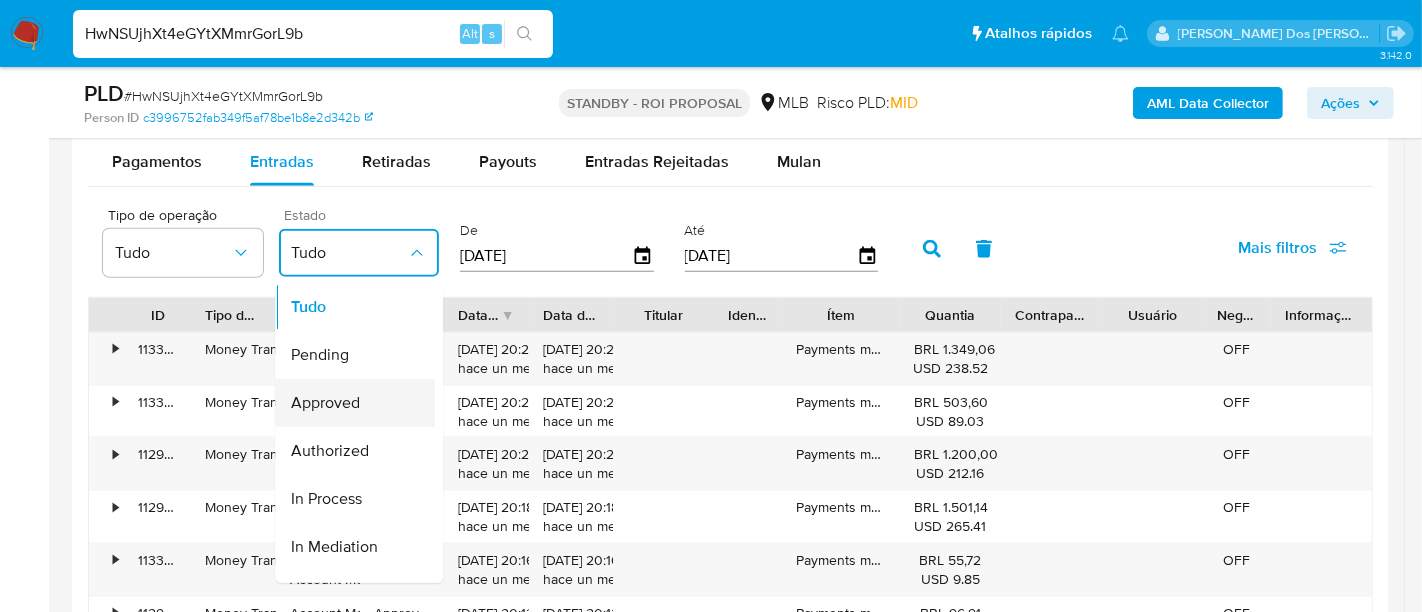 click on "Approved" at bounding box center (325, 404) 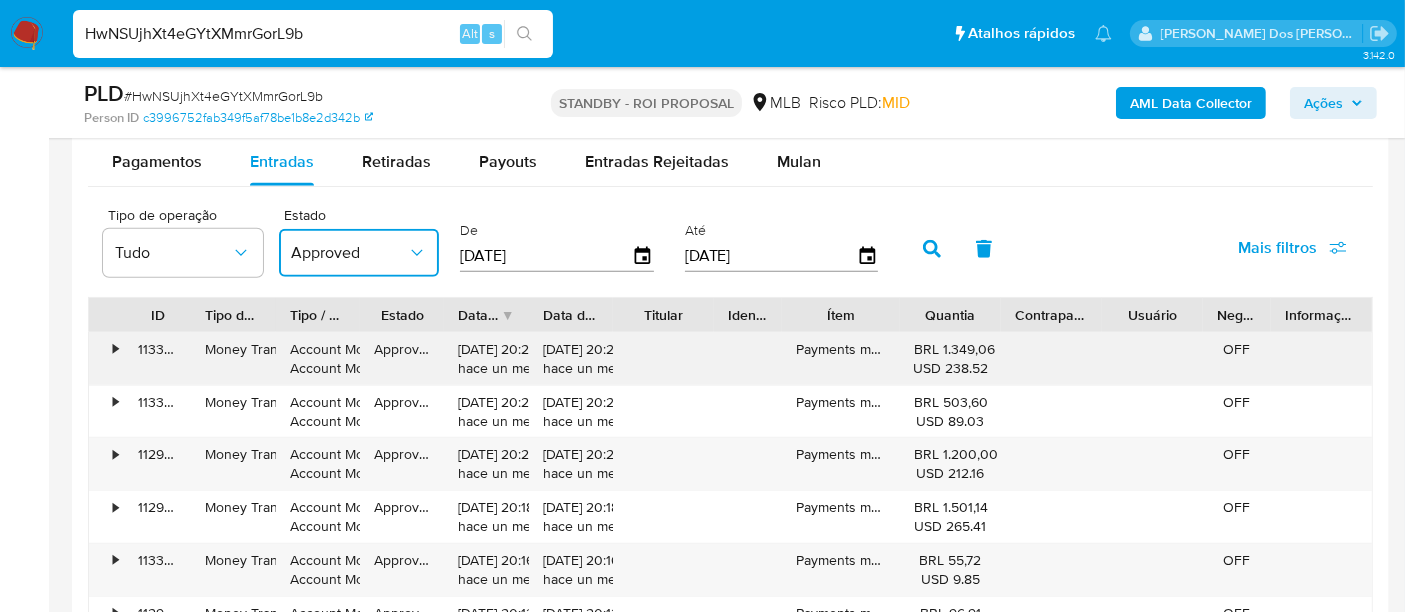 type 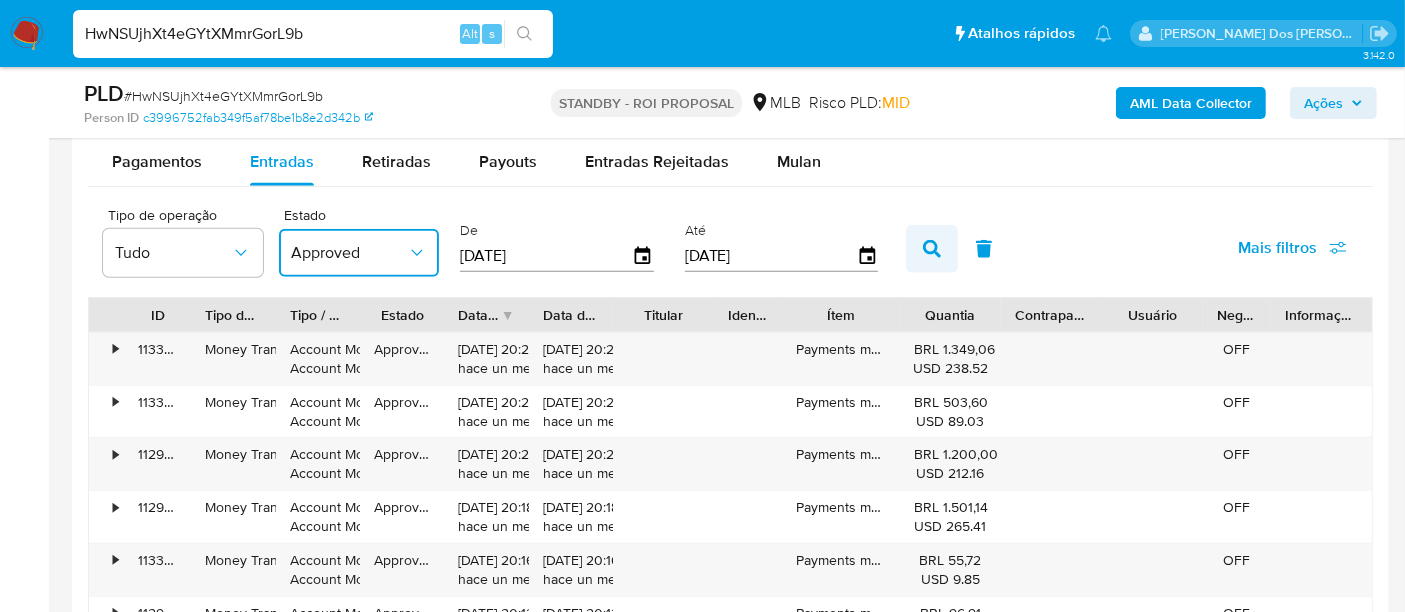 click 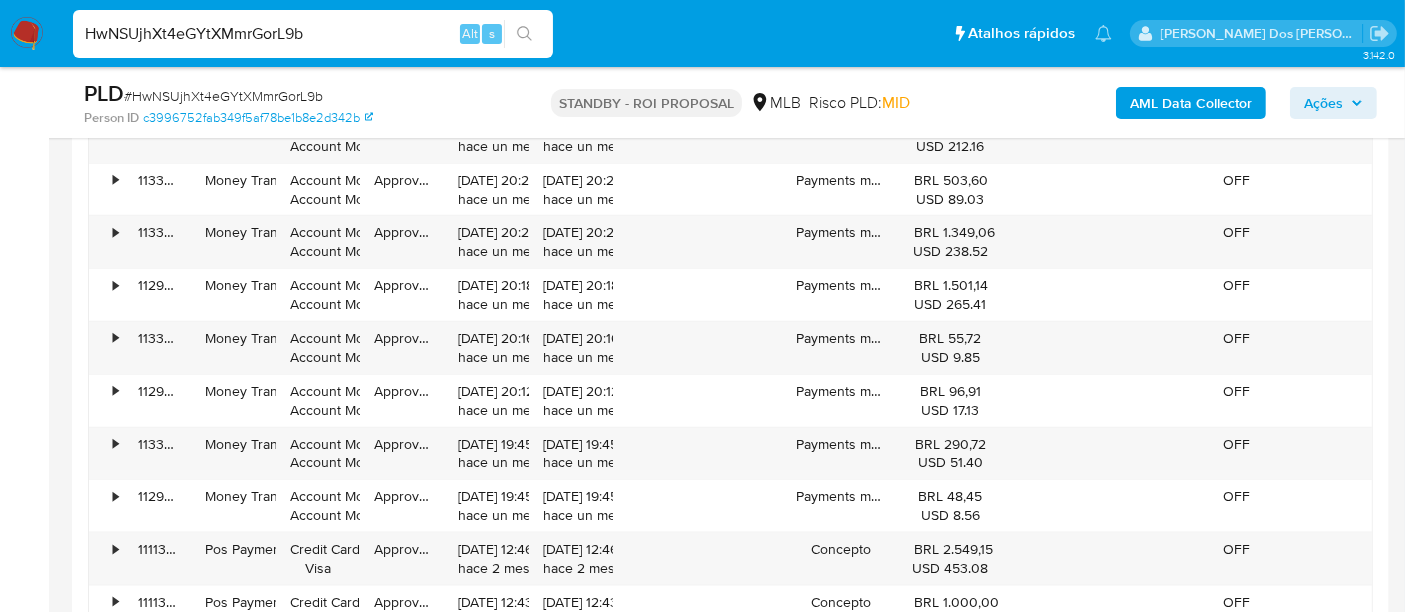 scroll, scrollTop: 2444, scrollLeft: 0, axis: vertical 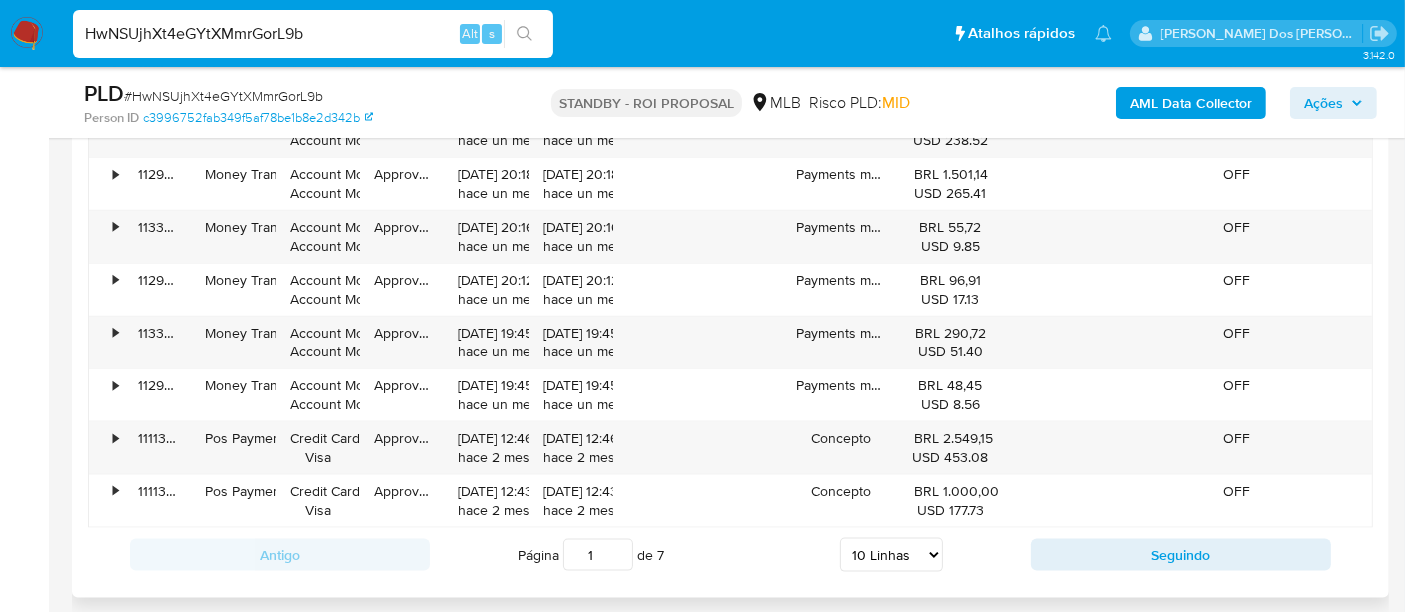 click on "5   Linhas 10   Linhas 20   Linhas 25   Linhas 50   Linhas 100   Linhas" at bounding box center (891, 555) 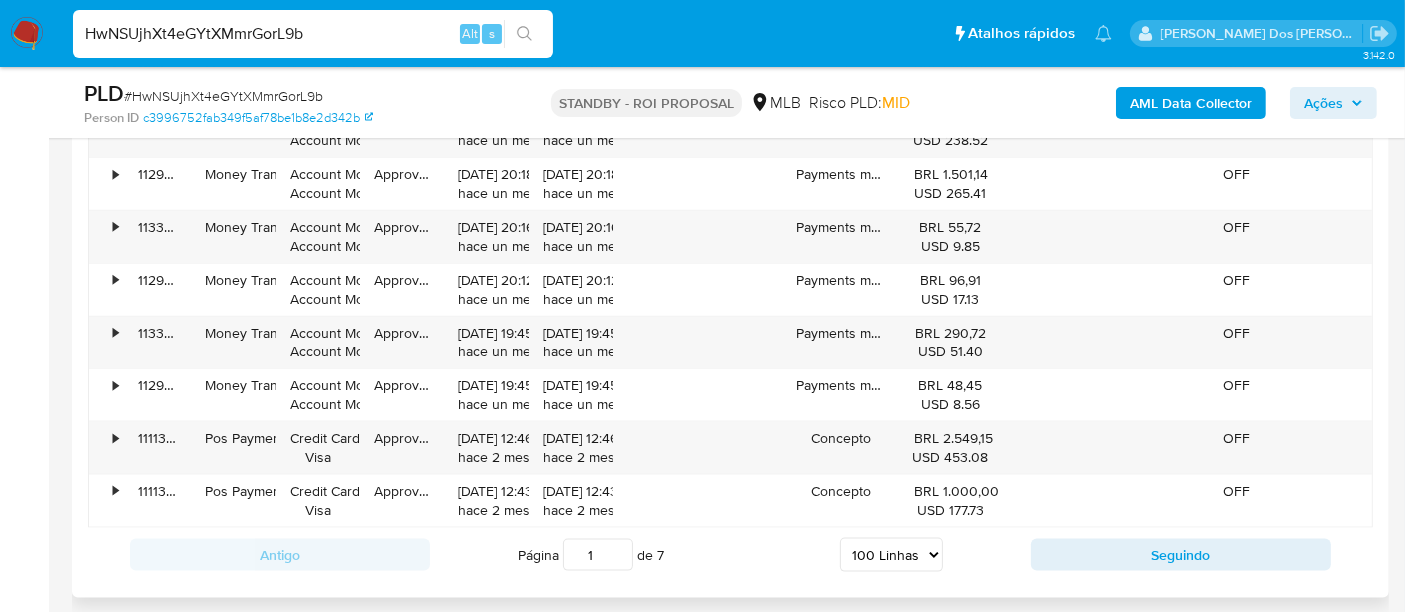 click on "5   Linhas 10   Linhas 20   Linhas 25   Linhas 50   Linhas 100   Linhas" at bounding box center [891, 555] 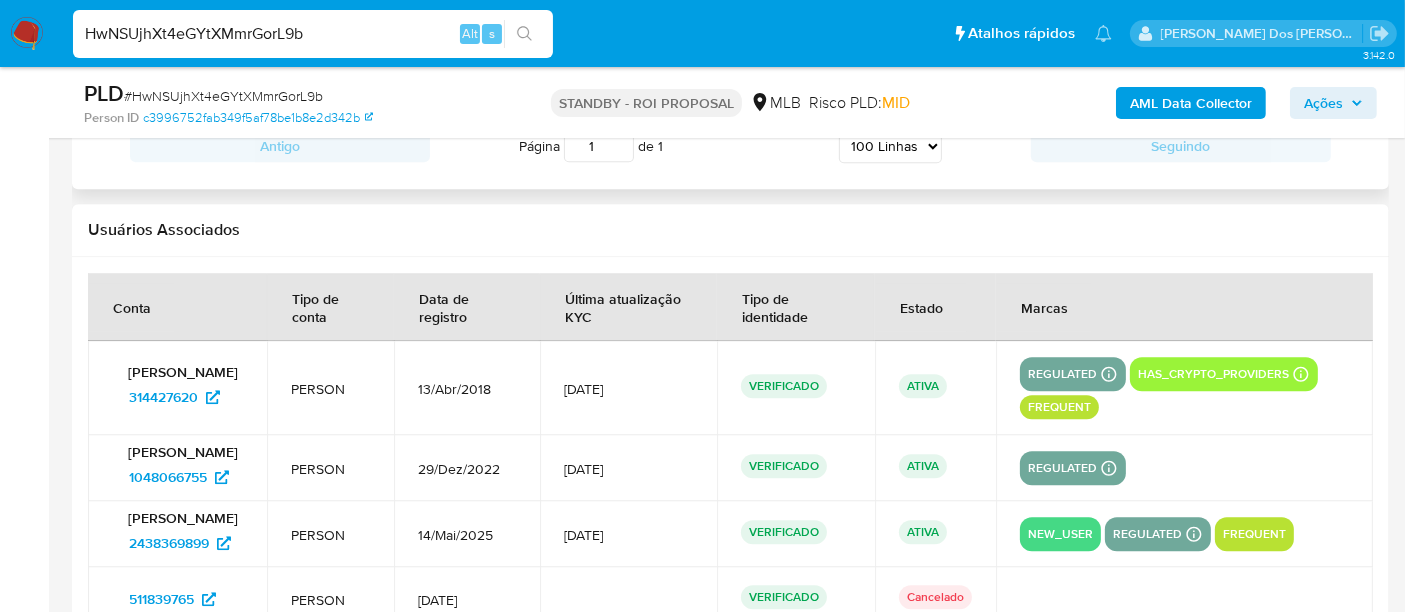 scroll, scrollTop: 5666, scrollLeft: 0, axis: vertical 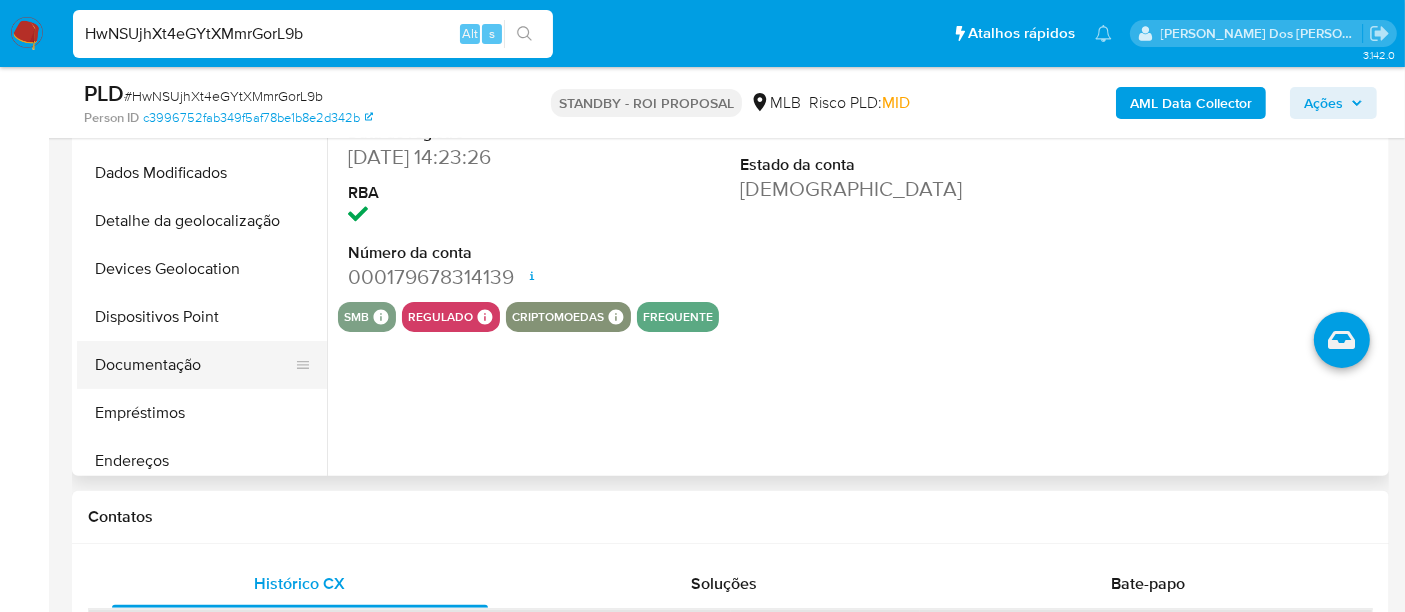 drag, startPoint x: 175, startPoint y: 361, endPoint x: 209, endPoint y: 355, distance: 34.525352 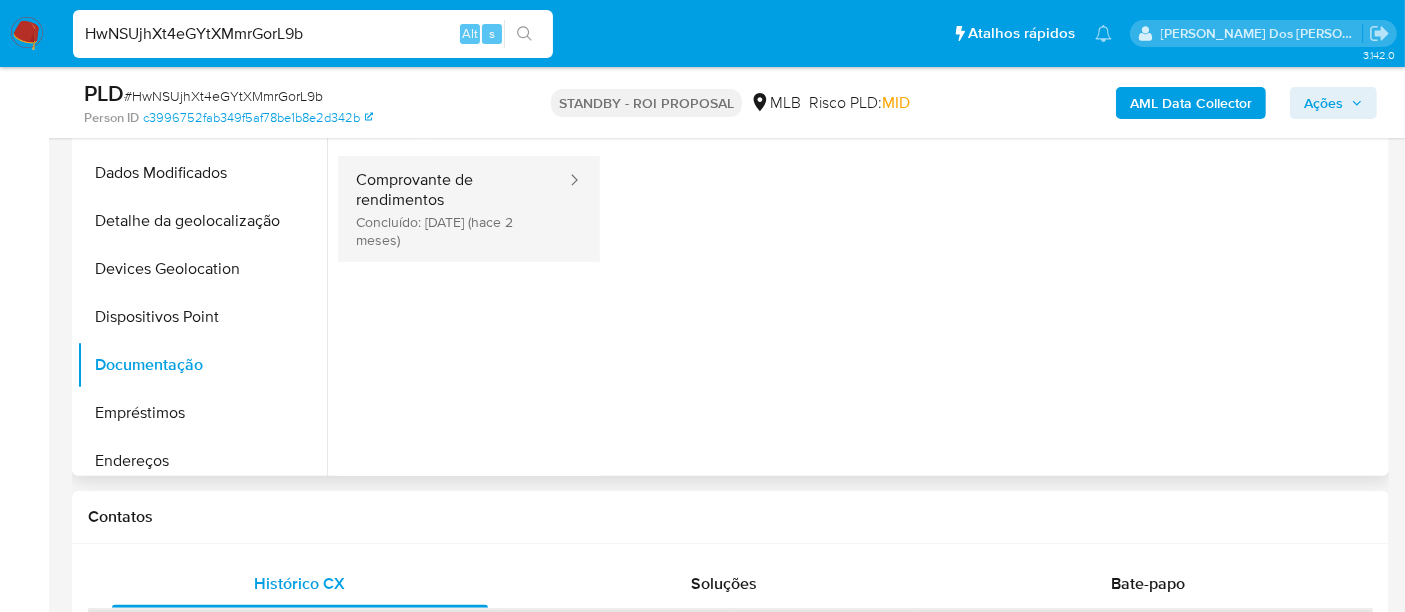 click on "Comprovante de rendimentos Concluído: [DATE] (hace 2 meses)" at bounding box center (453, 209) 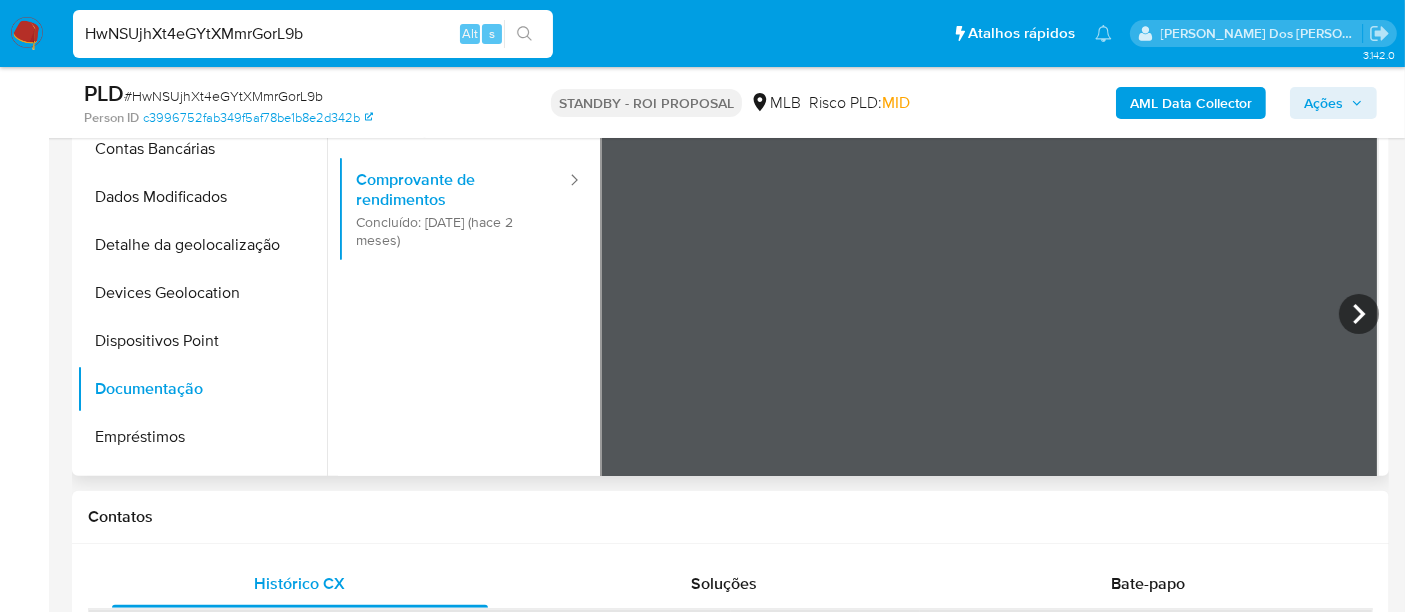 scroll, scrollTop: 0, scrollLeft: 0, axis: both 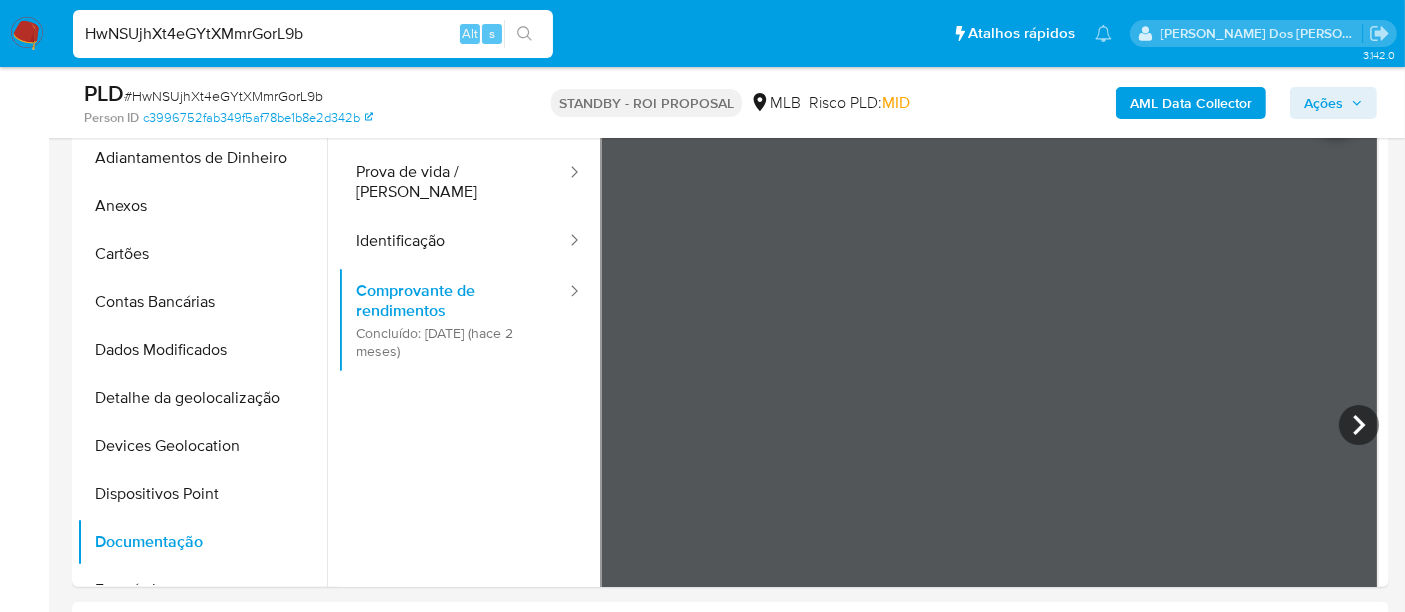 click on "HwNSUjhXt4eGYtXMmrGorL9b" at bounding box center (313, 34) 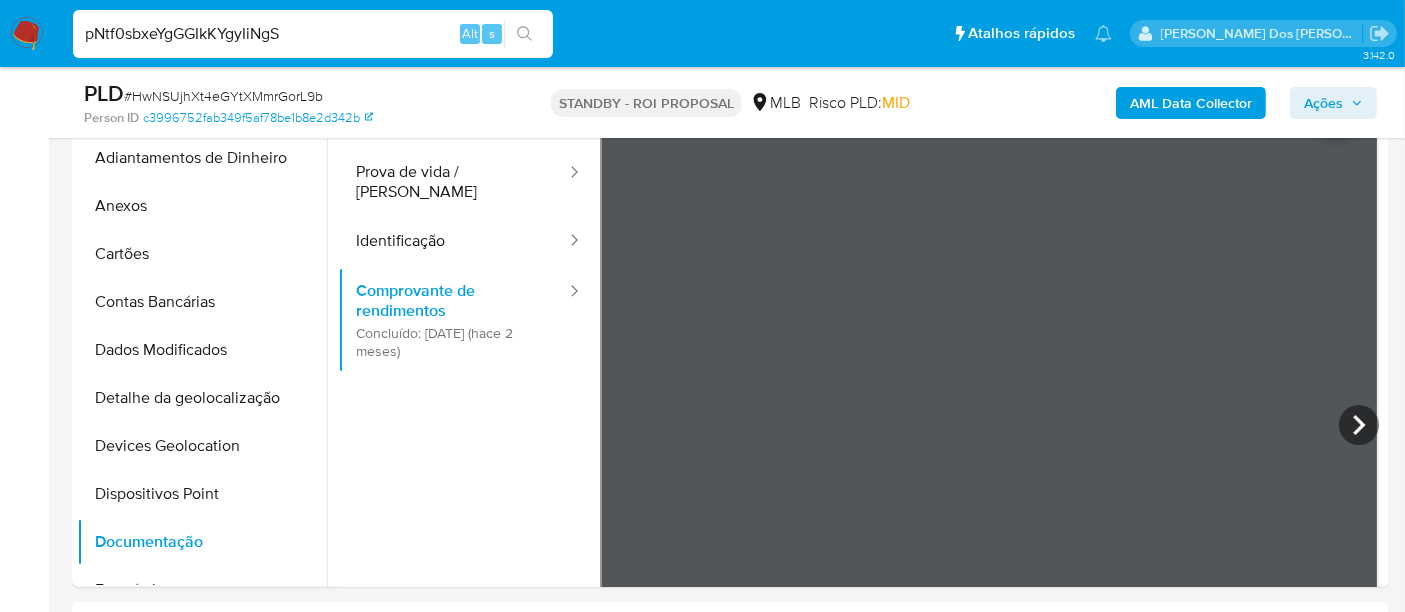 type on "pNtf0sbxeYgGGIkKYgyIiNgS" 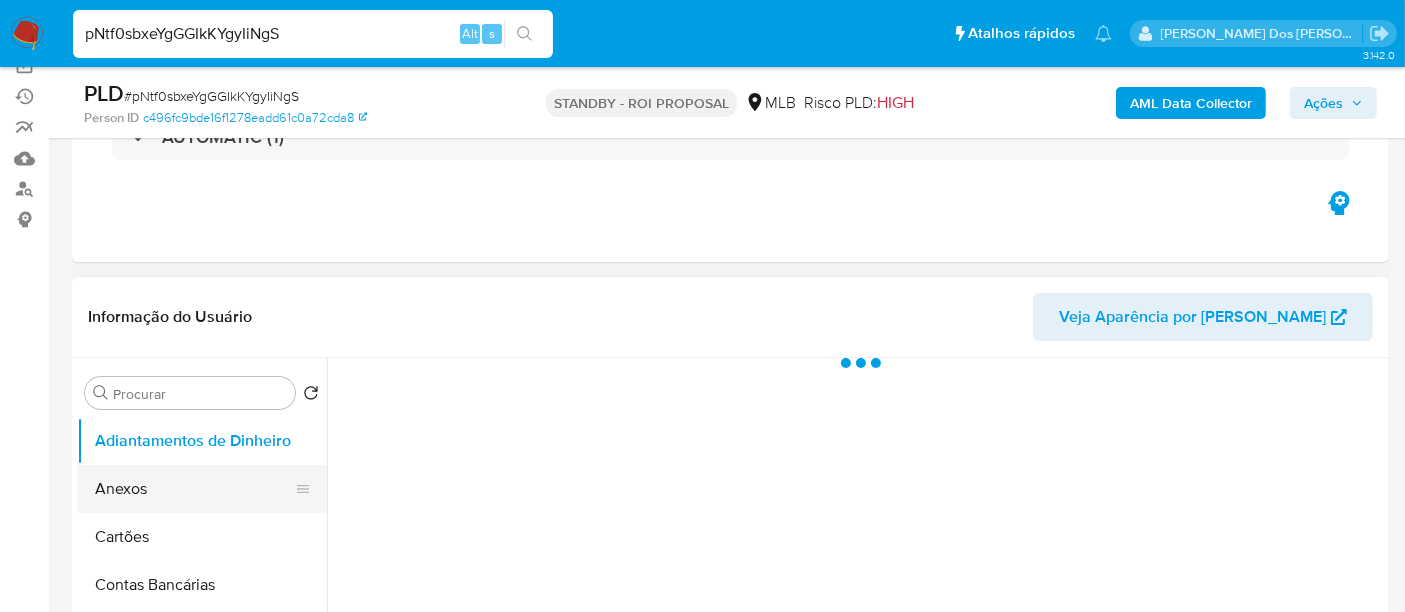 scroll, scrollTop: 333, scrollLeft: 0, axis: vertical 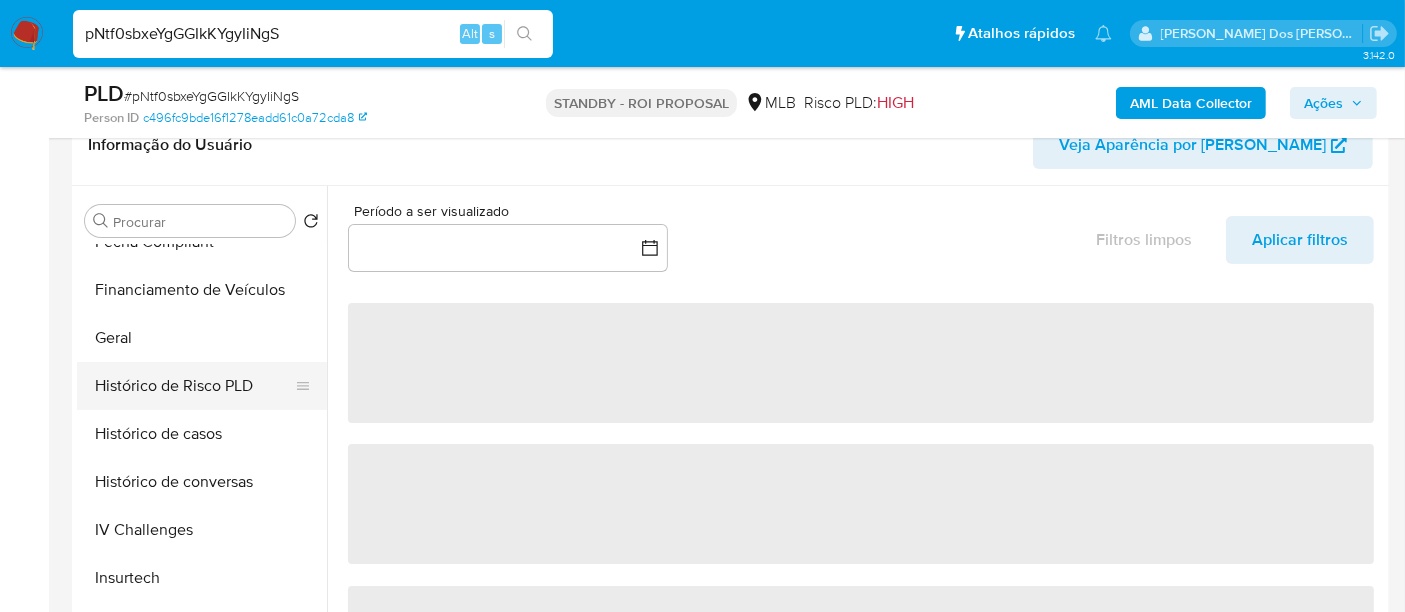 select on "10" 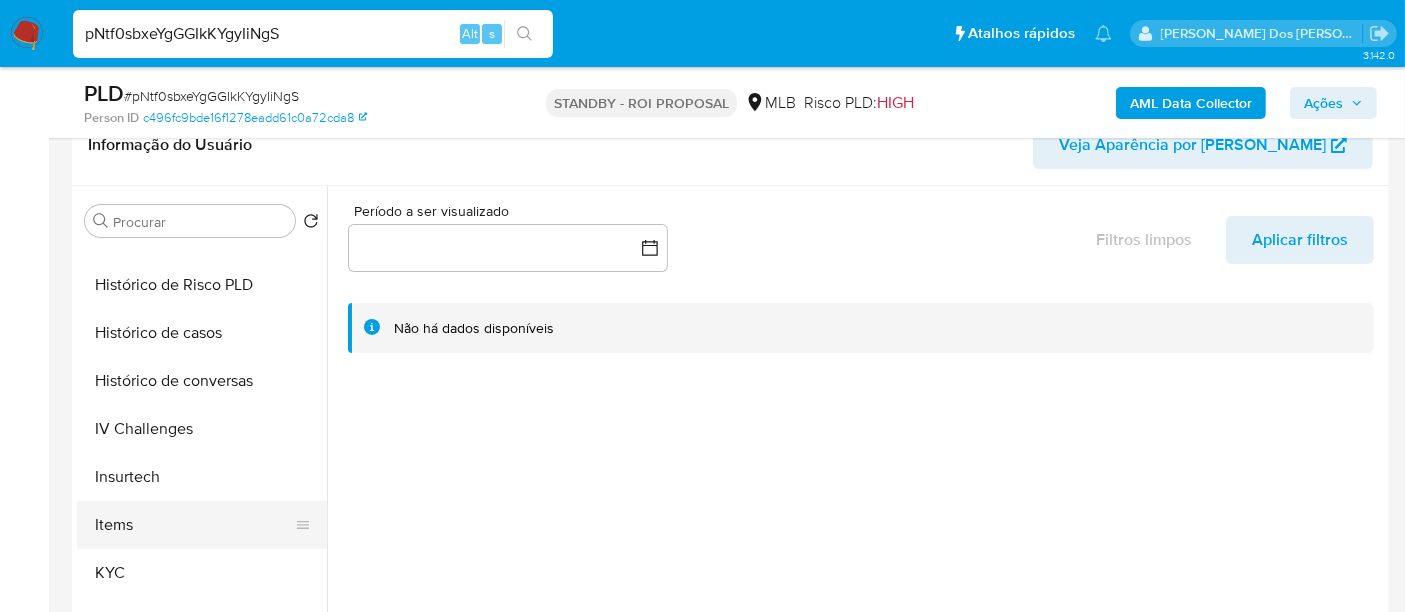 scroll, scrollTop: 666, scrollLeft: 0, axis: vertical 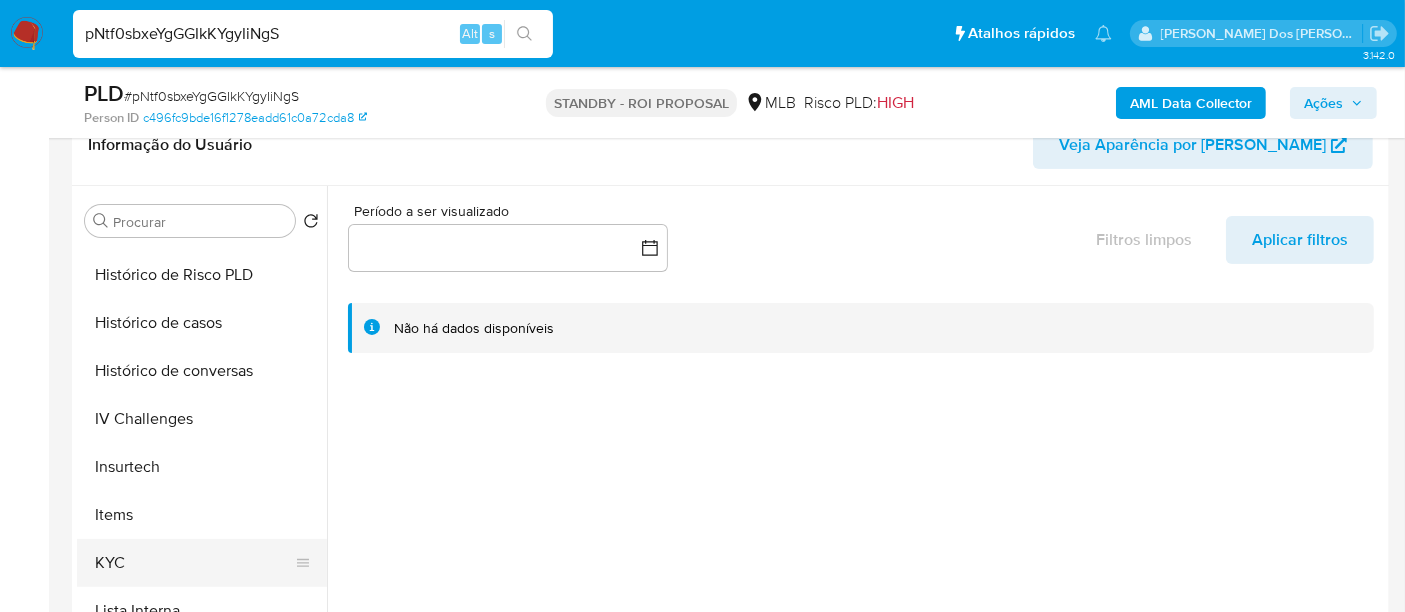 click on "KYC" at bounding box center (194, 563) 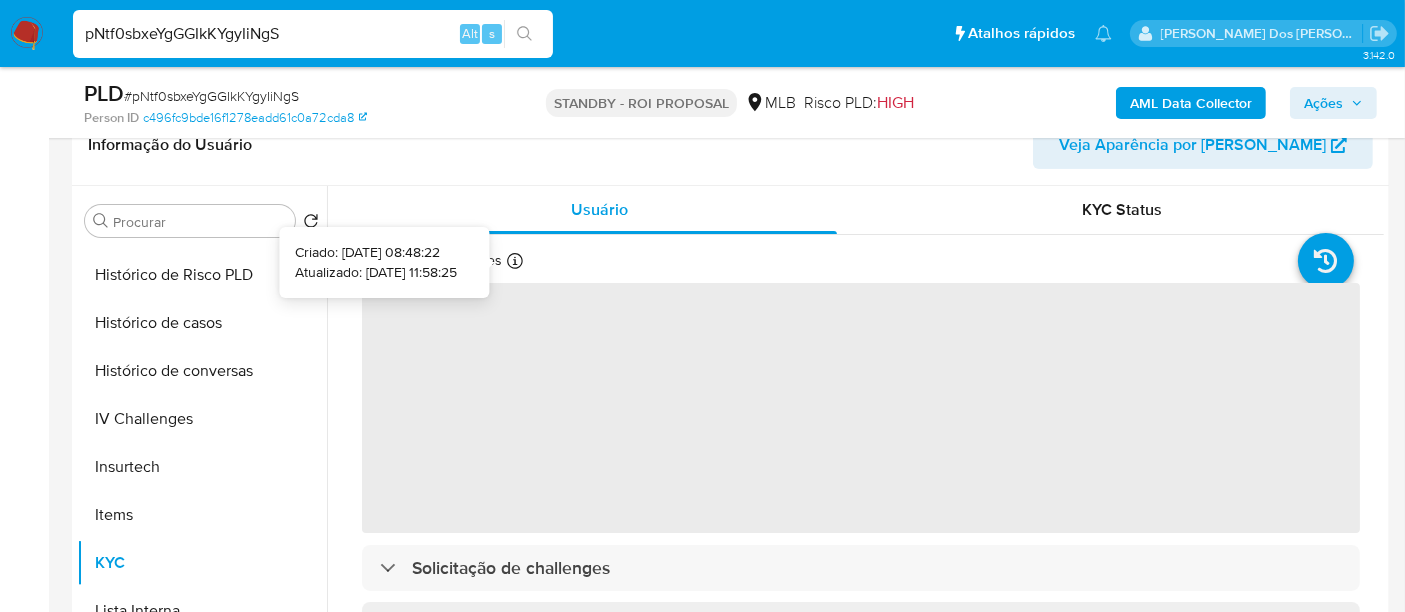type 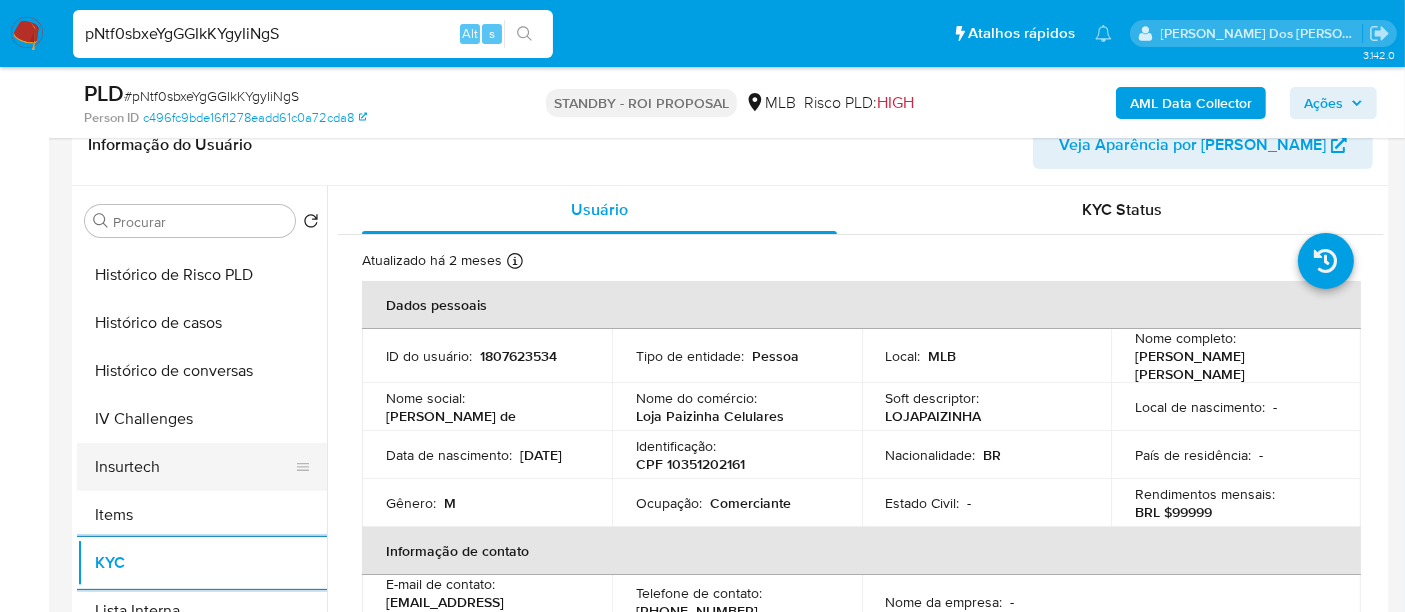 scroll, scrollTop: 555, scrollLeft: 0, axis: vertical 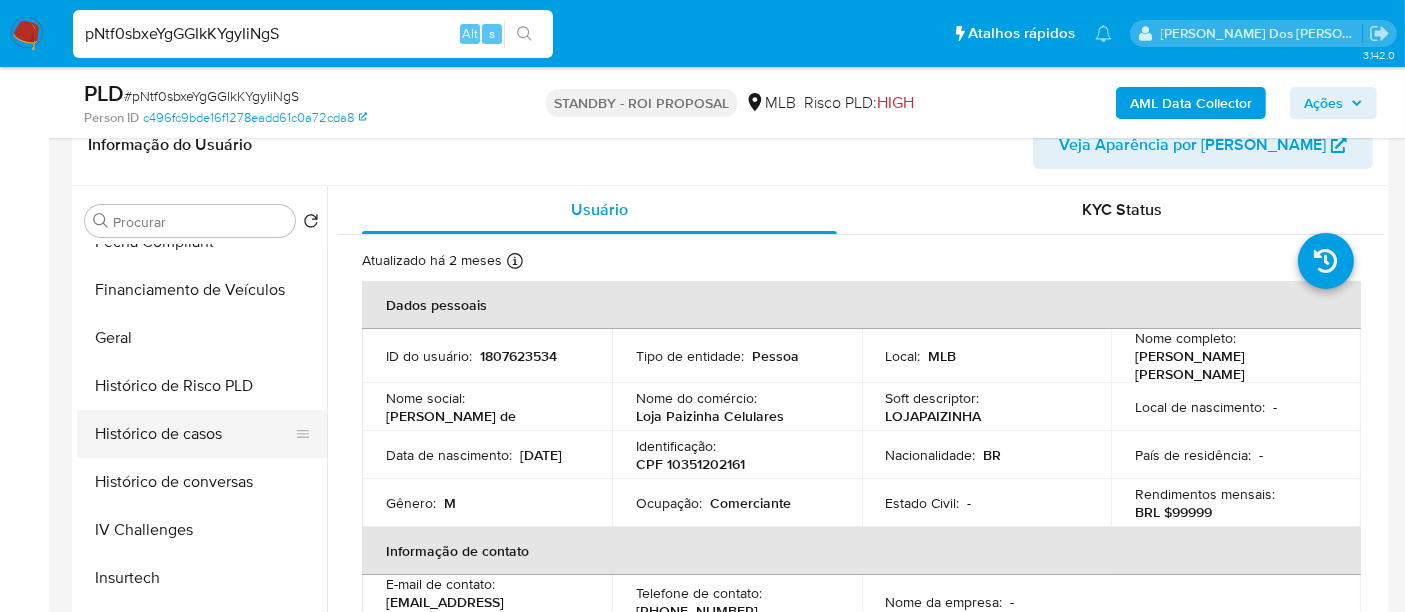 click on "Histórico de casos" at bounding box center (194, 434) 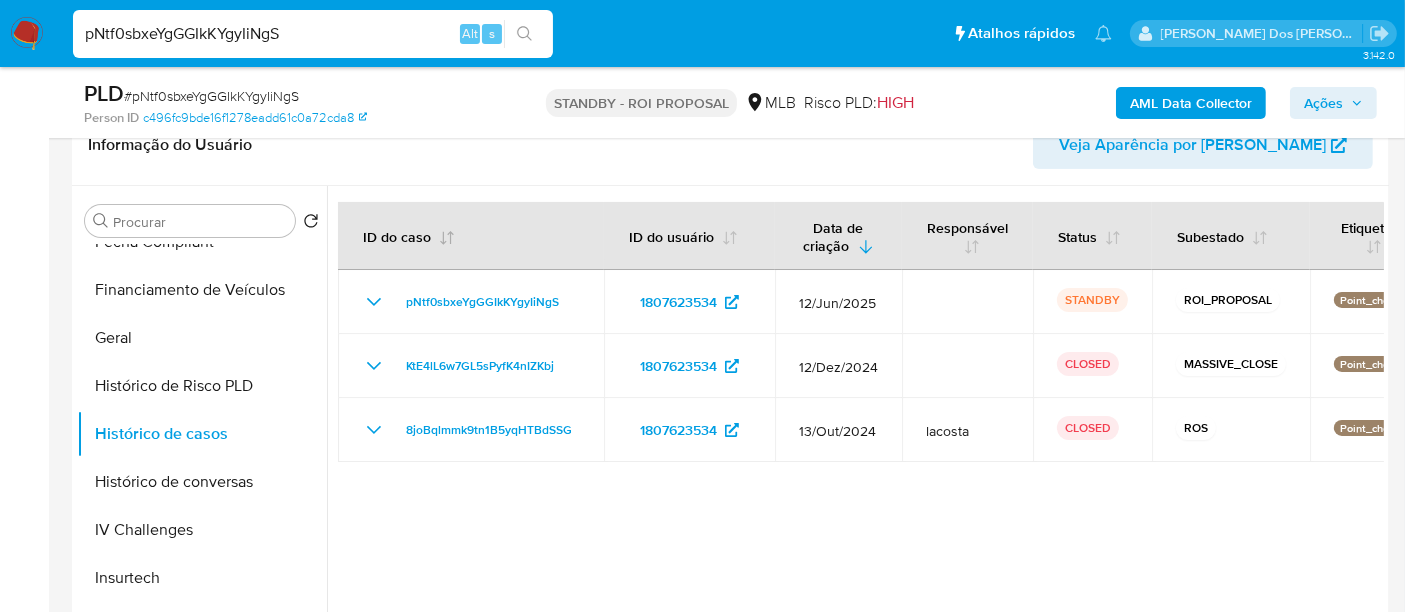 type 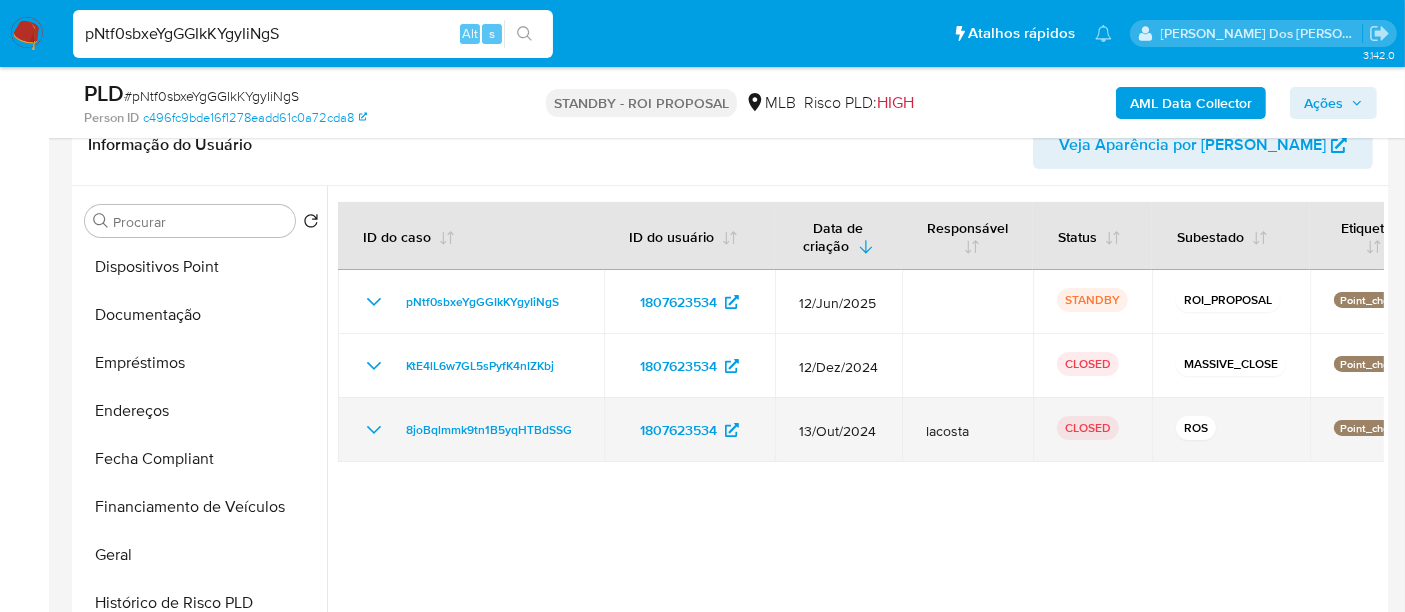 scroll, scrollTop: 333, scrollLeft: 0, axis: vertical 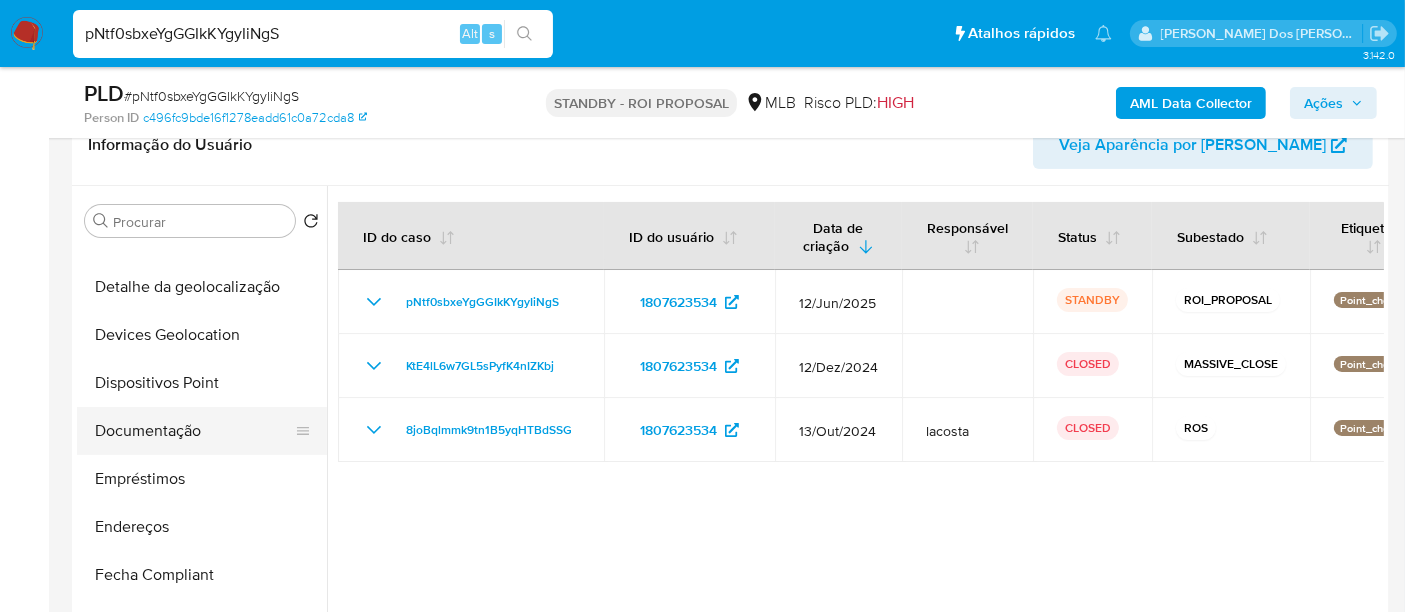 click on "Documentação" at bounding box center [194, 431] 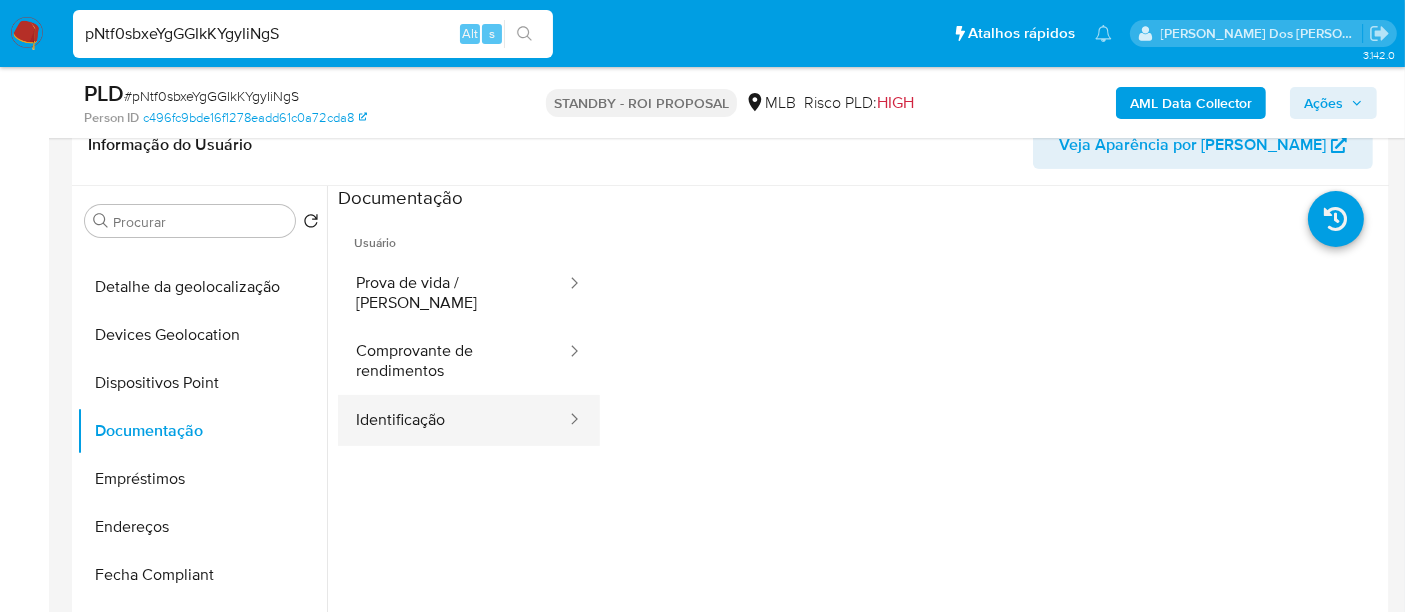 click on "Identificação" at bounding box center (453, 420) 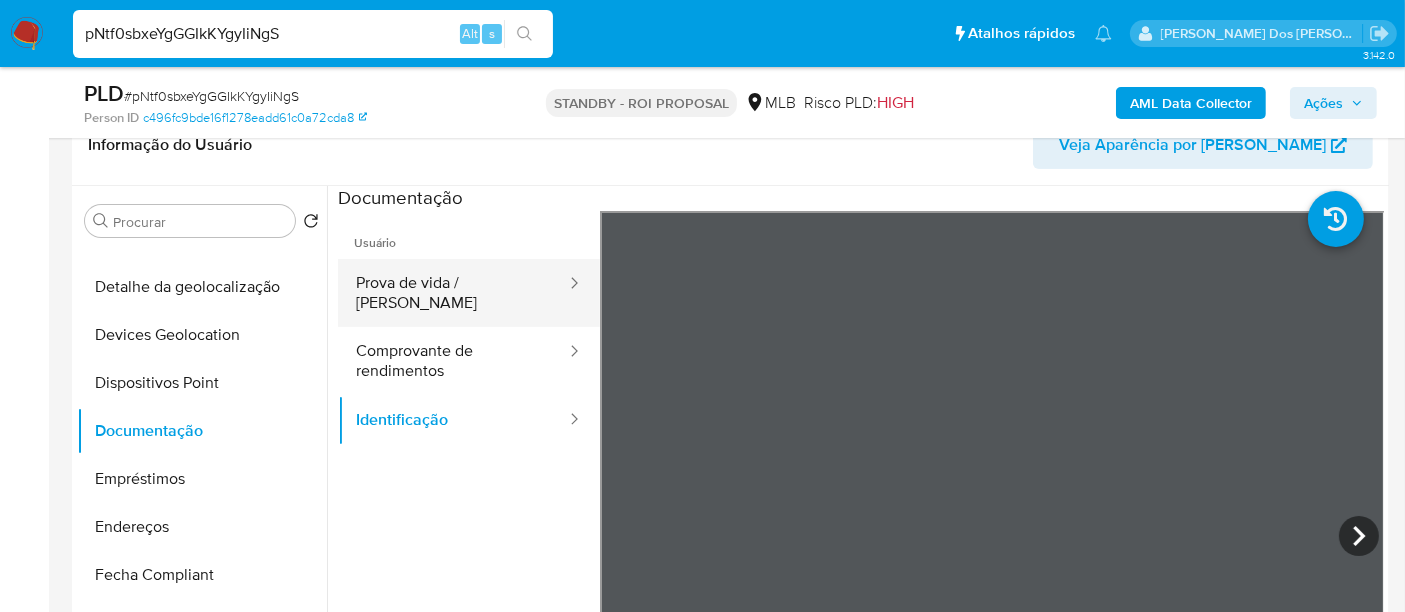 click on "Prova de vida / [PERSON_NAME]" at bounding box center (453, 293) 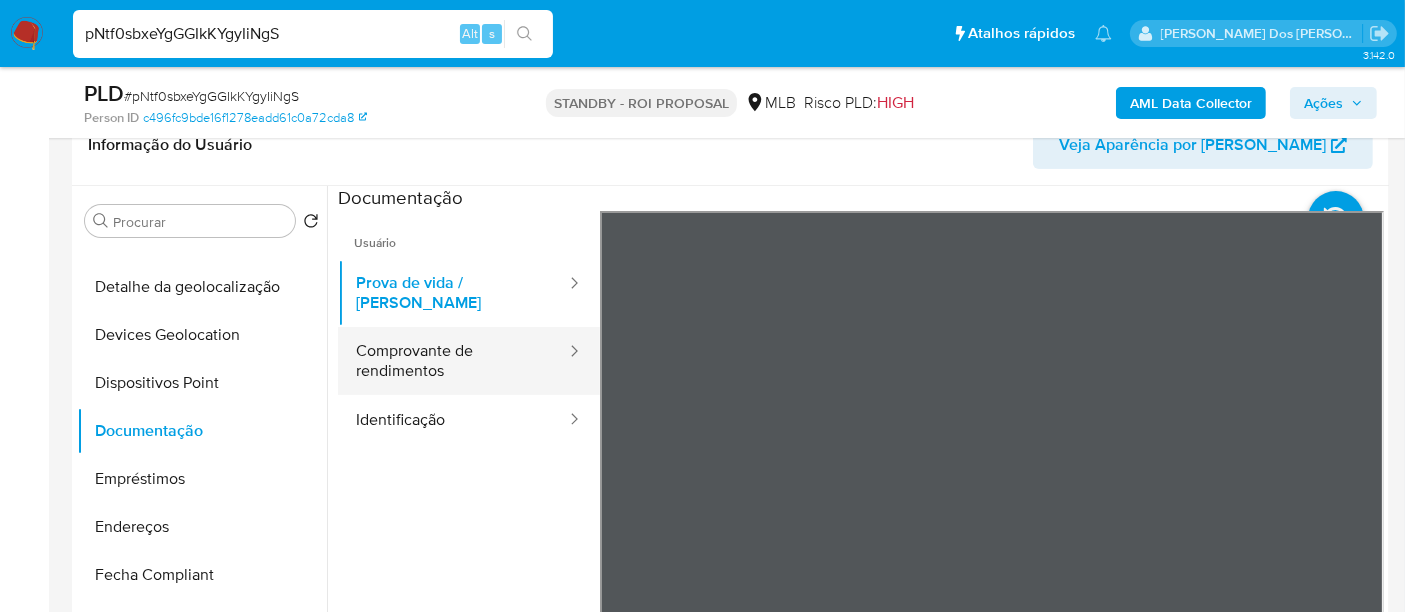 click on "Comprovante de rendimentos" at bounding box center (453, 361) 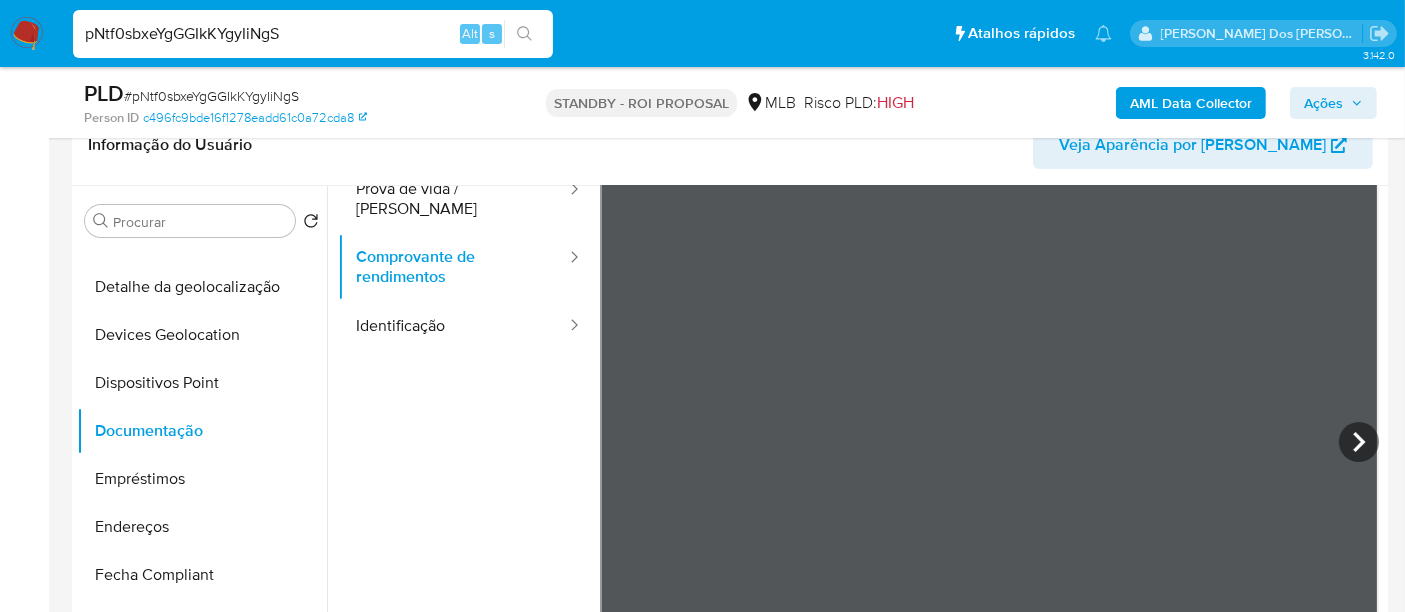 scroll, scrollTop: 62, scrollLeft: 0, axis: vertical 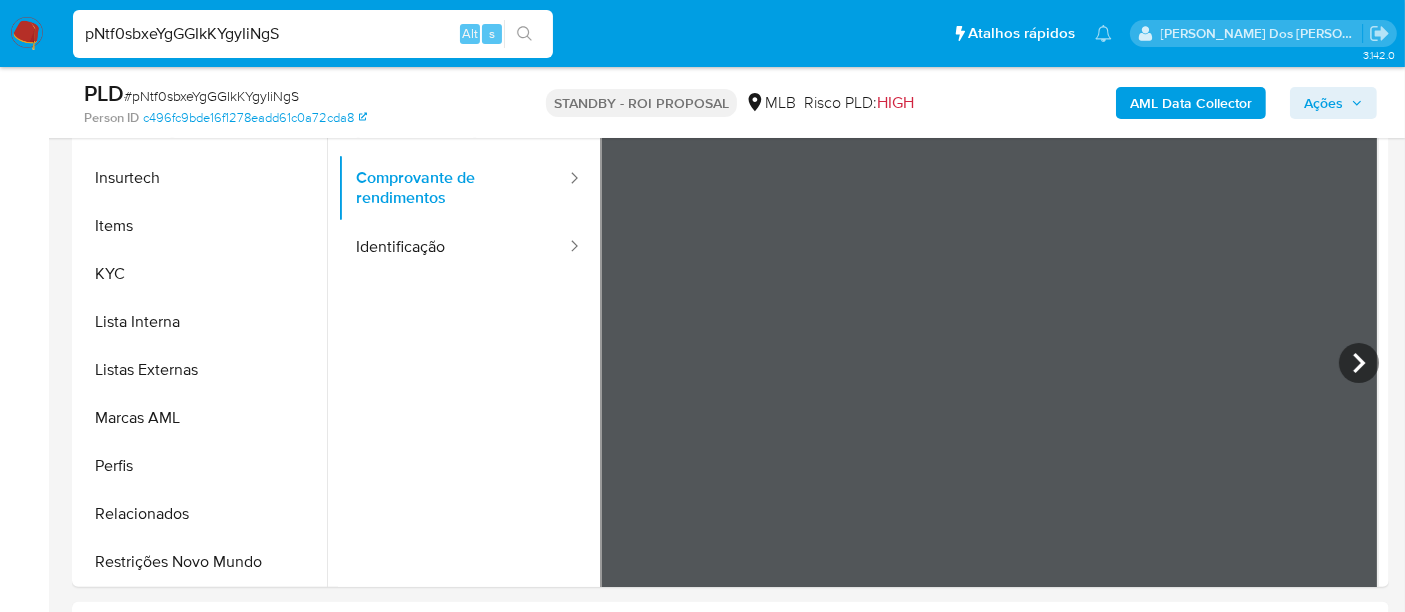 drag, startPoint x: 214, startPoint y: 567, endPoint x: 340, endPoint y: 538, distance: 129.29424 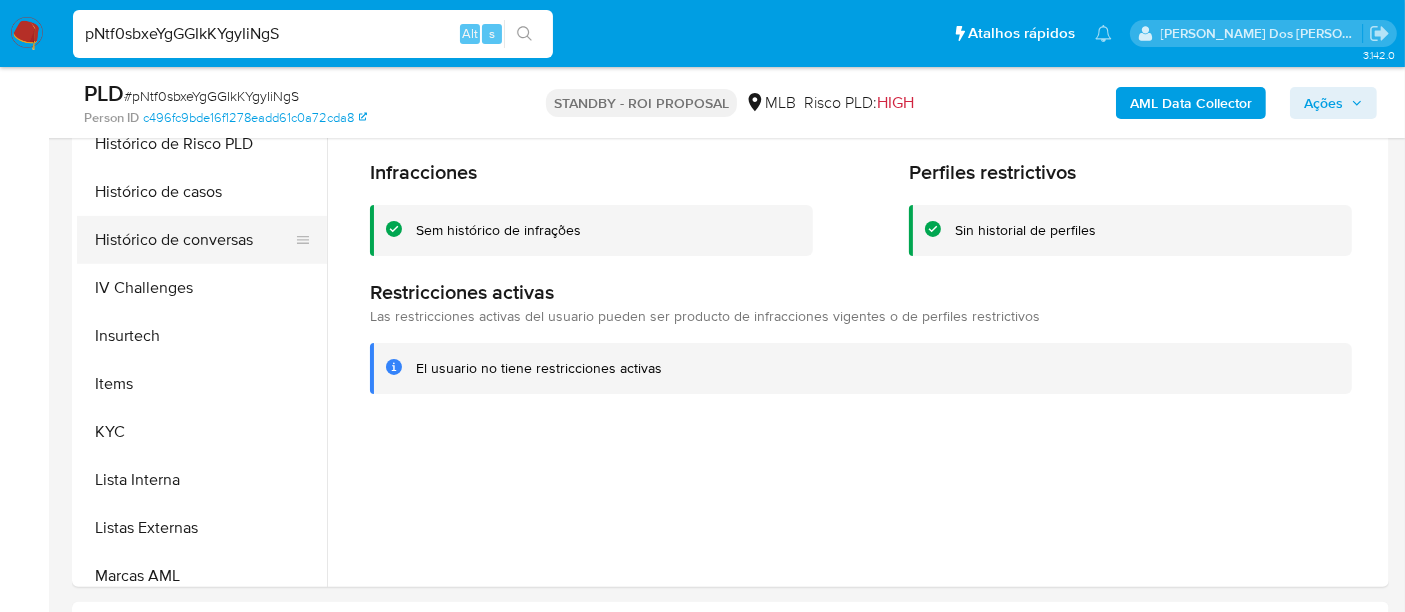 scroll, scrollTop: 511, scrollLeft: 0, axis: vertical 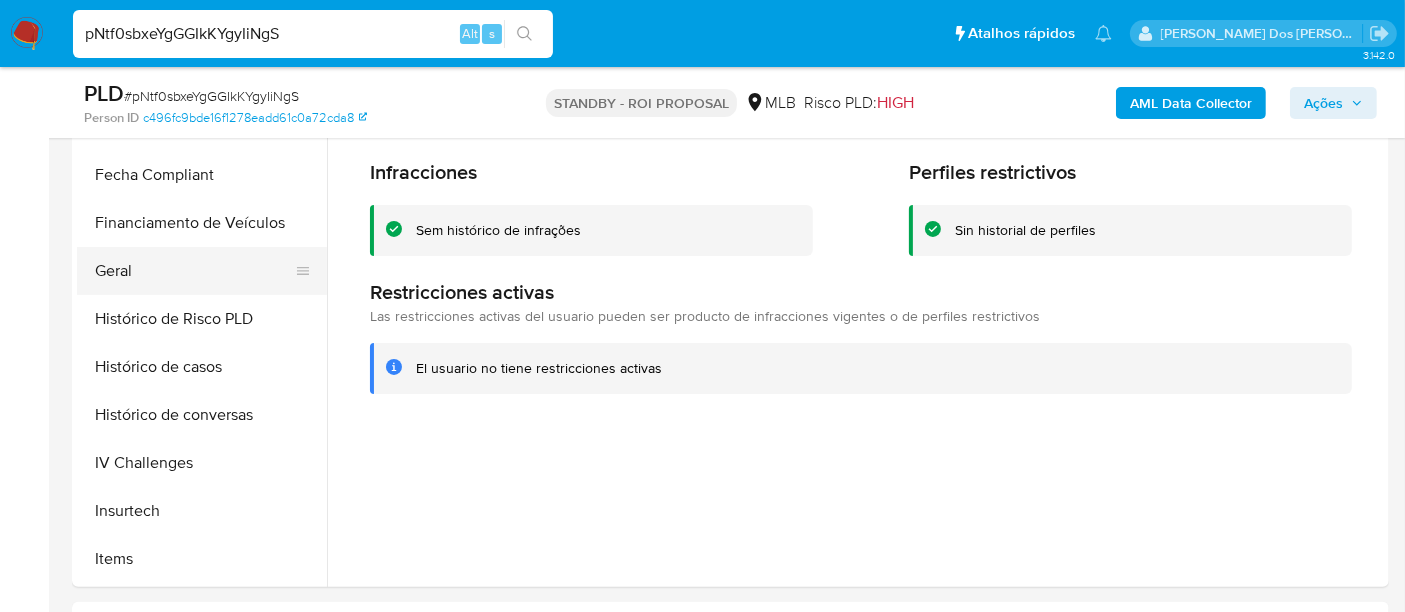 click on "Geral" at bounding box center (194, 271) 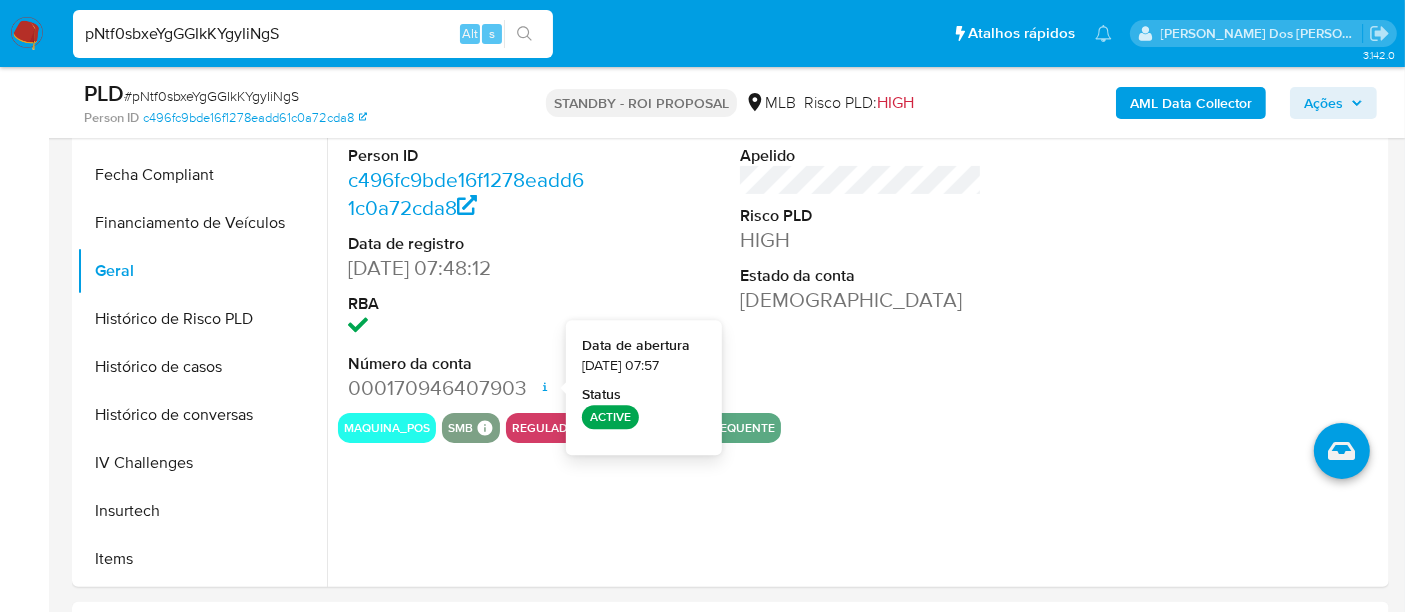 type 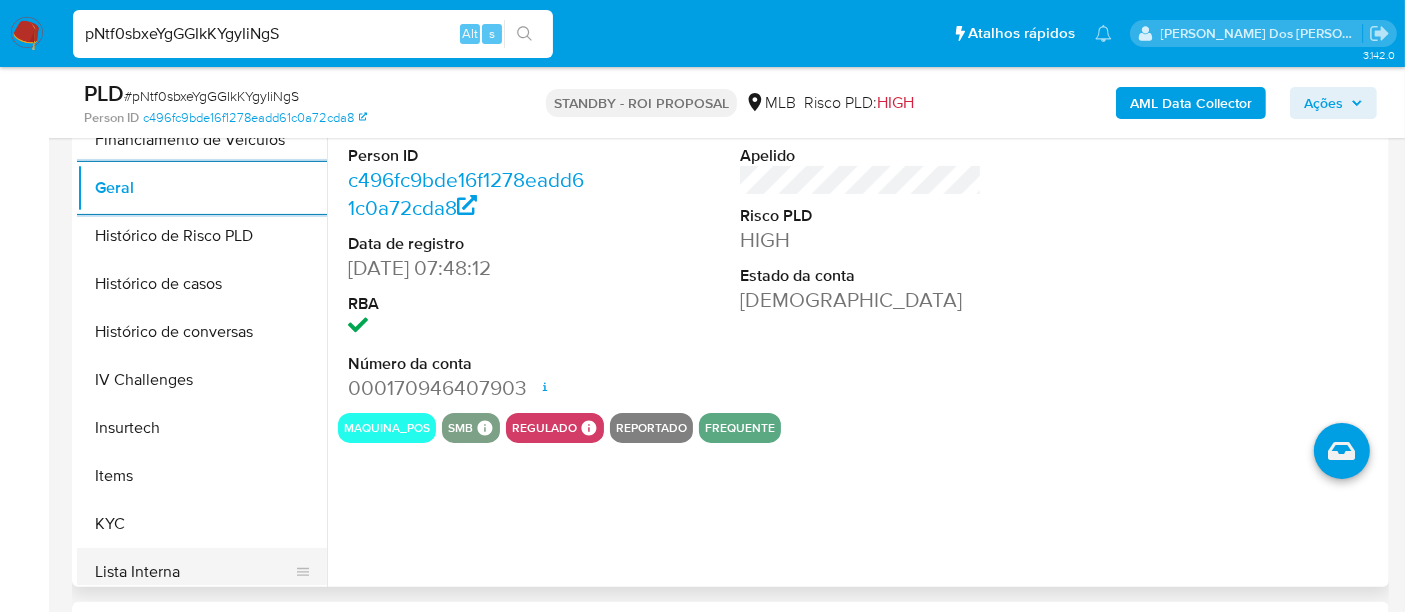 scroll, scrollTop: 733, scrollLeft: 0, axis: vertical 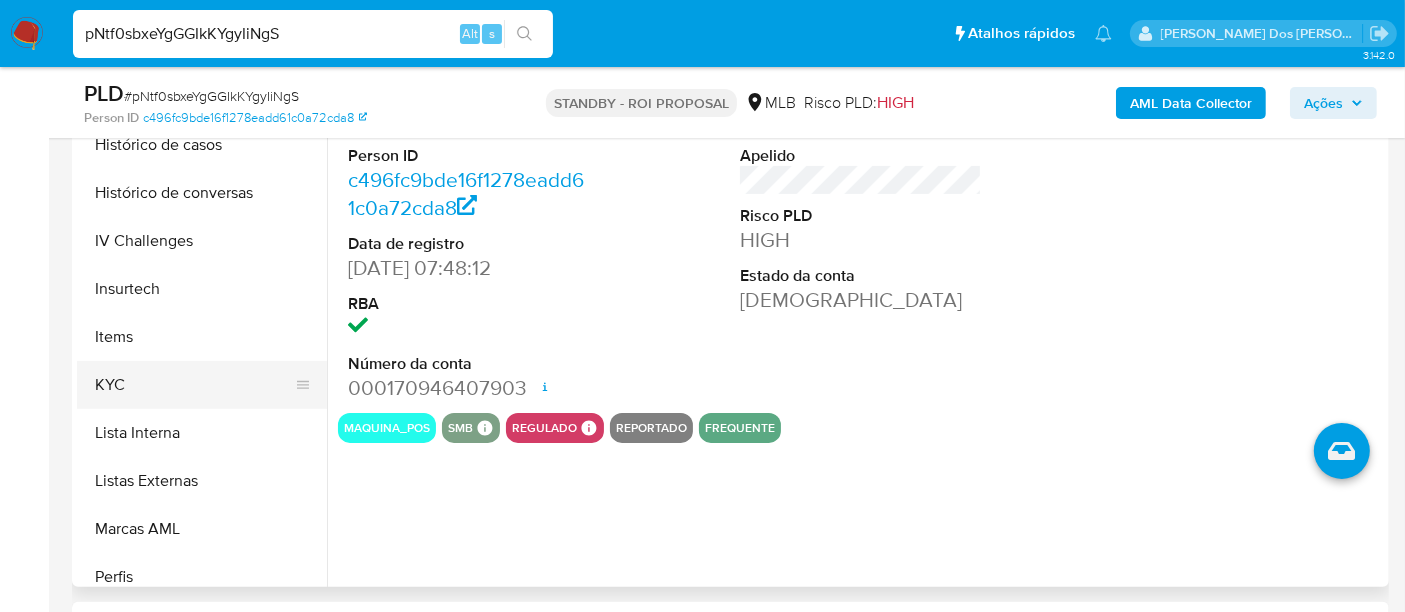 click on "KYC" at bounding box center [194, 385] 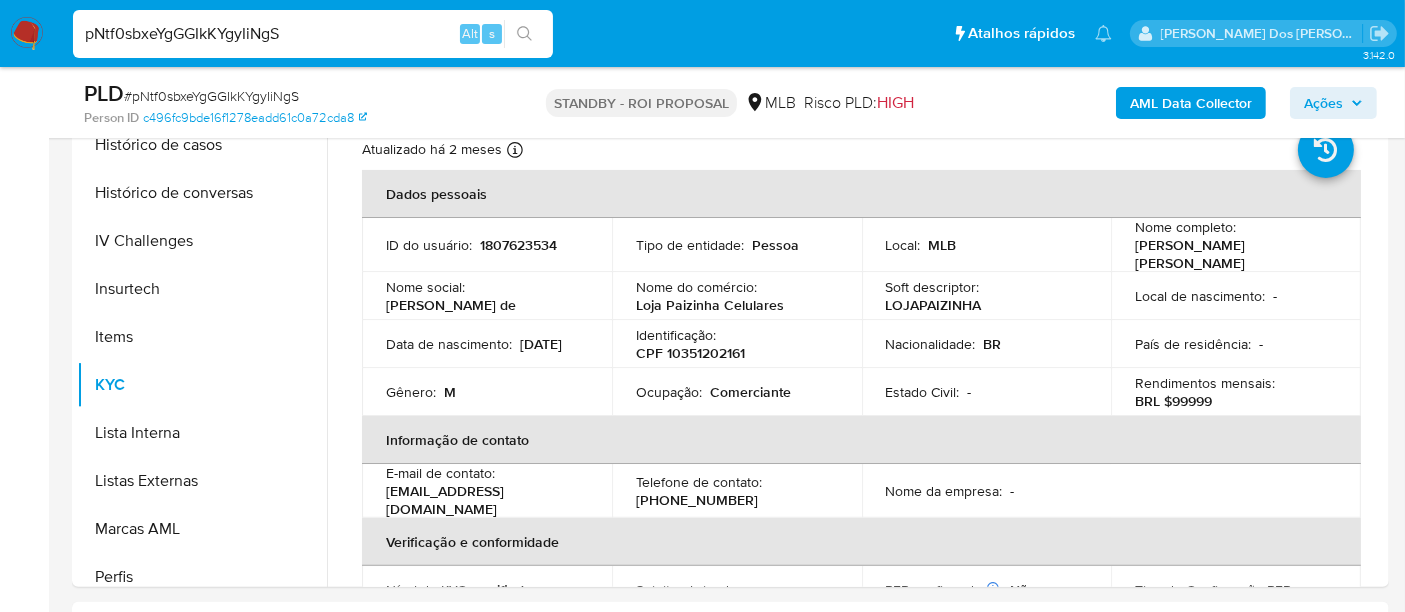 click on "pNtf0sbxeYgGGIkKYgyIiNgS" at bounding box center (313, 34) 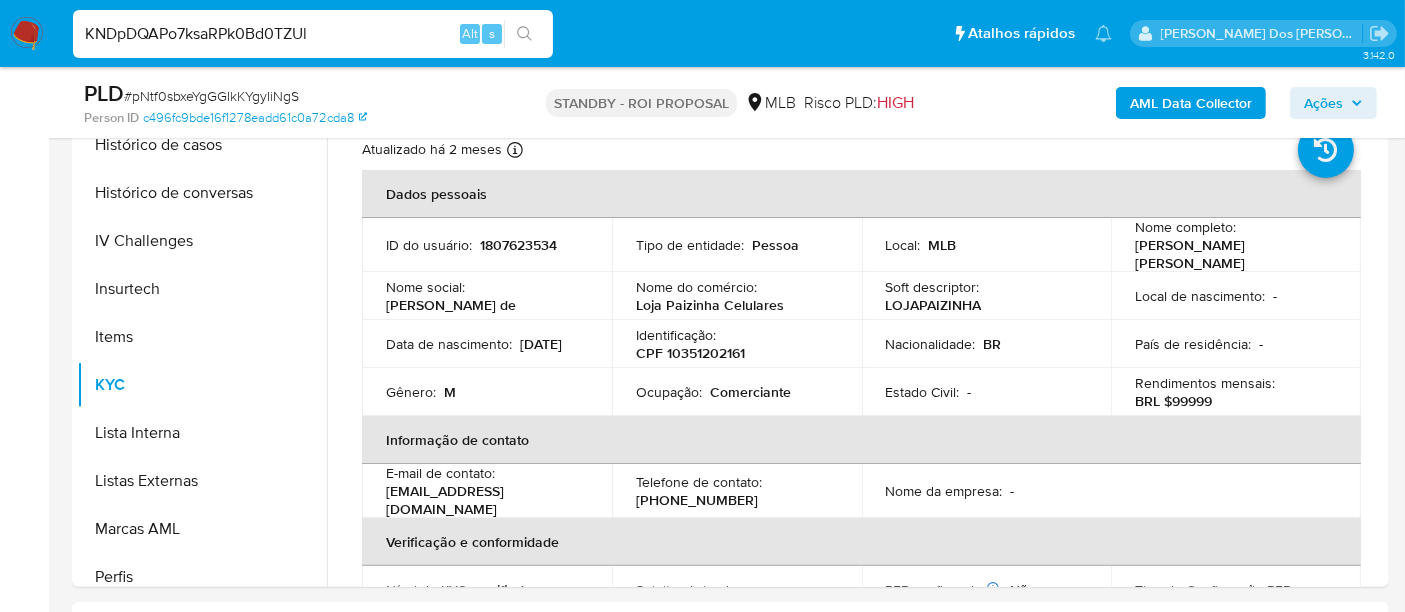 type on "KNDpDQAPo7ksaRPk0Bd0TZUl" 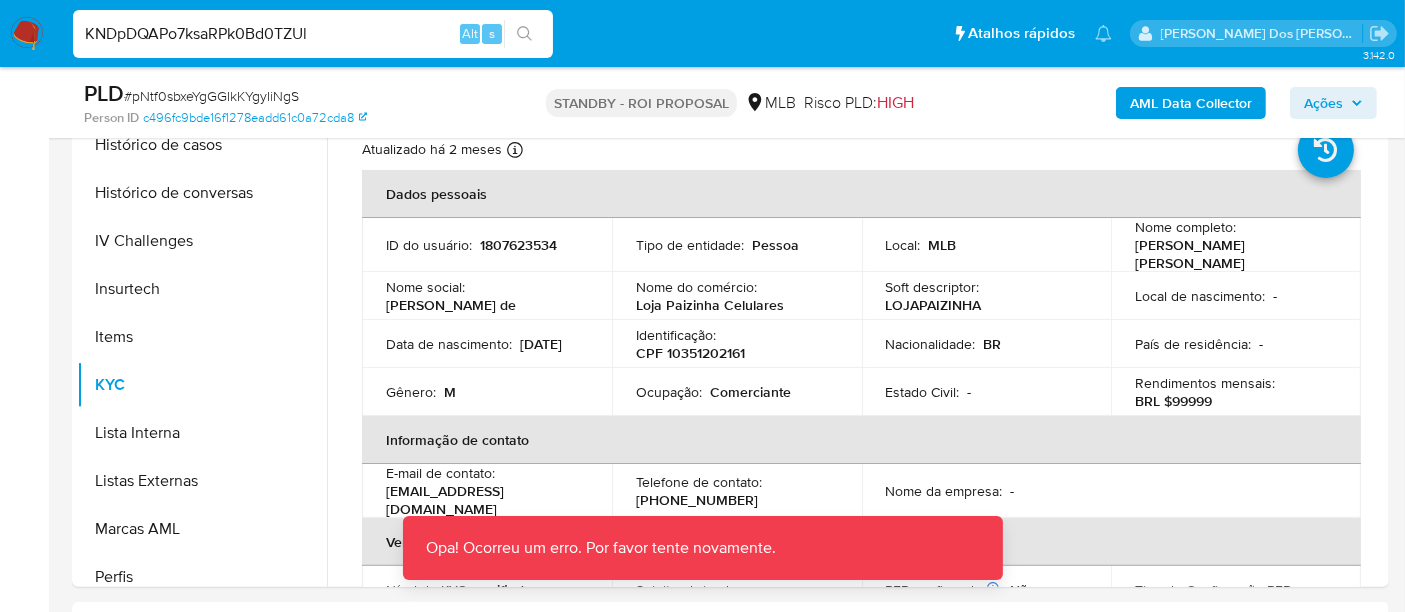 click at bounding box center (27, 34) 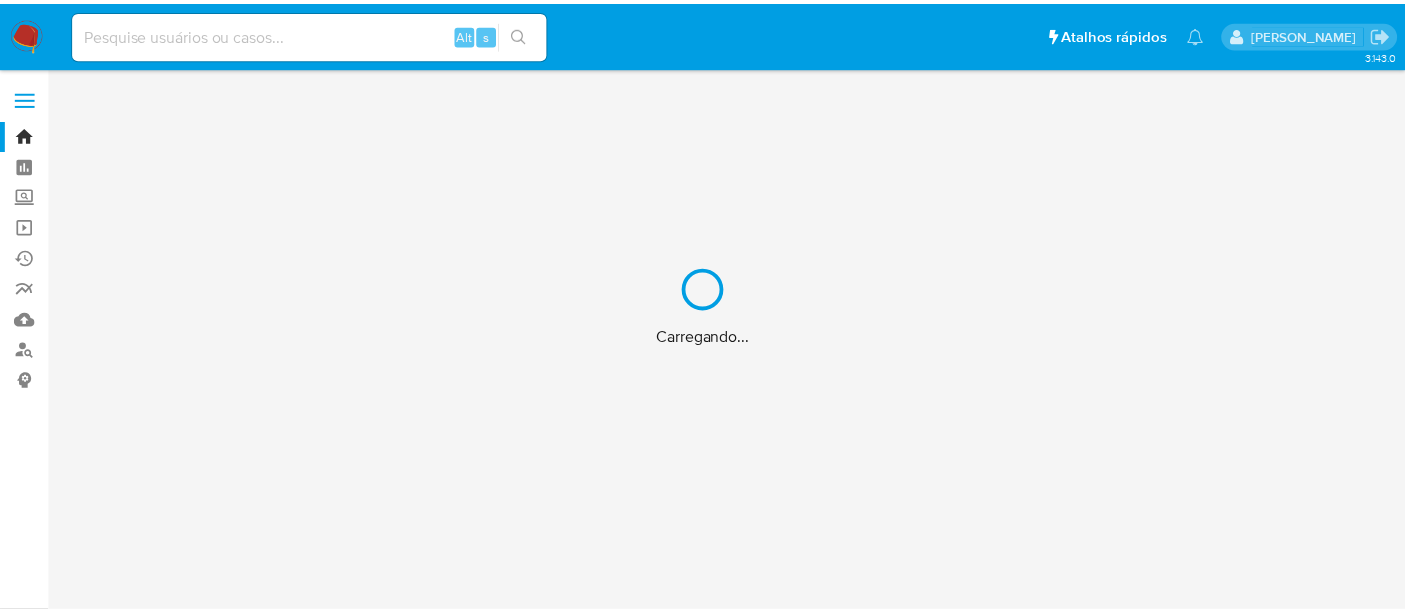 scroll, scrollTop: 0, scrollLeft: 0, axis: both 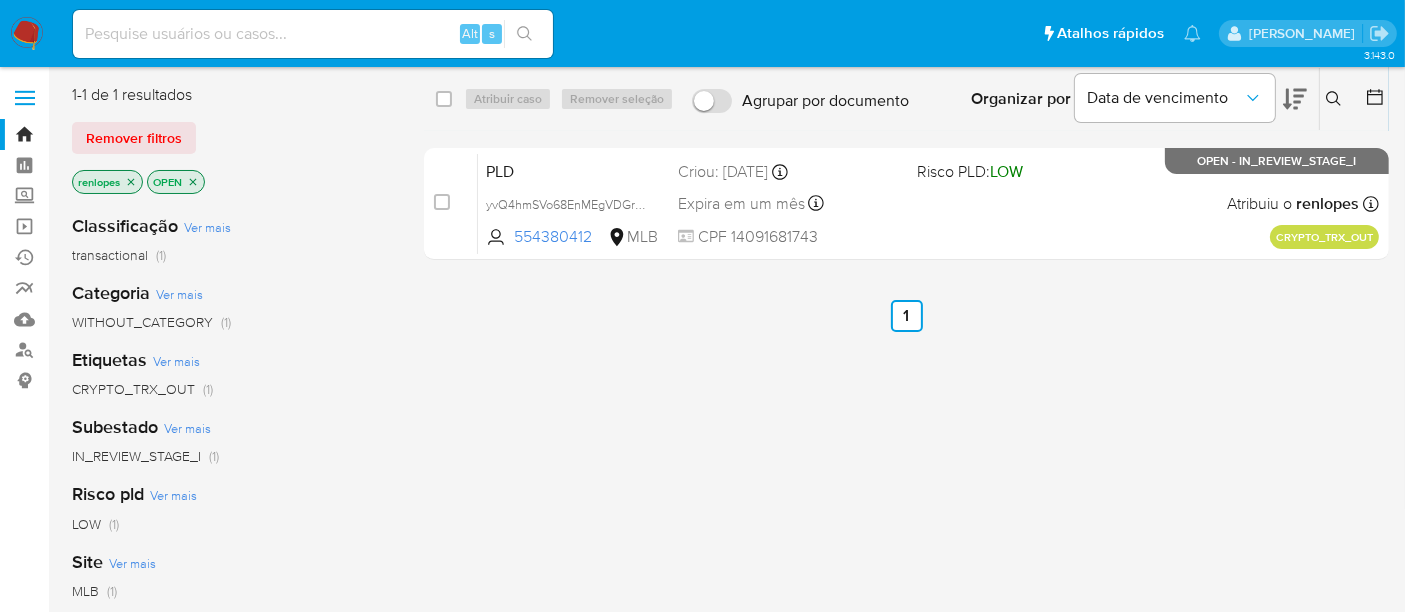 click at bounding box center (313, 34) 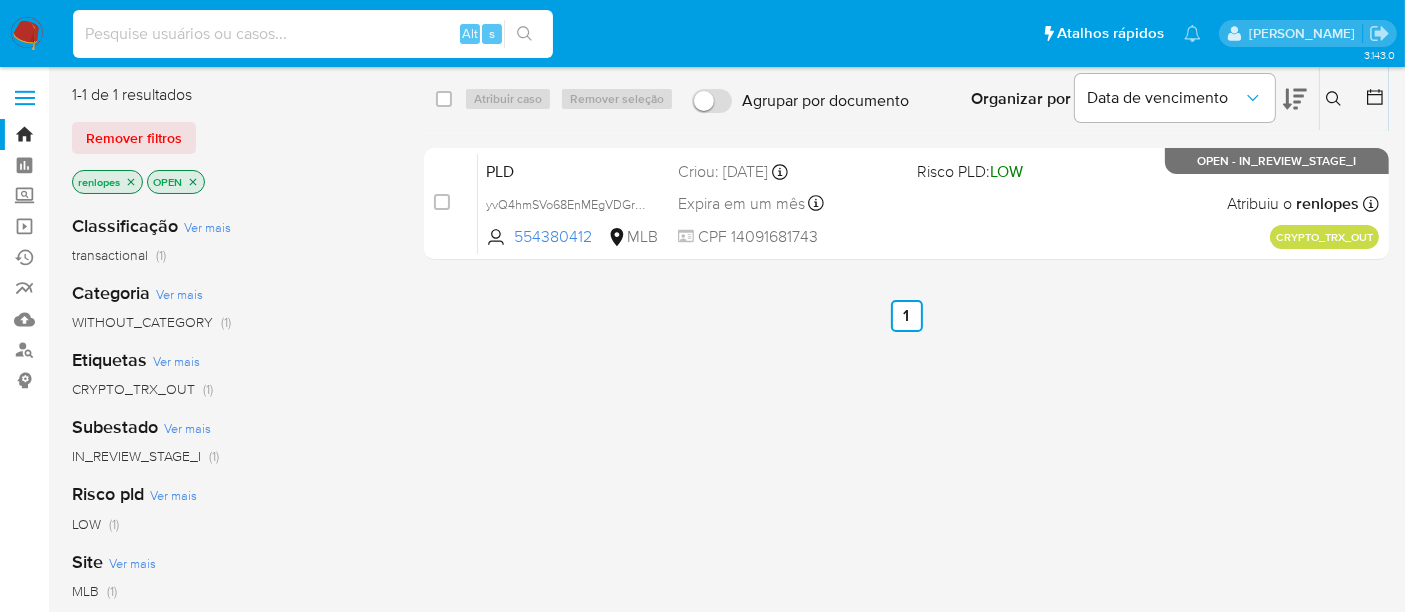 paste on "KNDpDQAPo7ksaRPk0Bd0TZUl" 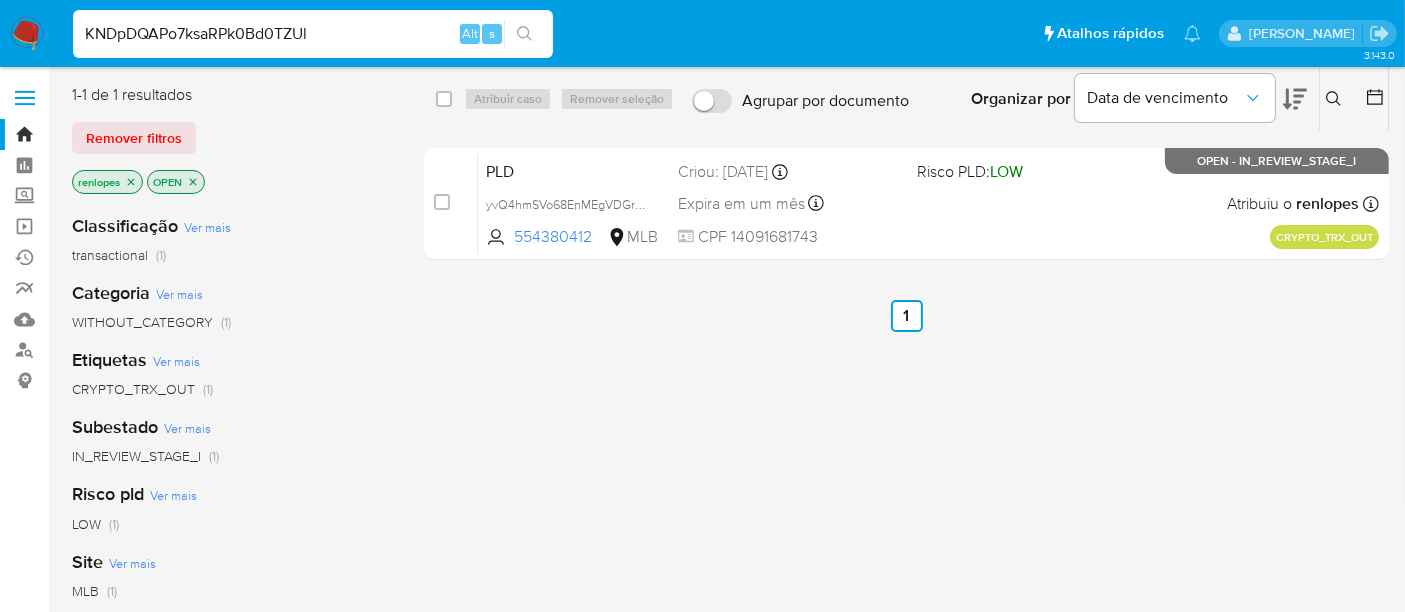 type on "KNDpDQAPo7ksaRPk0Bd0TZUl" 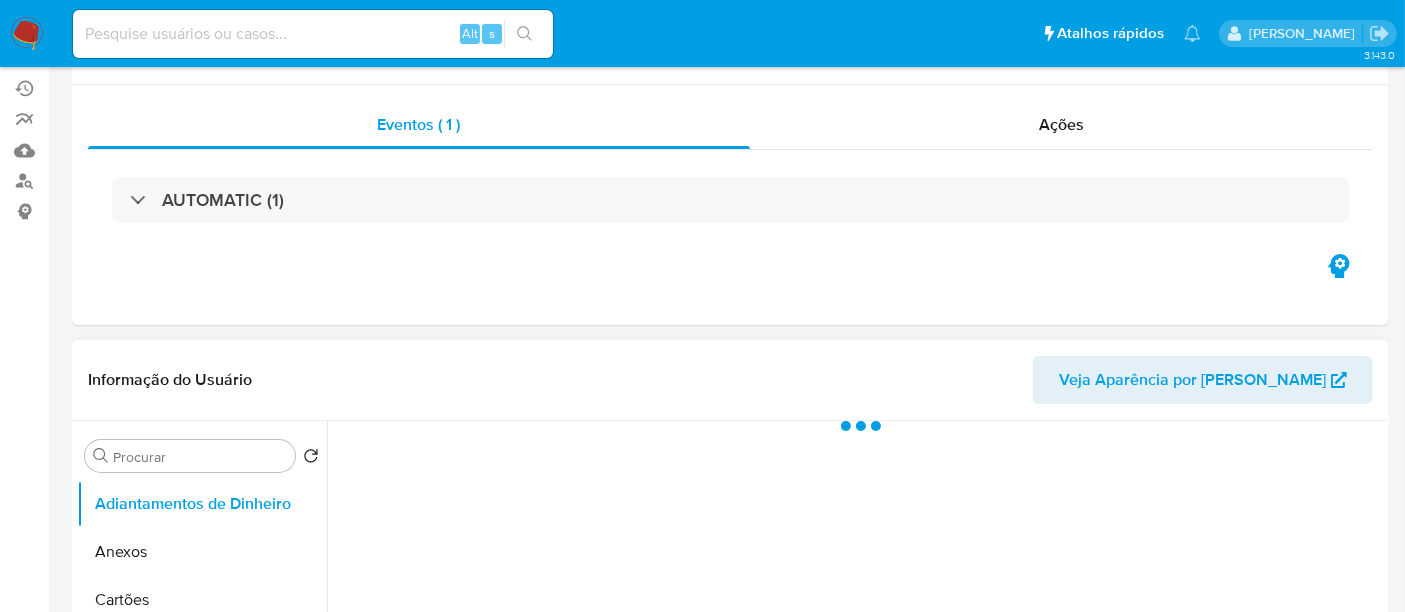 scroll, scrollTop: 333, scrollLeft: 0, axis: vertical 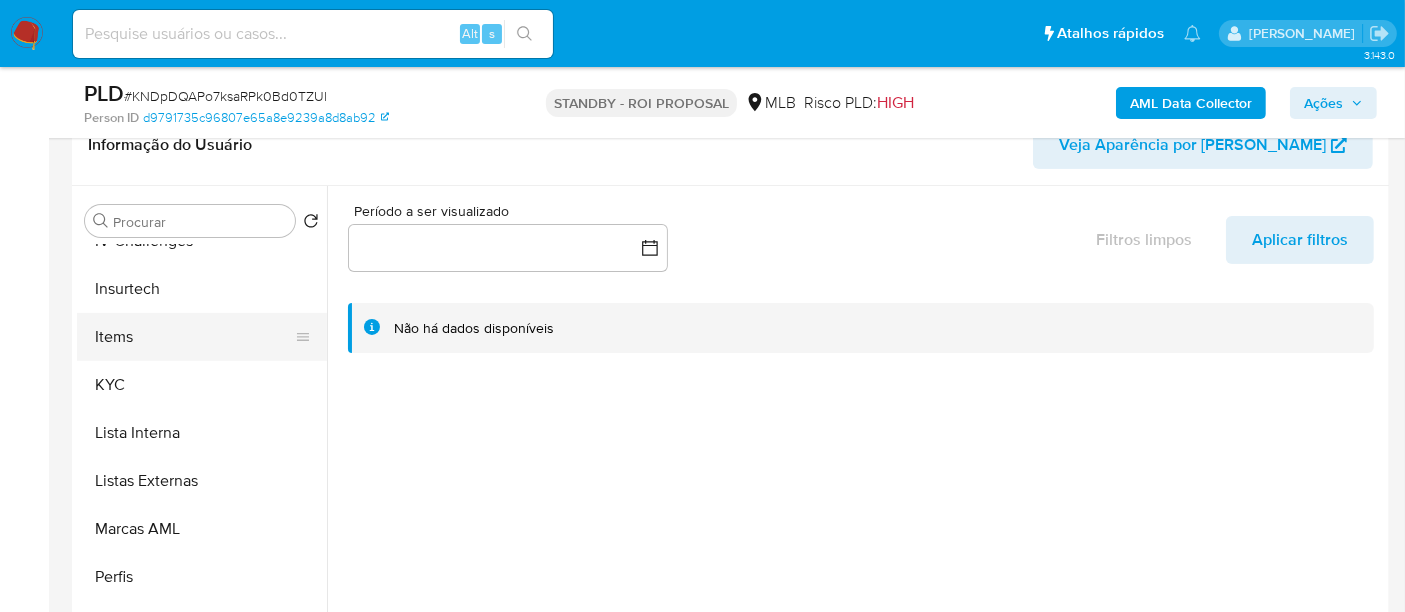 click on "KYC" at bounding box center (202, 385) 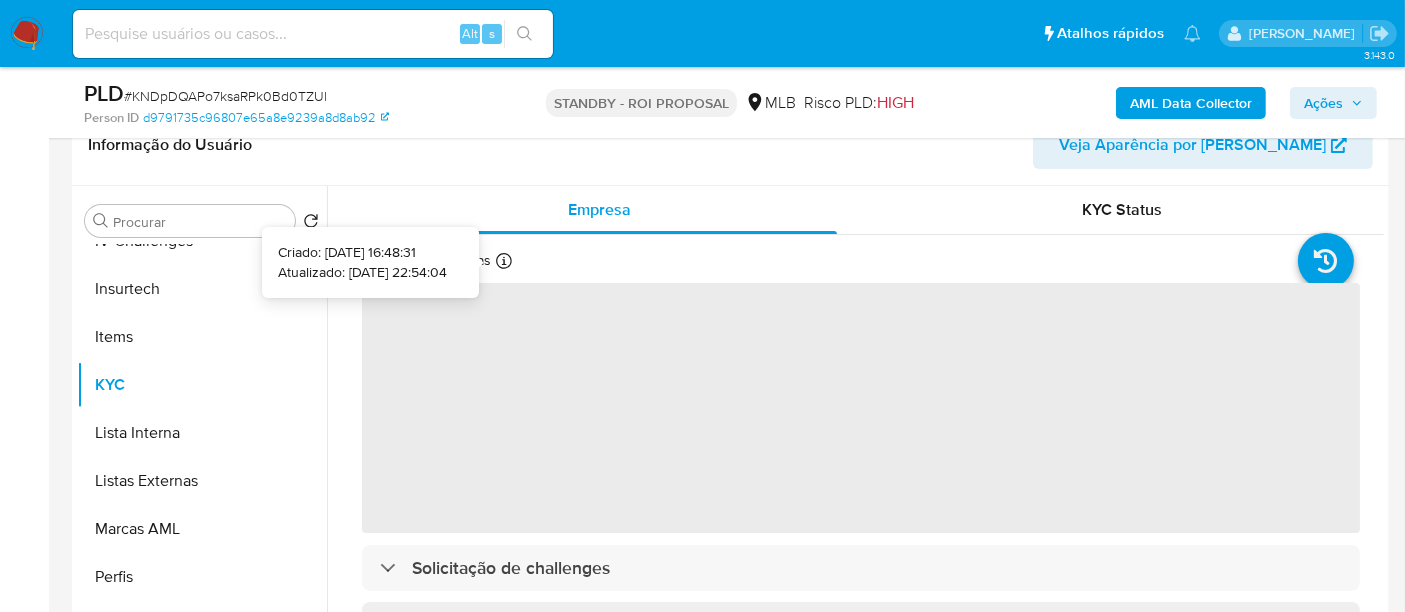 type 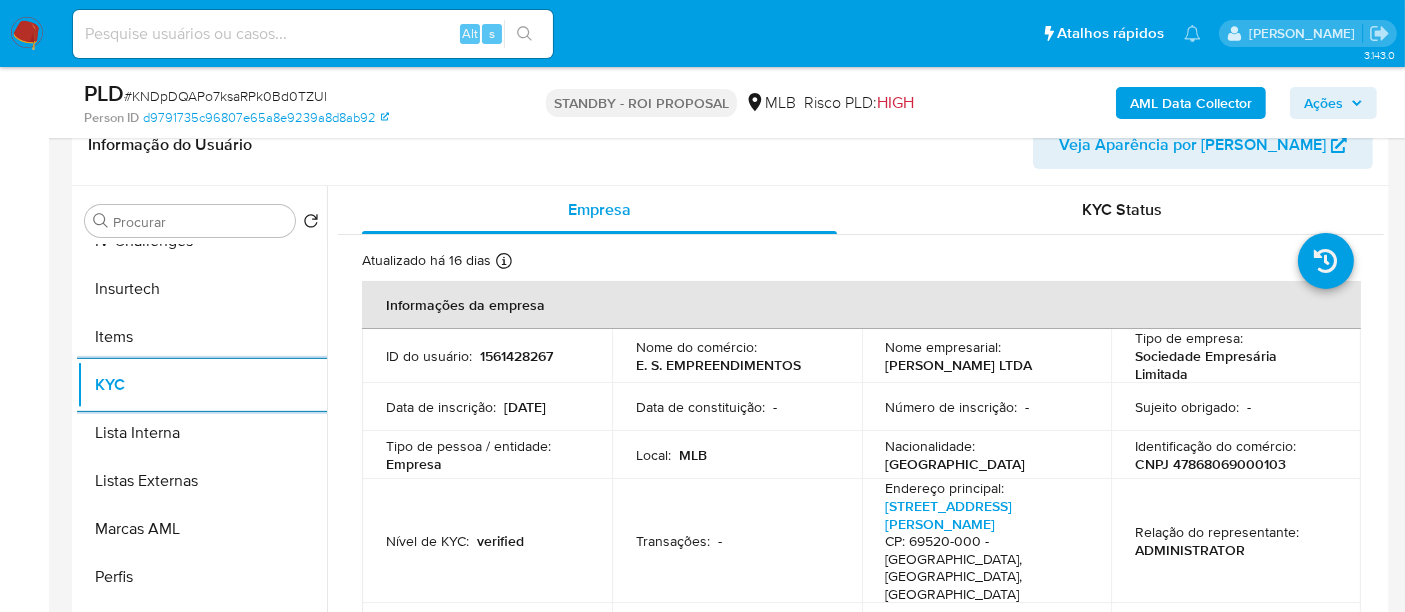 scroll, scrollTop: 111, scrollLeft: 0, axis: vertical 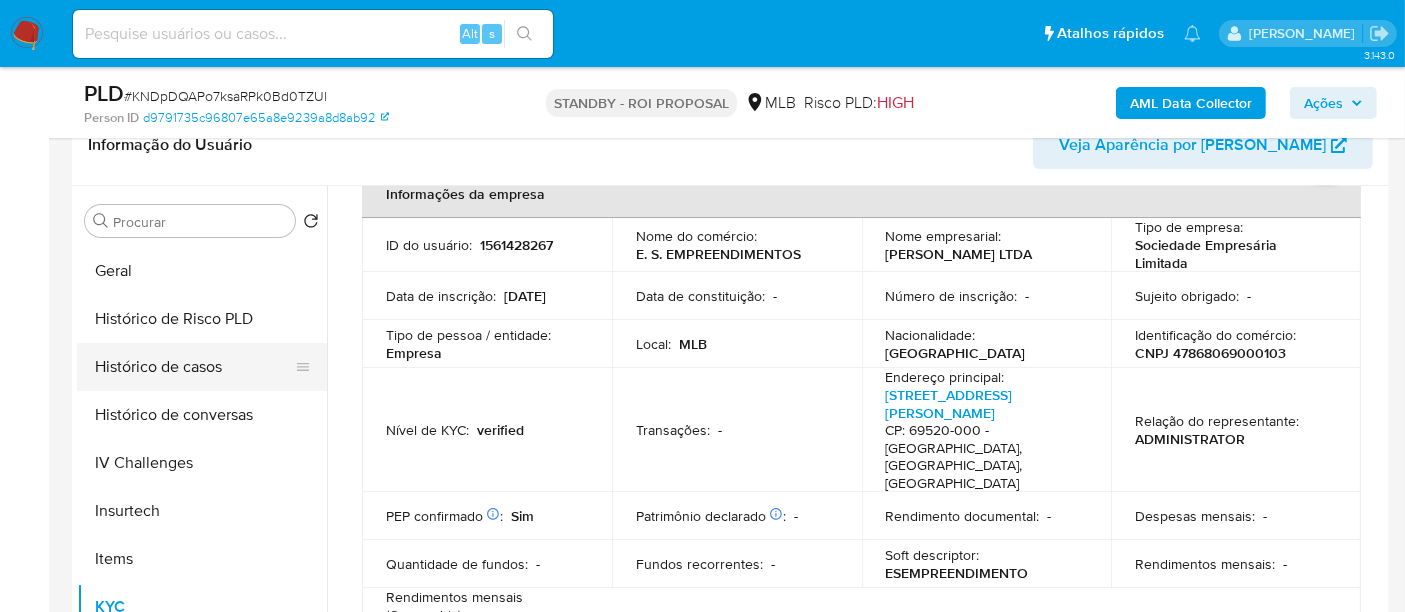 click on "Histórico de casos" at bounding box center (194, 367) 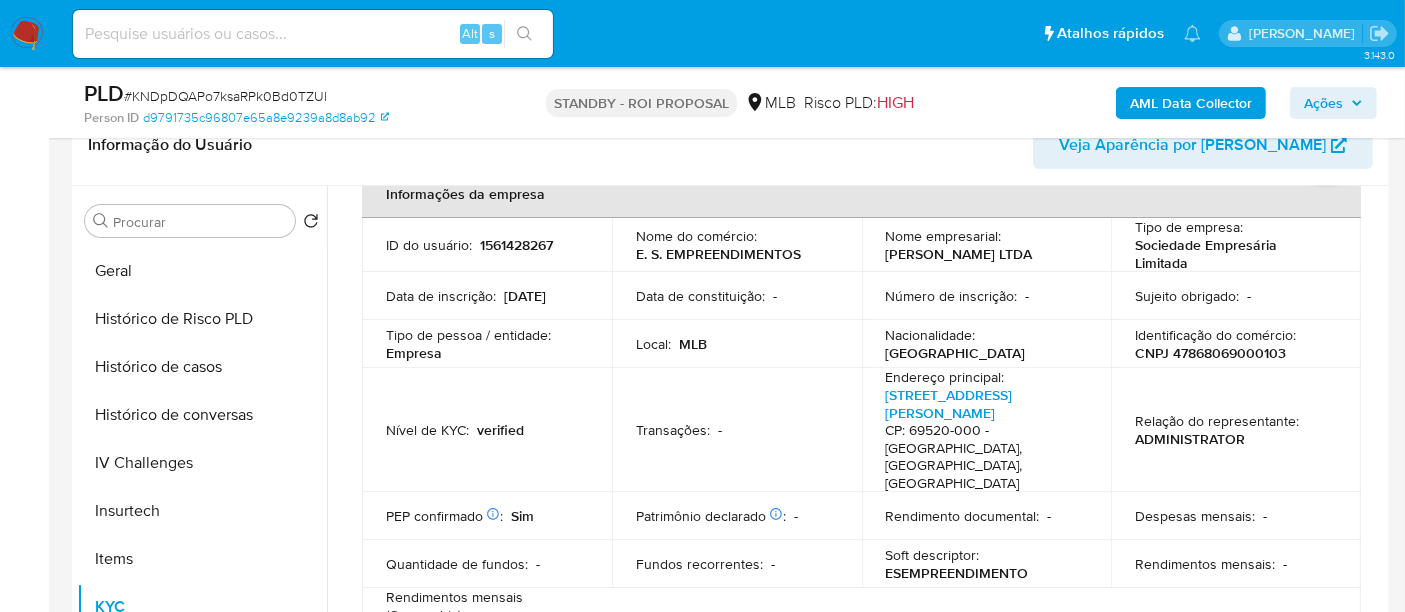 scroll, scrollTop: 0, scrollLeft: 0, axis: both 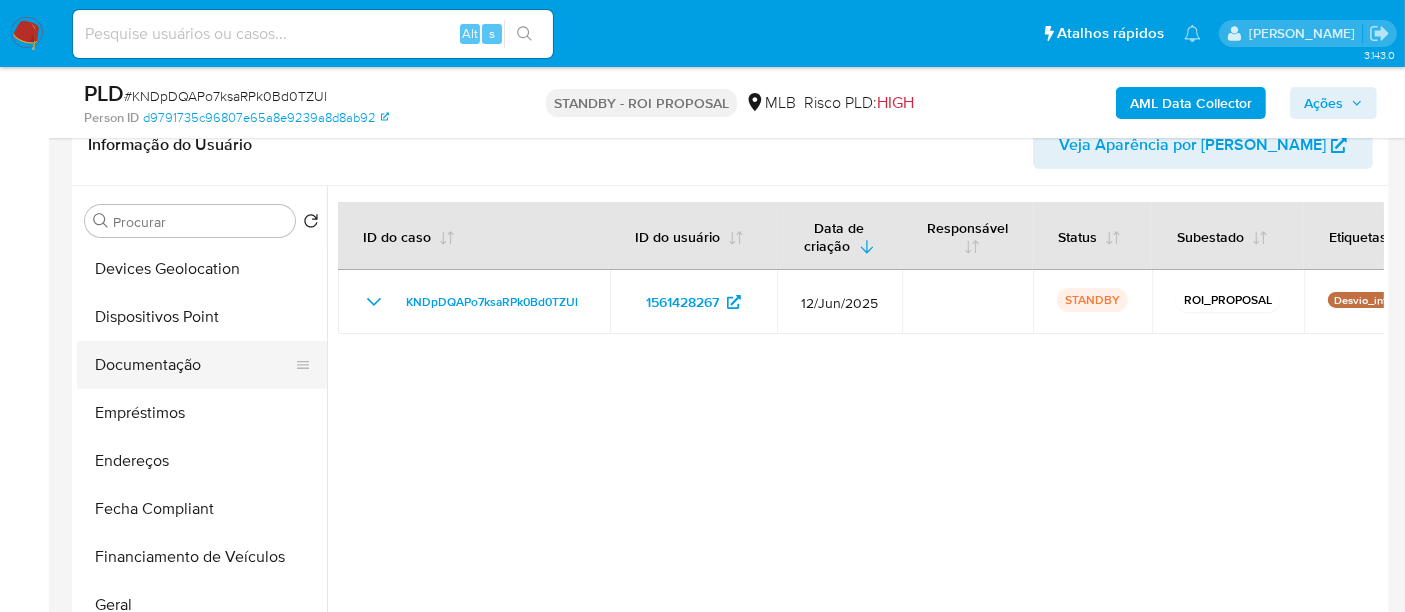 click on "Documentação" at bounding box center (194, 365) 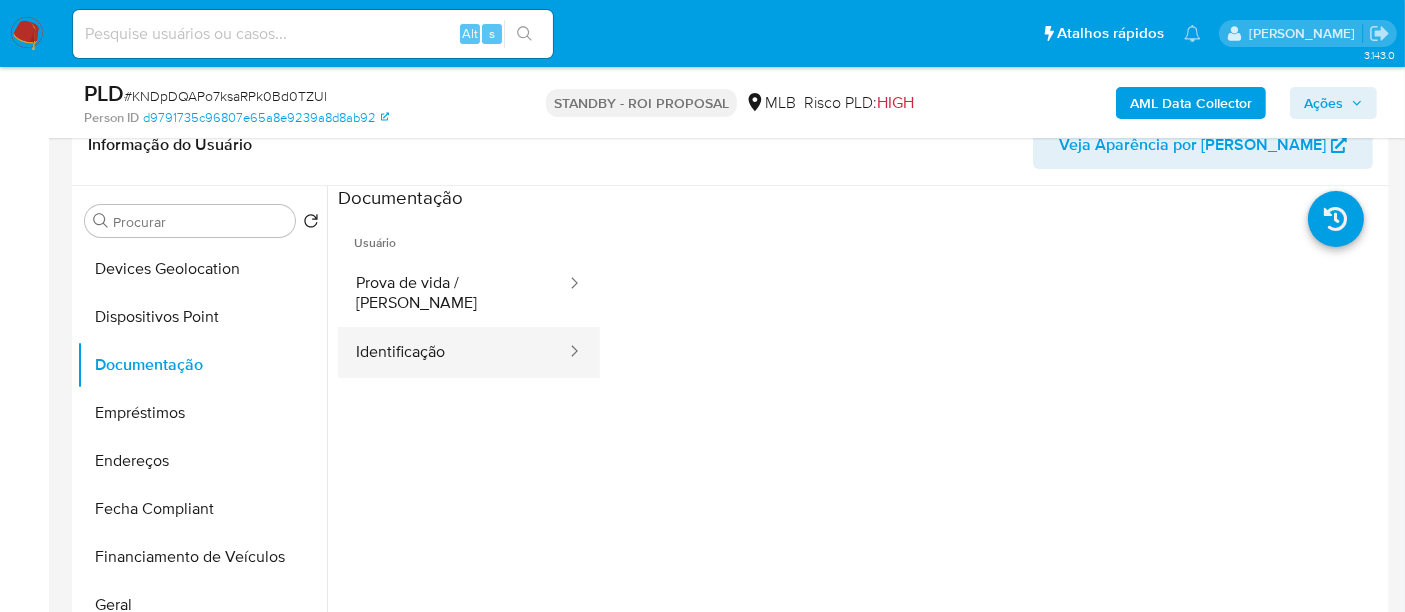 click on "Identificação" at bounding box center (453, 352) 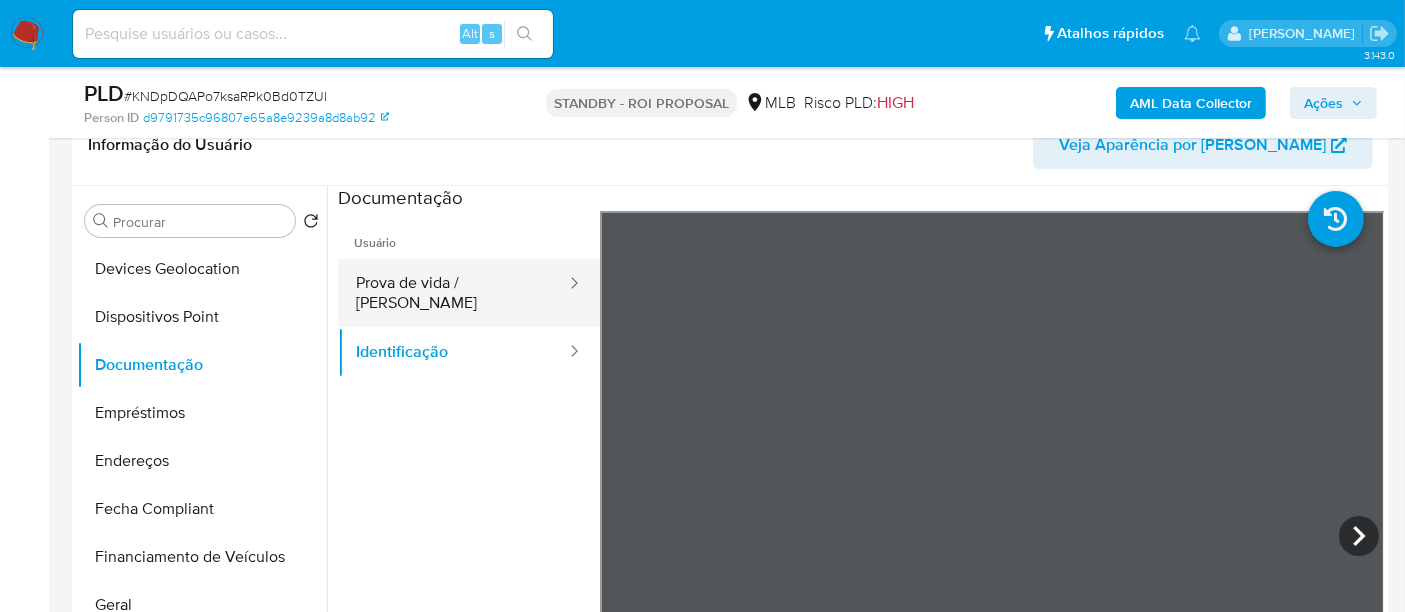 click on "Prova de vida / [PERSON_NAME]" at bounding box center [453, 293] 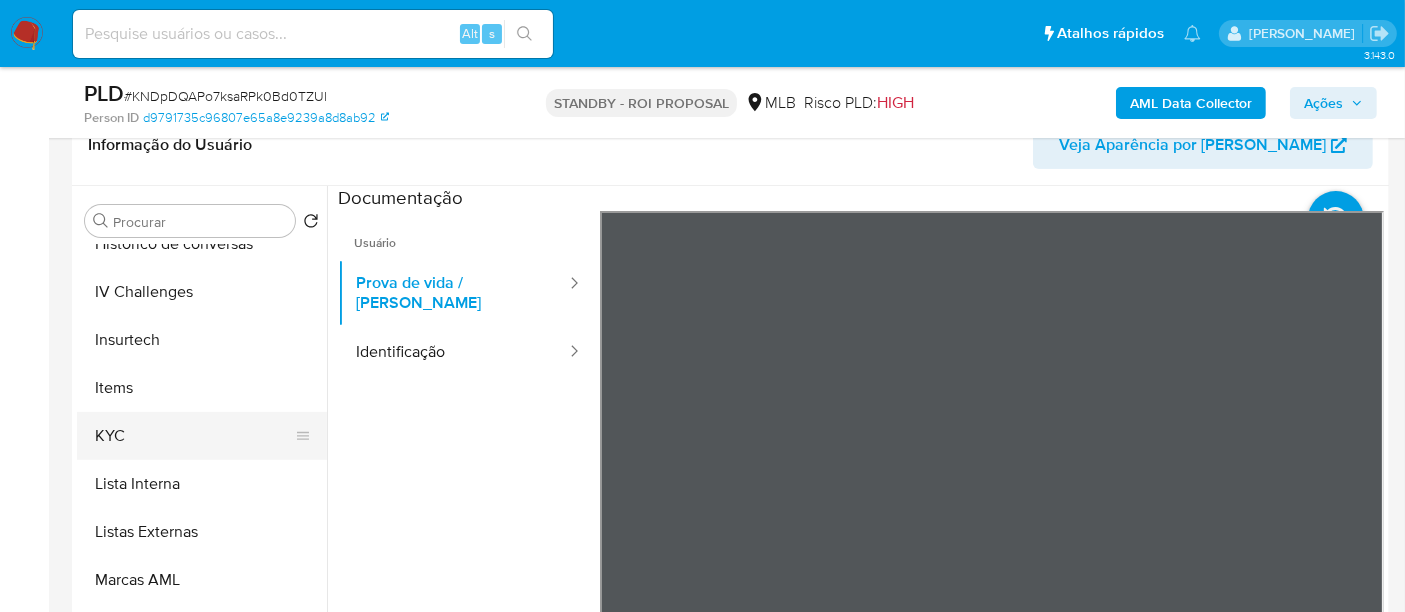 scroll, scrollTop: 844, scrollLeft: 0, axis: vertical 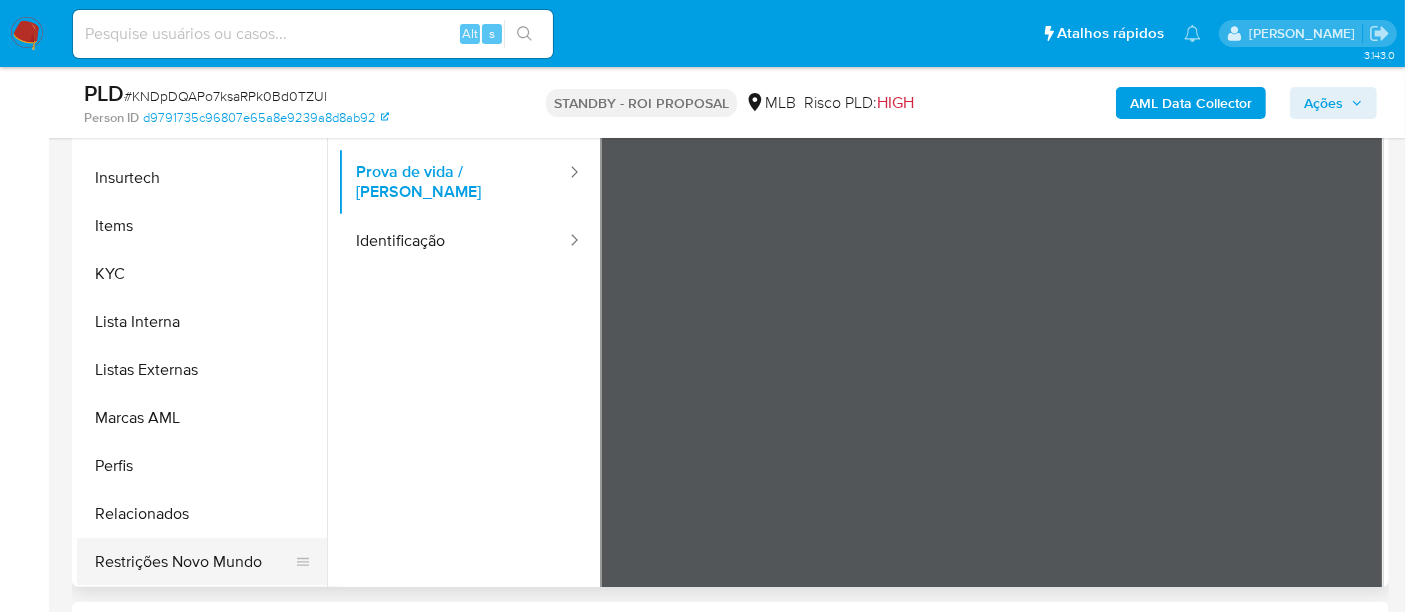 click on "Restrições Novo Mundo" at bounding box center (194, 562) 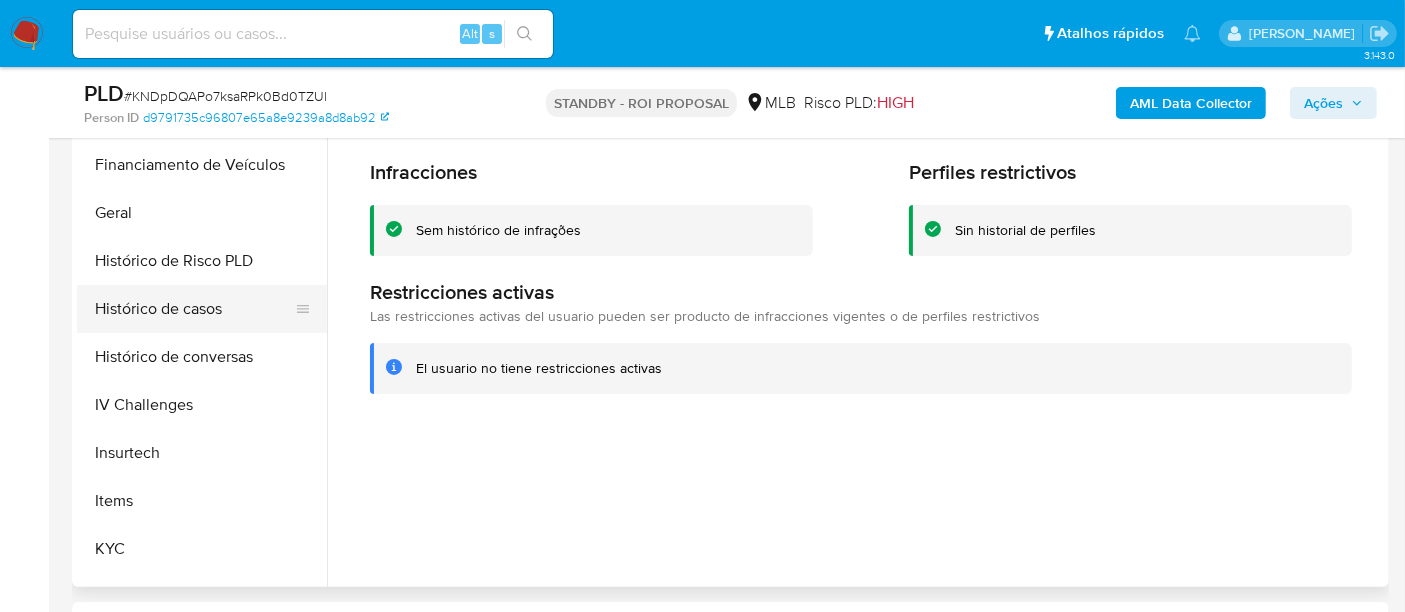 scroll, scrollTop: 511, scrollLeft: 0, axis: vertical 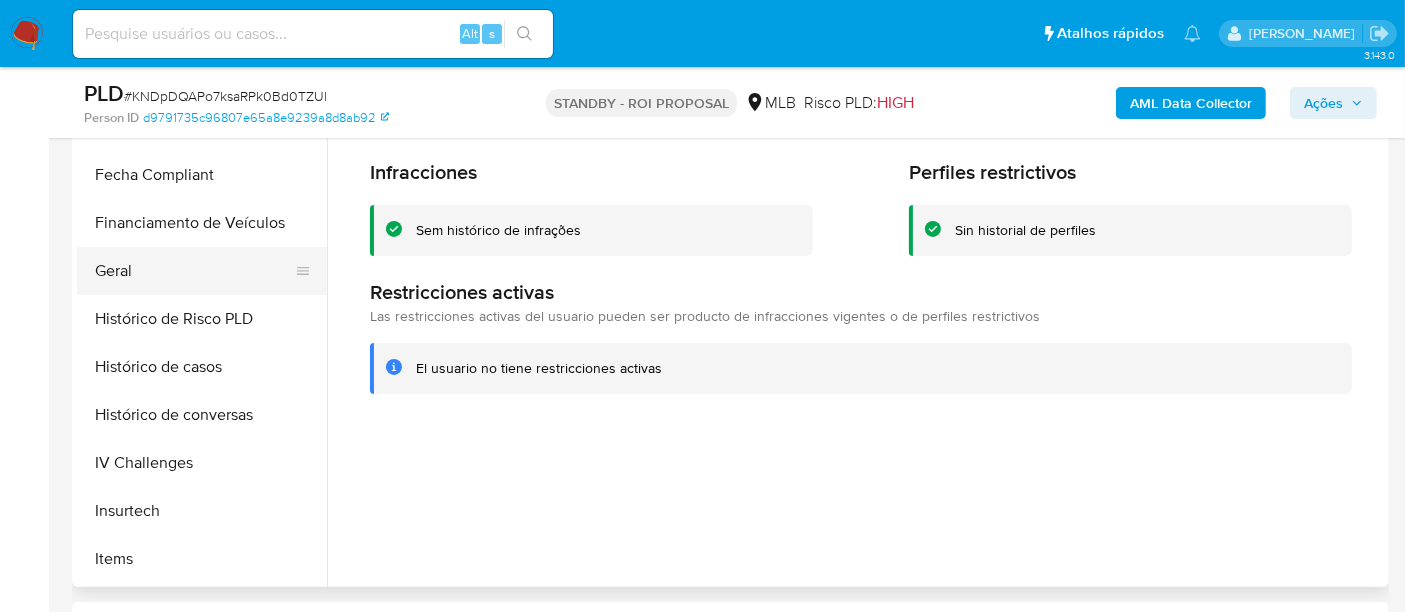 click on "Geral" at bounding box center (194, 271) 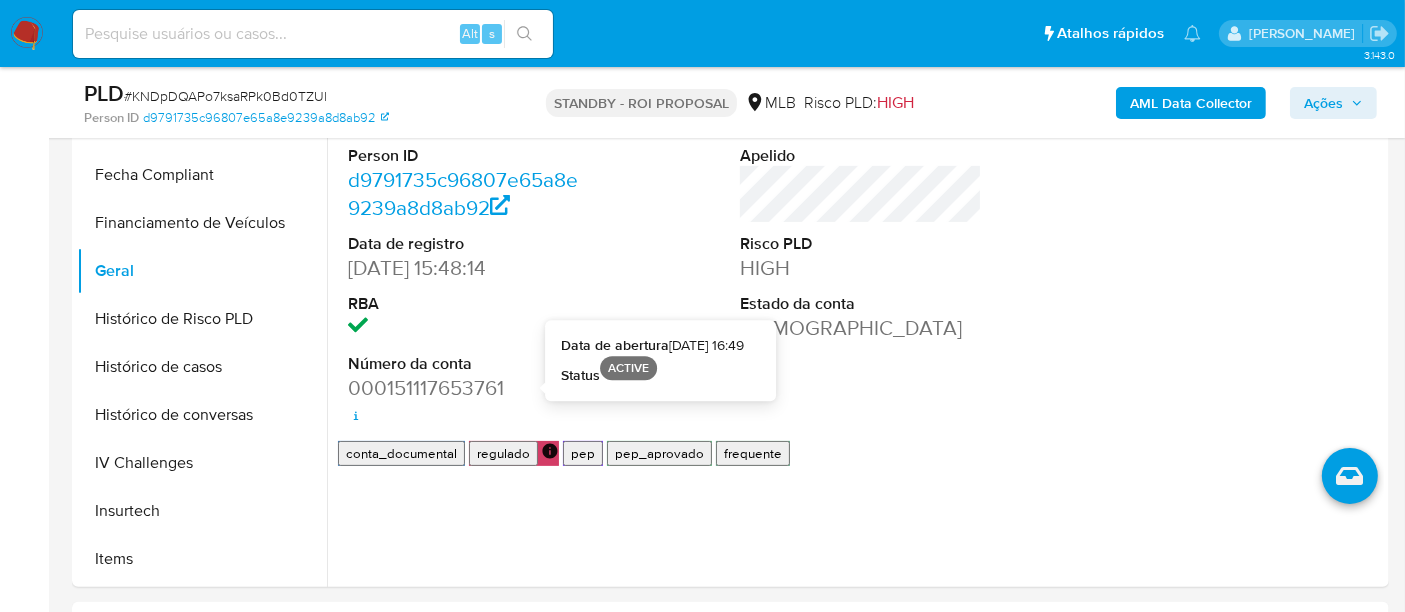 type 